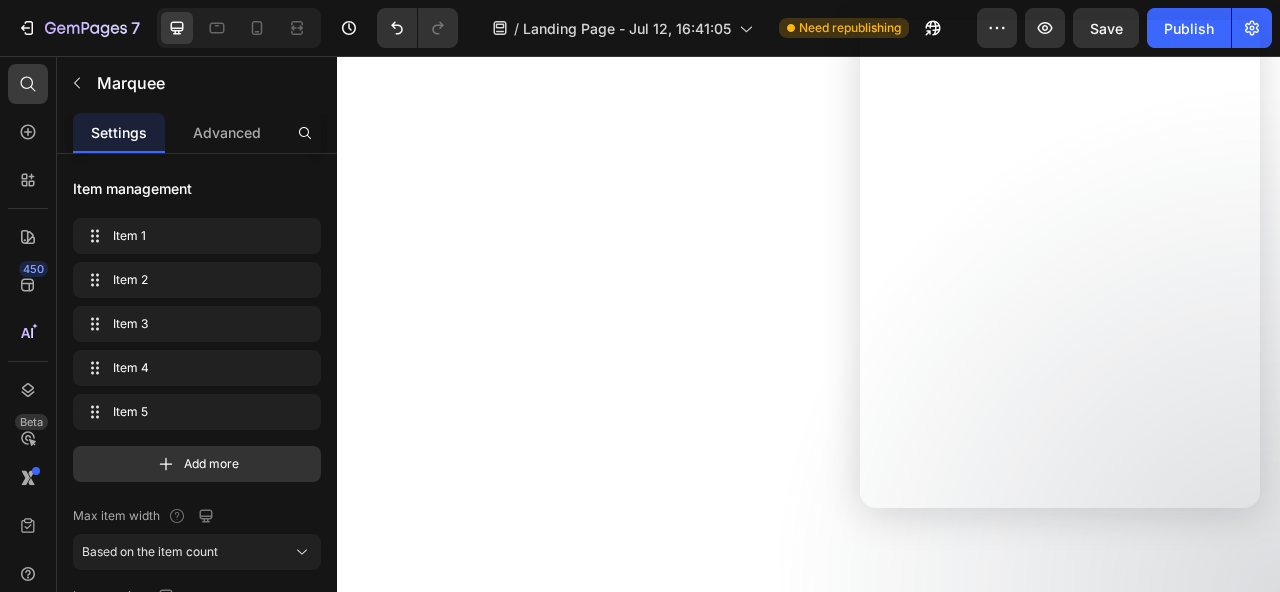 scroll, scrollTop: 0, scrollLeft: 0, axis: both 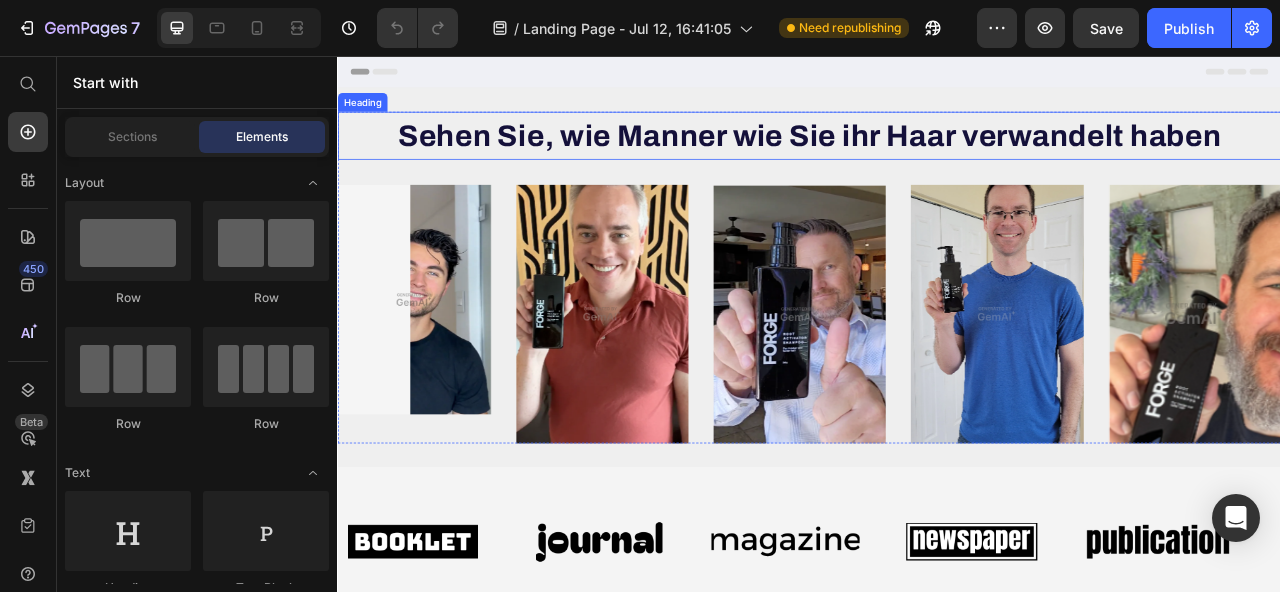 click on "Sehen Sie, wie Manner wie Sie ihr Haar verwandelt haben" at bounding box center (937, 157) 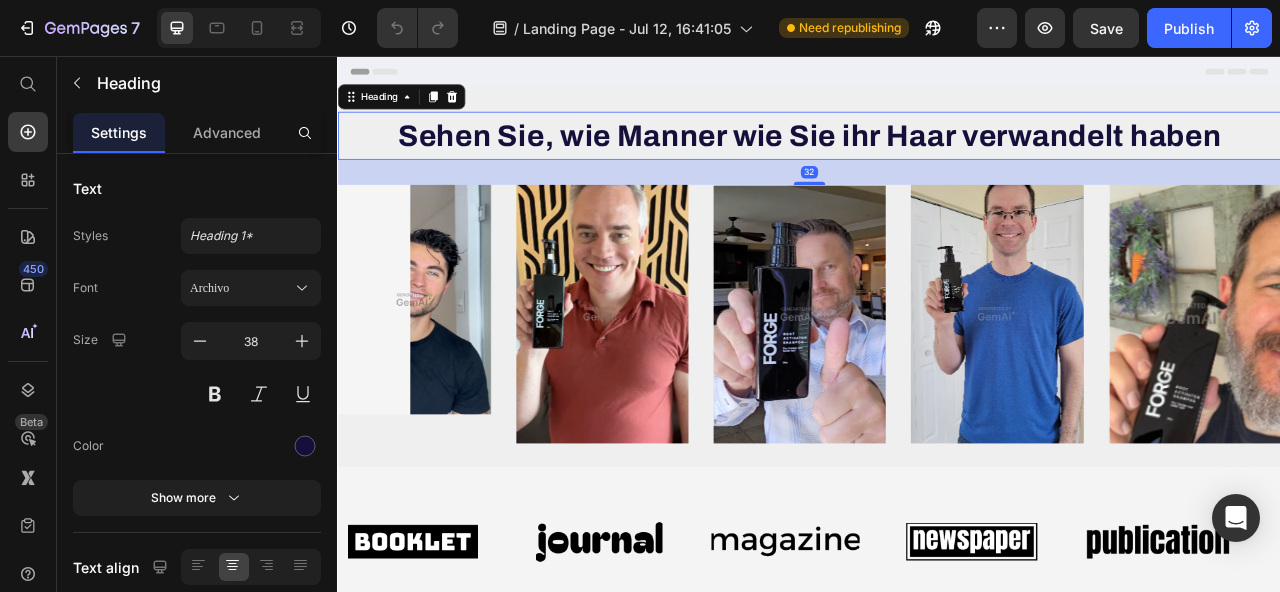 click on "Header" at bounding box center [937, 76] 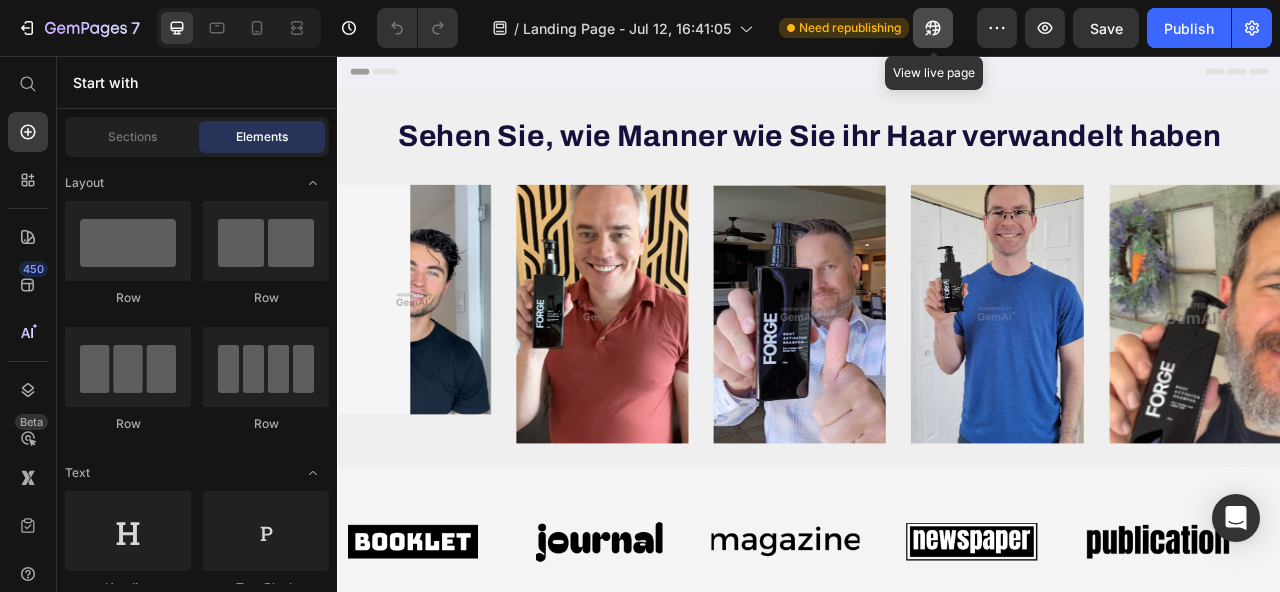 click 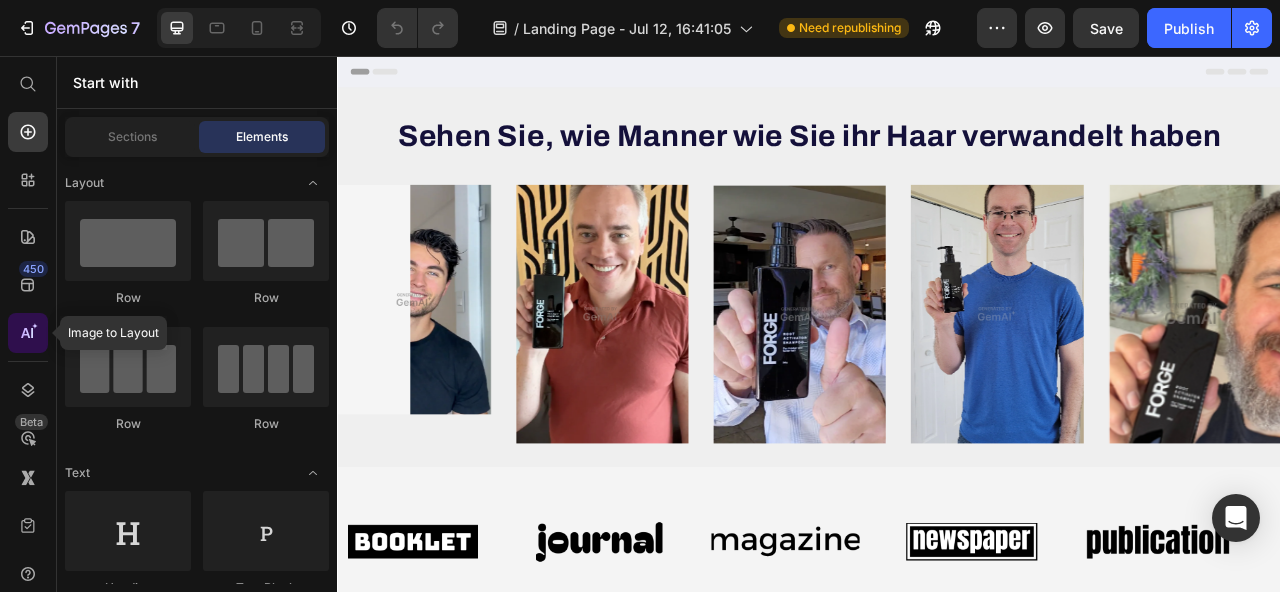 click 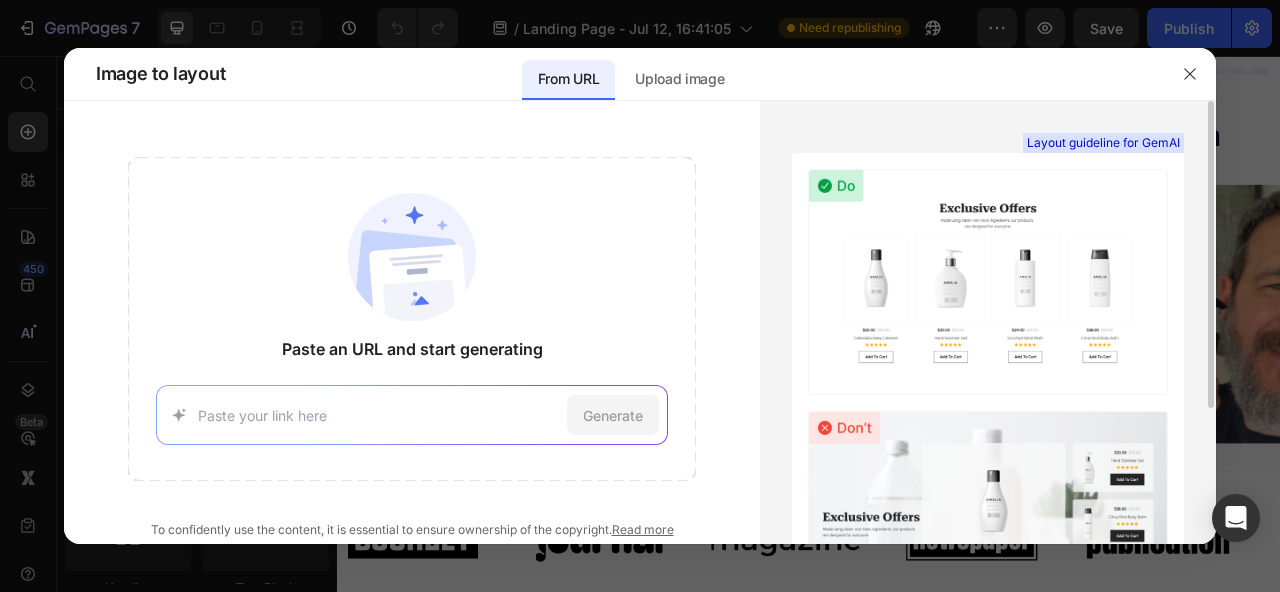 type on """ 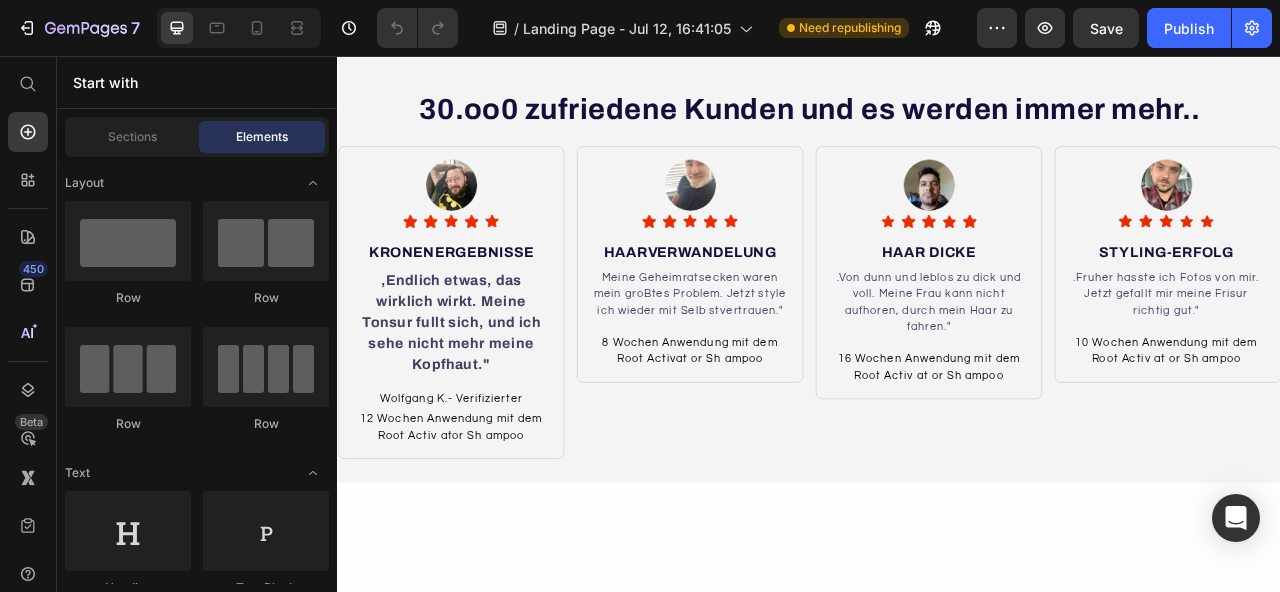 scroll, scrollTop: 740, scrollLeft: 0, axis: vertical 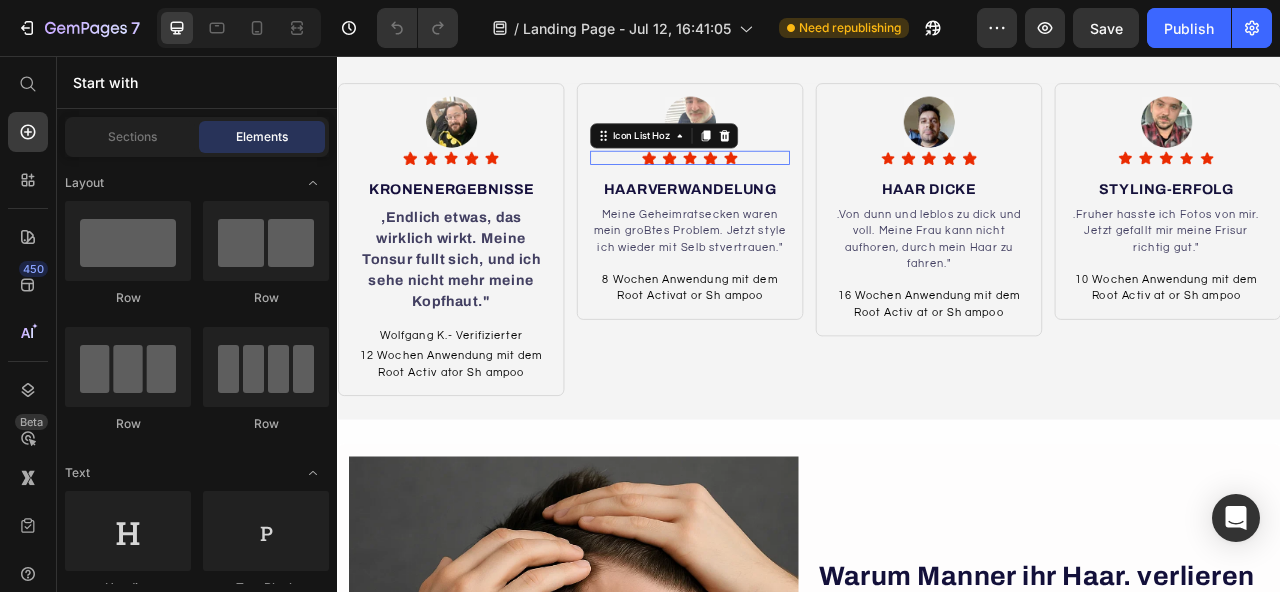 click on "Icon     Icon     Icon     Icon     Icon" at bounding box center [785, 185] 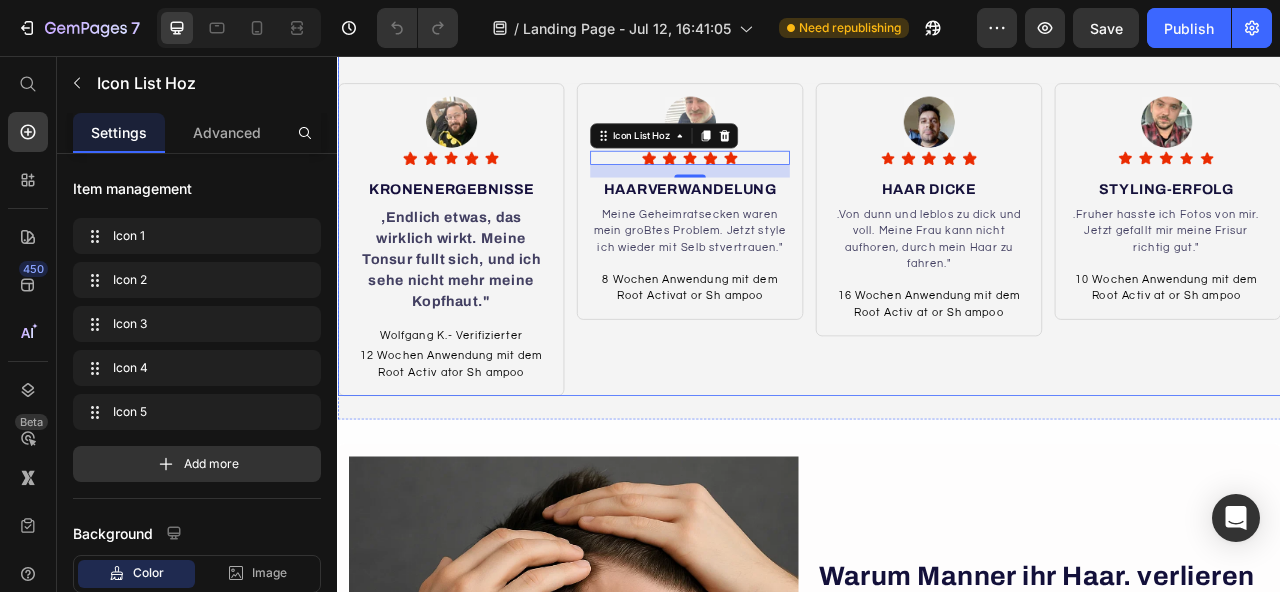scroll, scrollTop: 0, scrollLeft: 0, axis: both 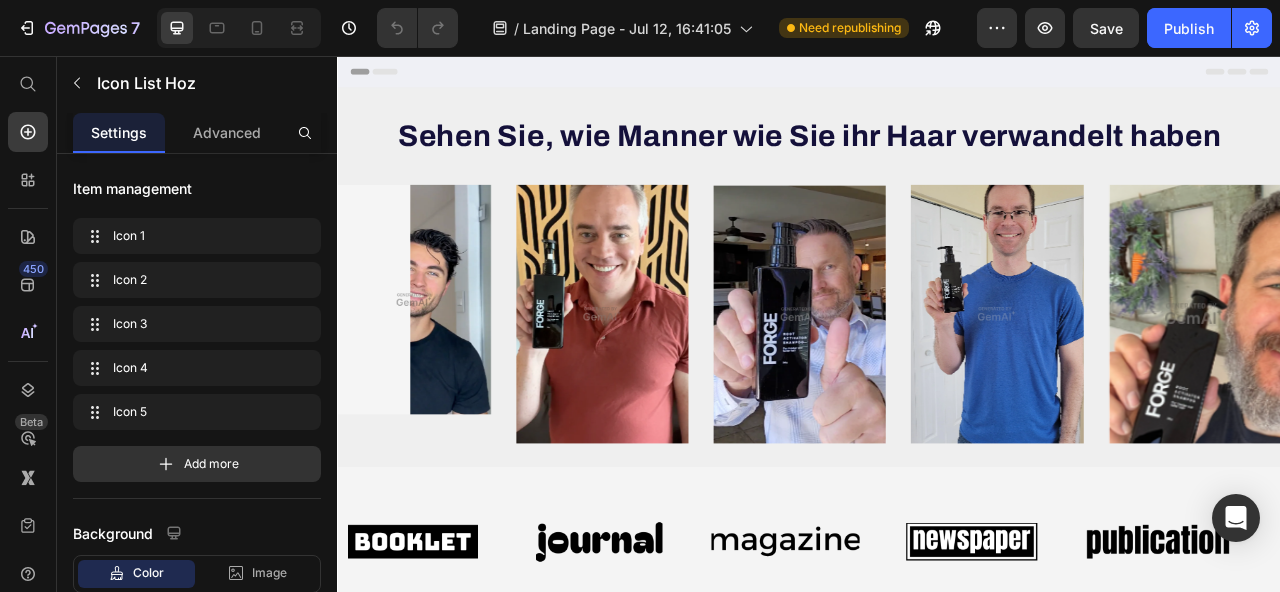 click on "Sehen Sie, wie Manner wie Sie ihr Haar verwandelt haben Heading Image Image Image Image Image Row Row Row Section 1" at bounding box center [937, 338] 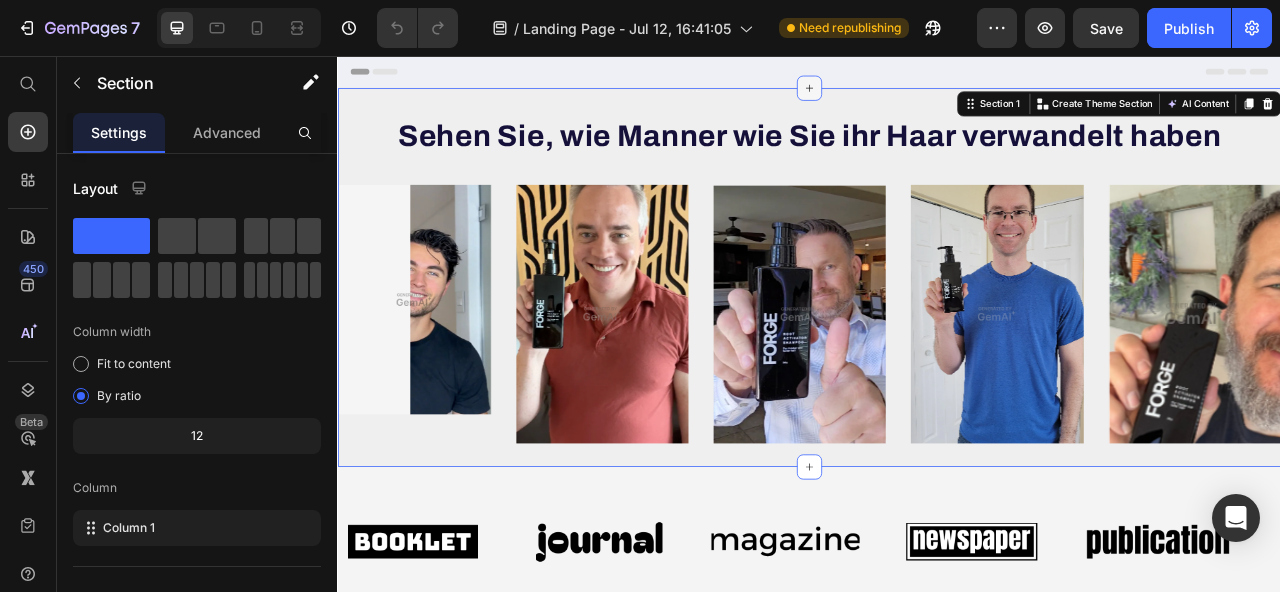 click 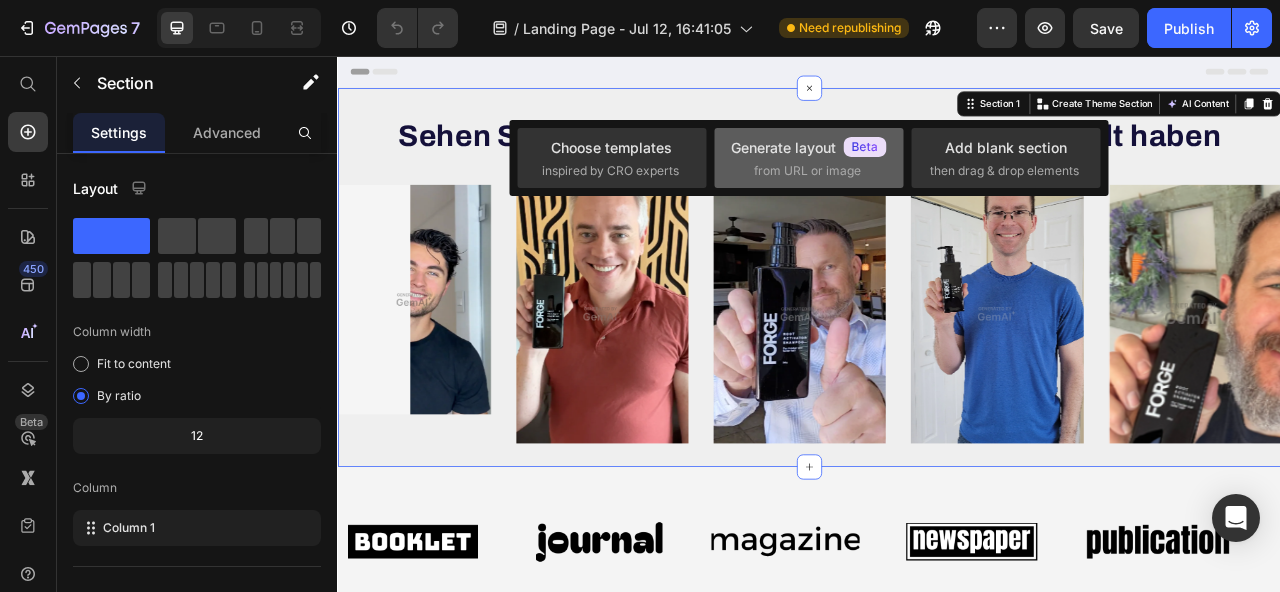click on "Generate layout  from URL or image" at bounding box center [809, 158] 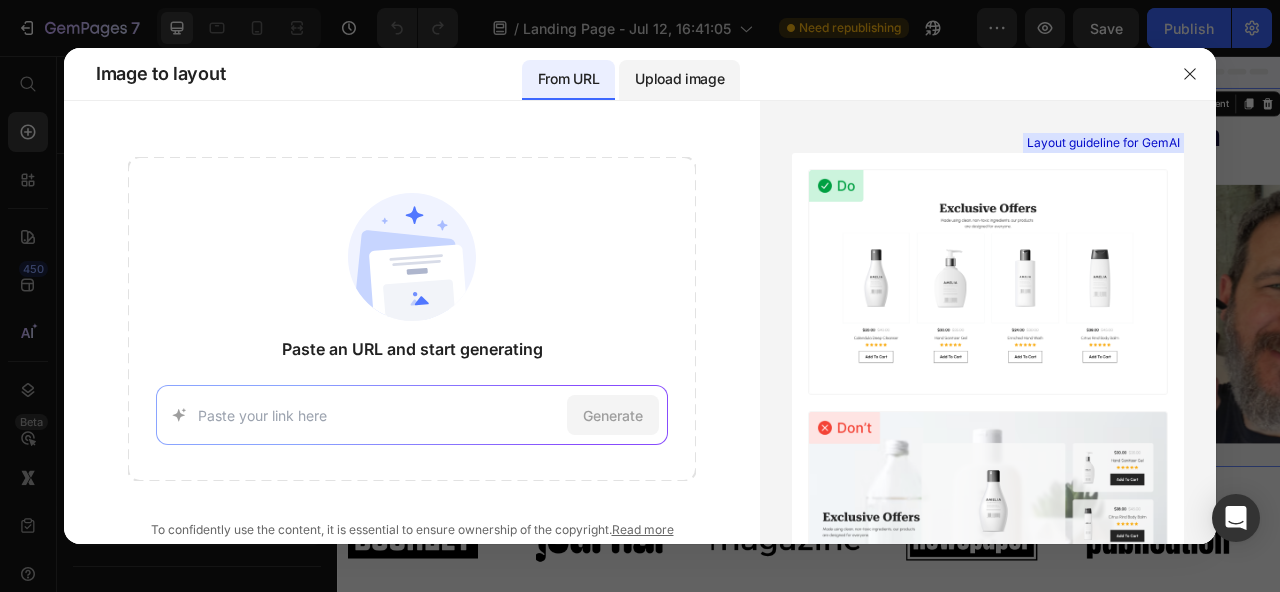click on "Upload image" at bounding box center [679, 79] 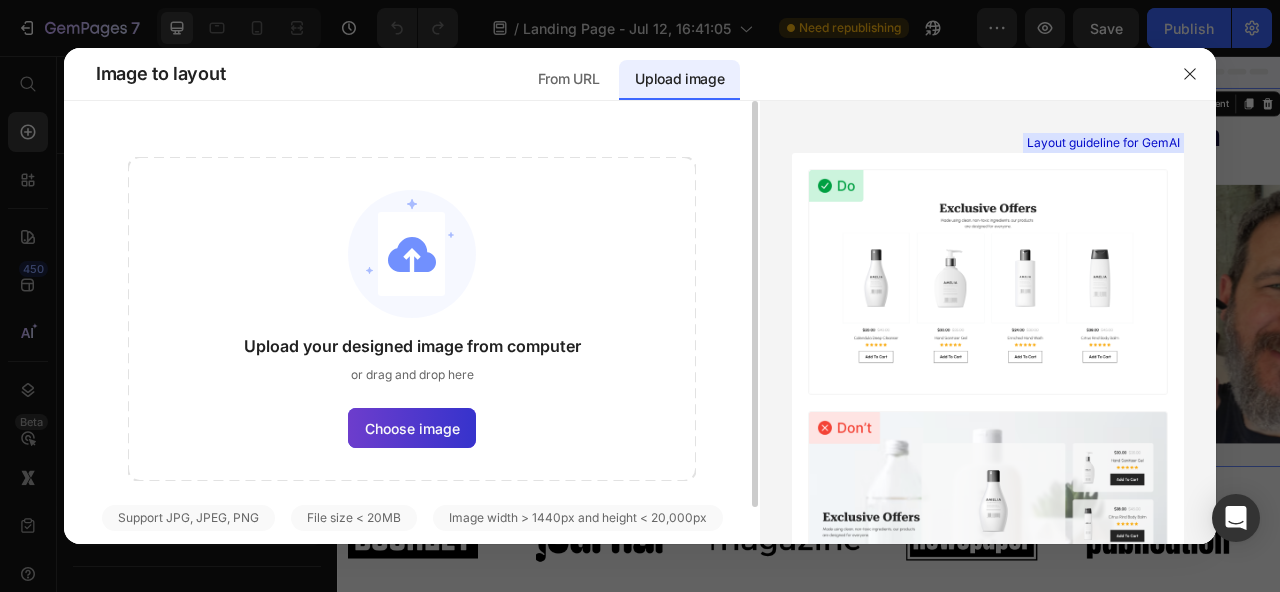 click on "Choose image" 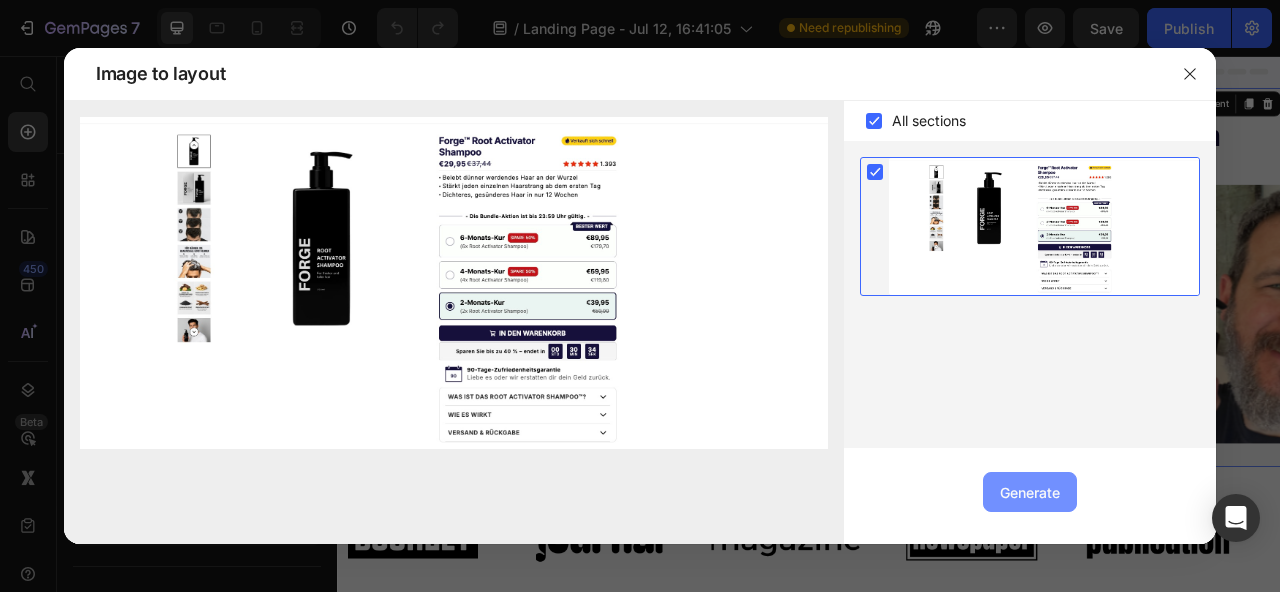 click on "Generate" at bounding box center [1030, 492] 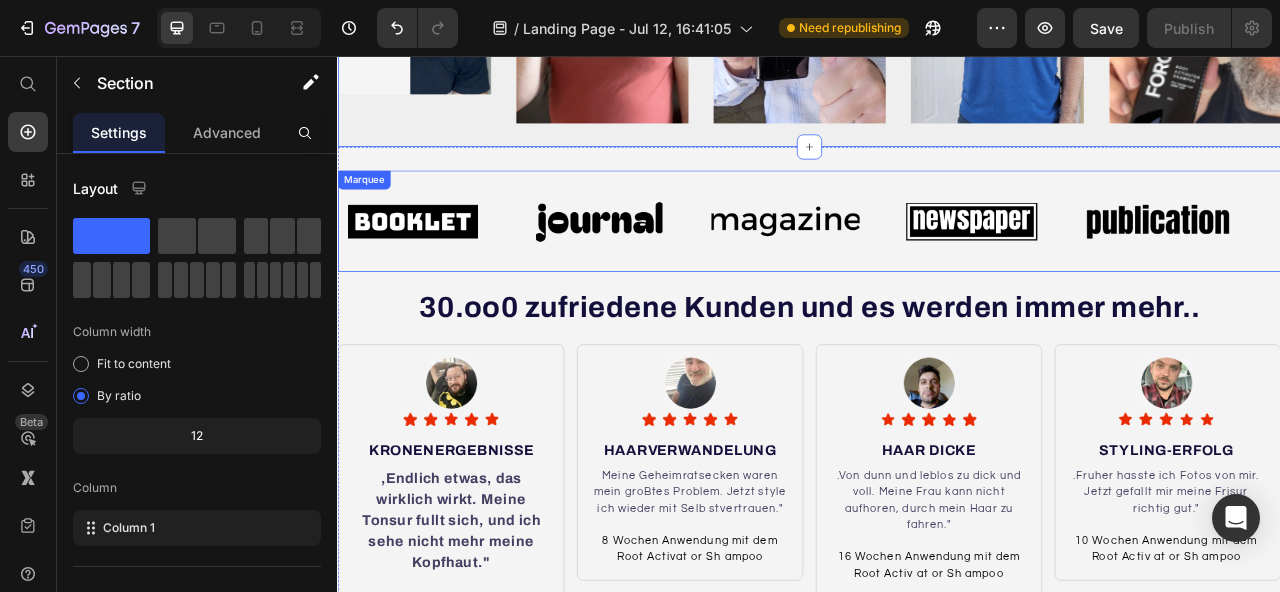 scroll, scrollTop: 0, scrollLeft: 0, axis: both 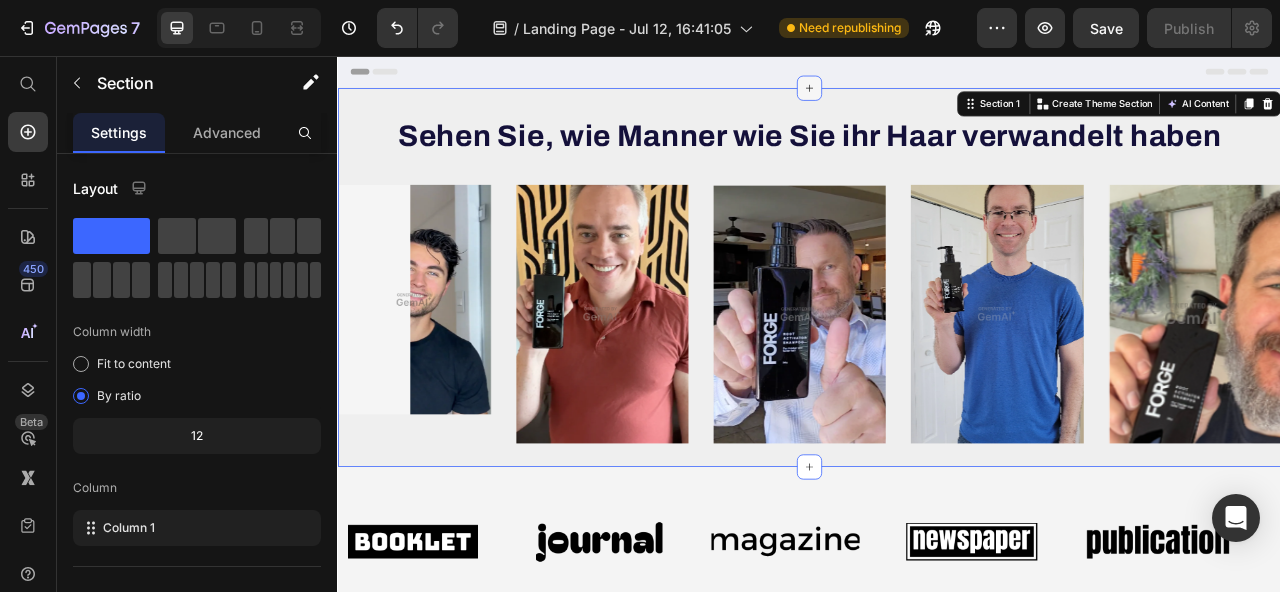 click at bounding box center [937, 97] 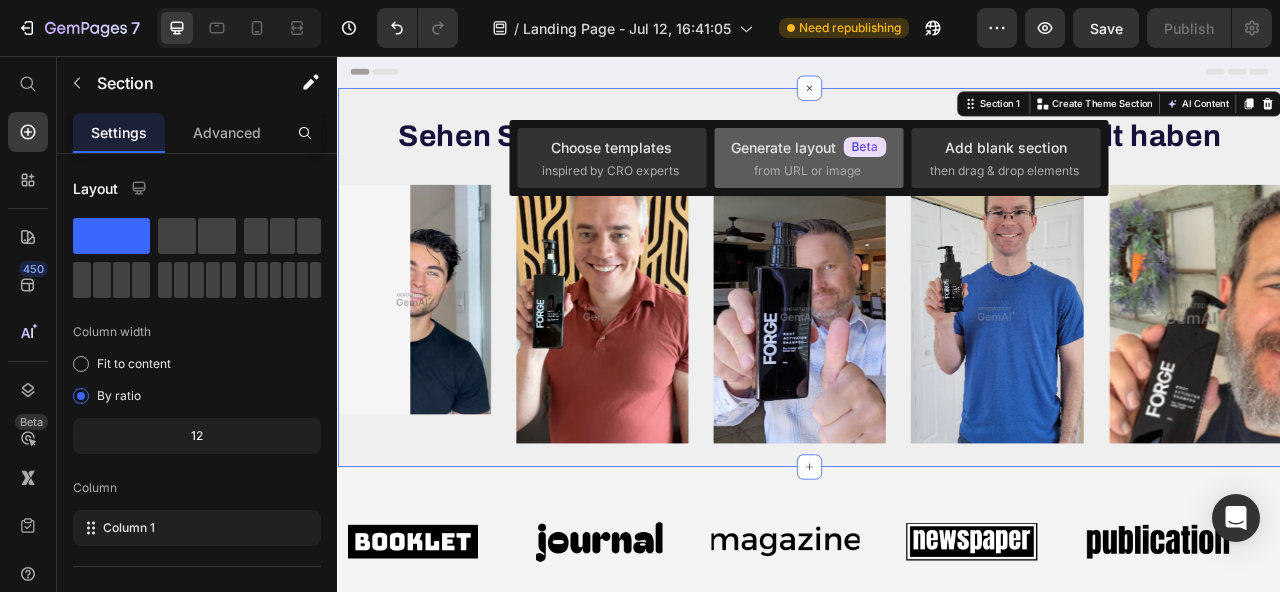 click on "from URL or image" at bounding box center [807, 171] 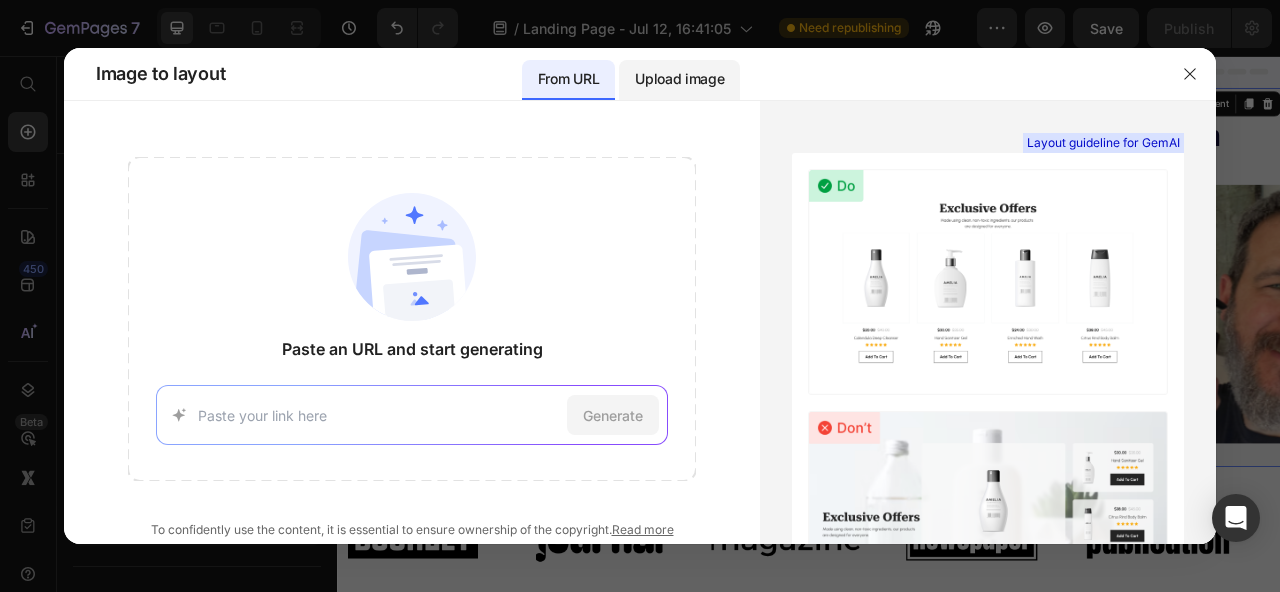 click on "Upload image" at bounding box center (679, 80) 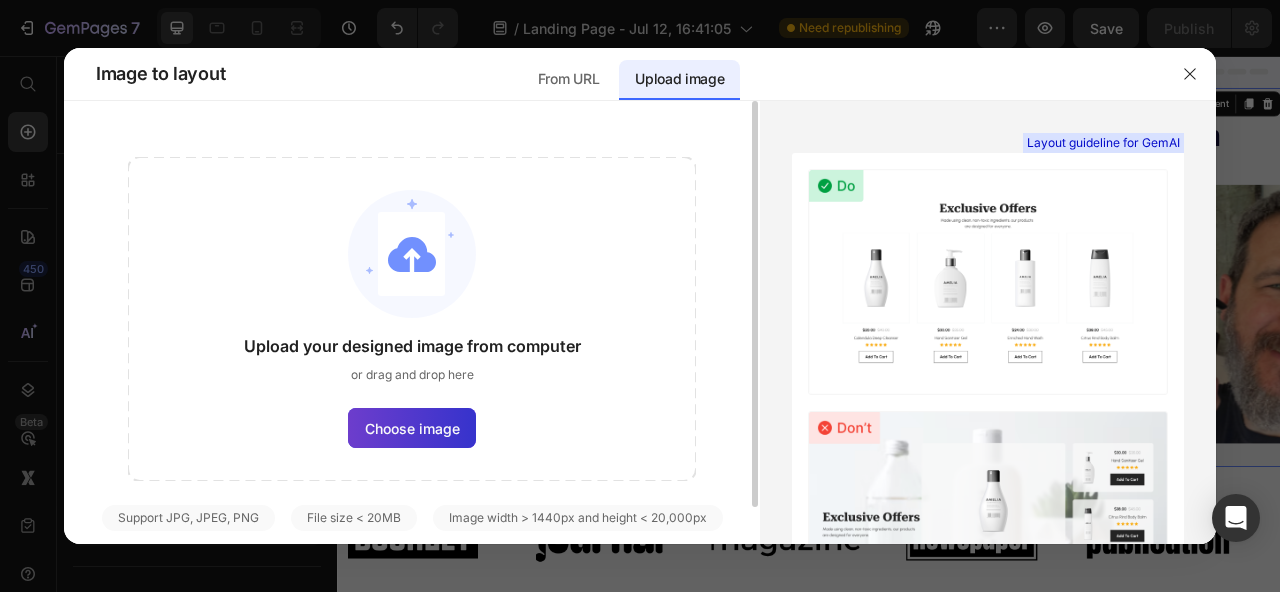 click on "Choose image" at bounding box center [412, 428] 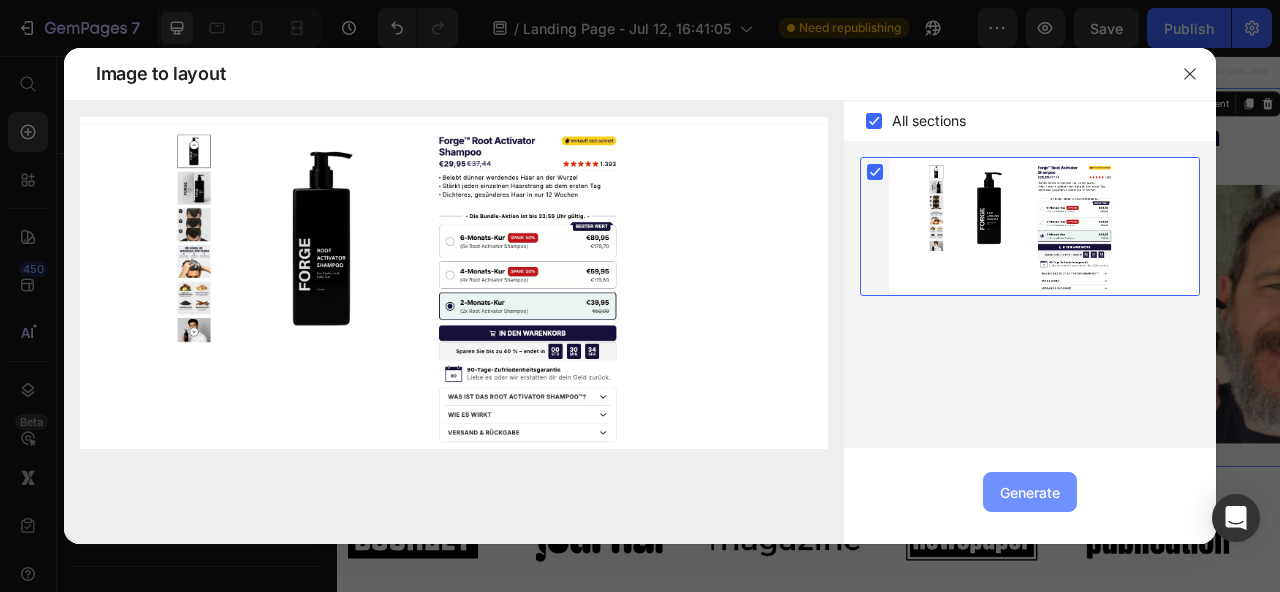 click on "Generate" at bounding box center [1030, 492] 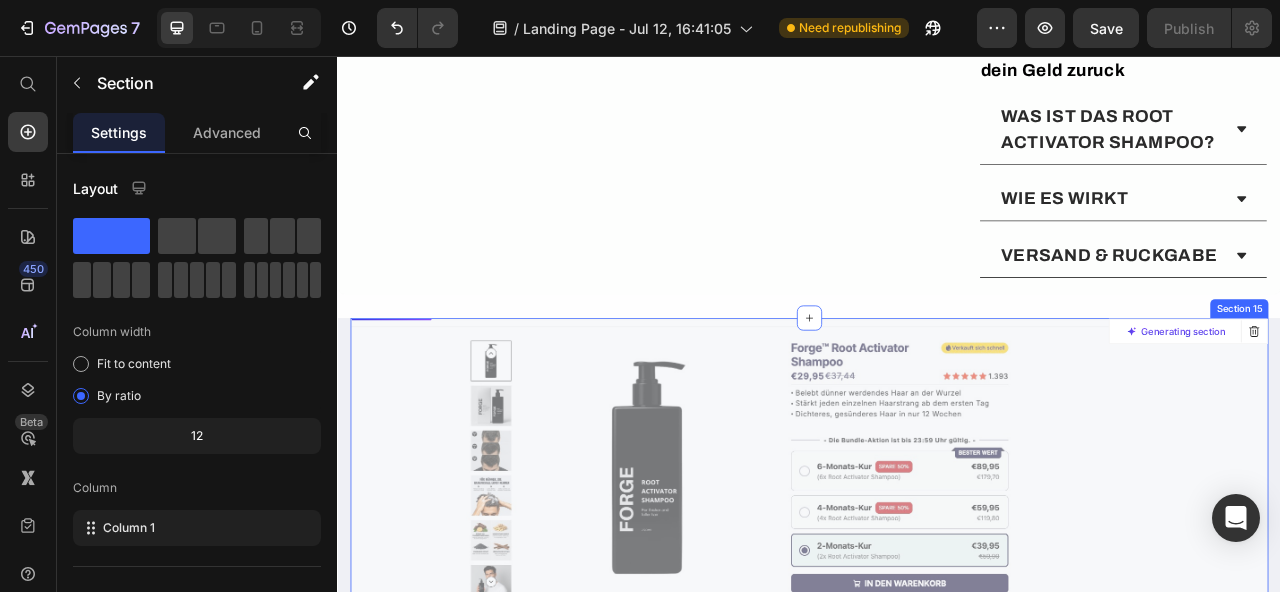 scroll, scrollTop: 10790, scrollLeft: 0, axis: vertical 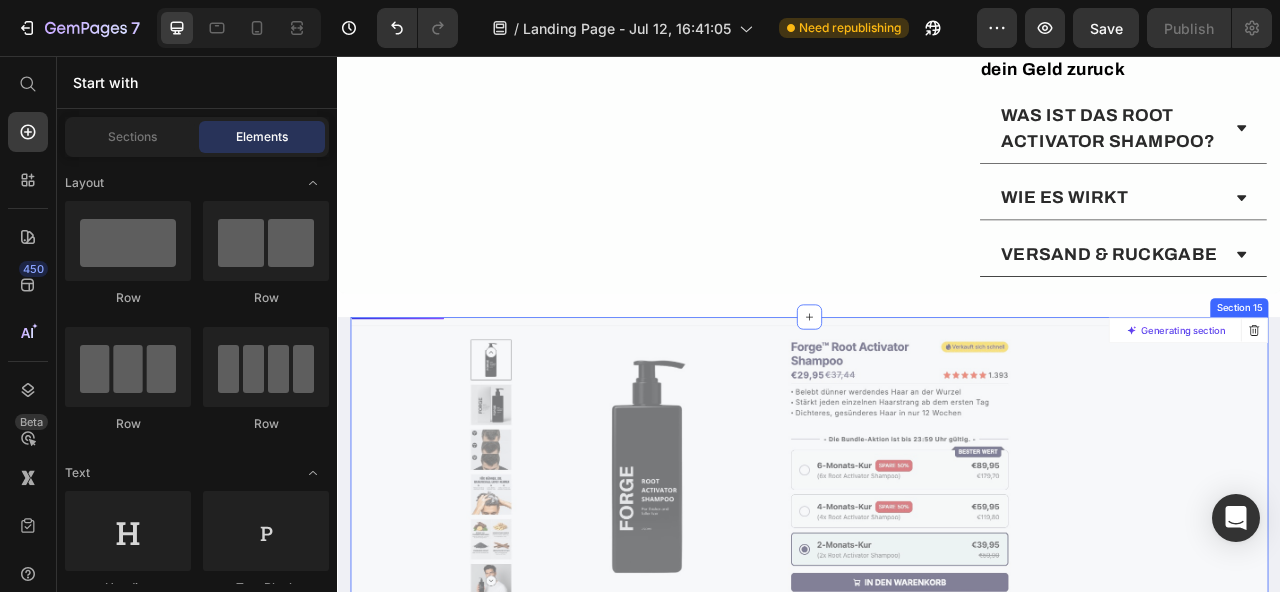 click at bounding box center [937, 647] 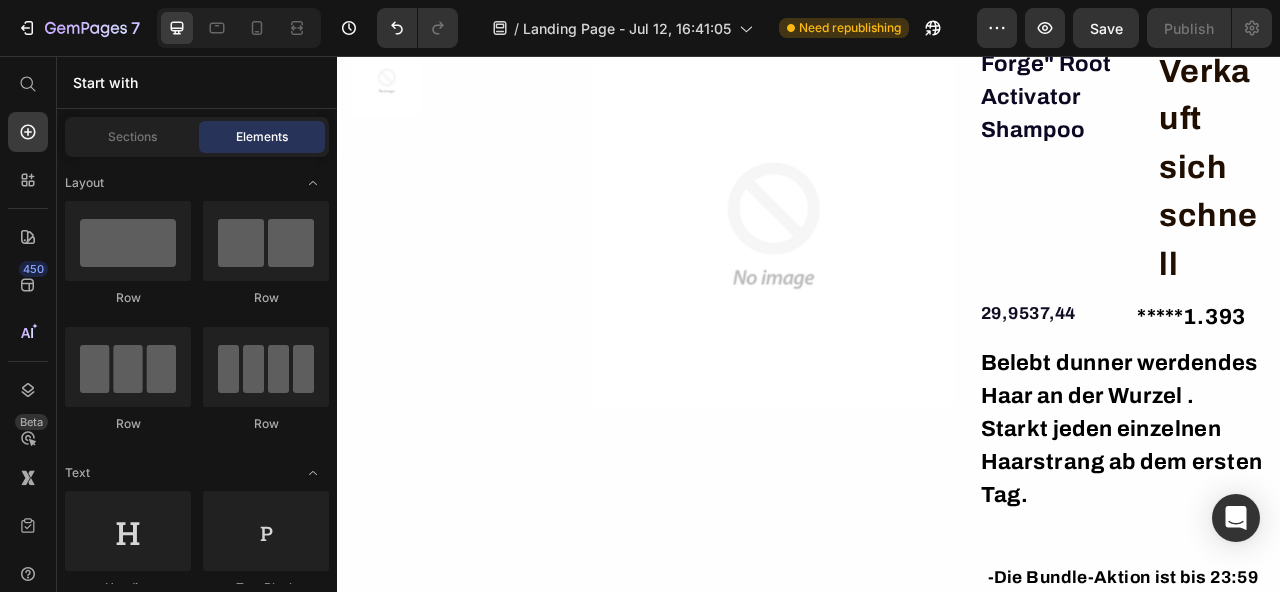 scroll, scrollTop: 8751, scrollLeft: 0, axis: vertical 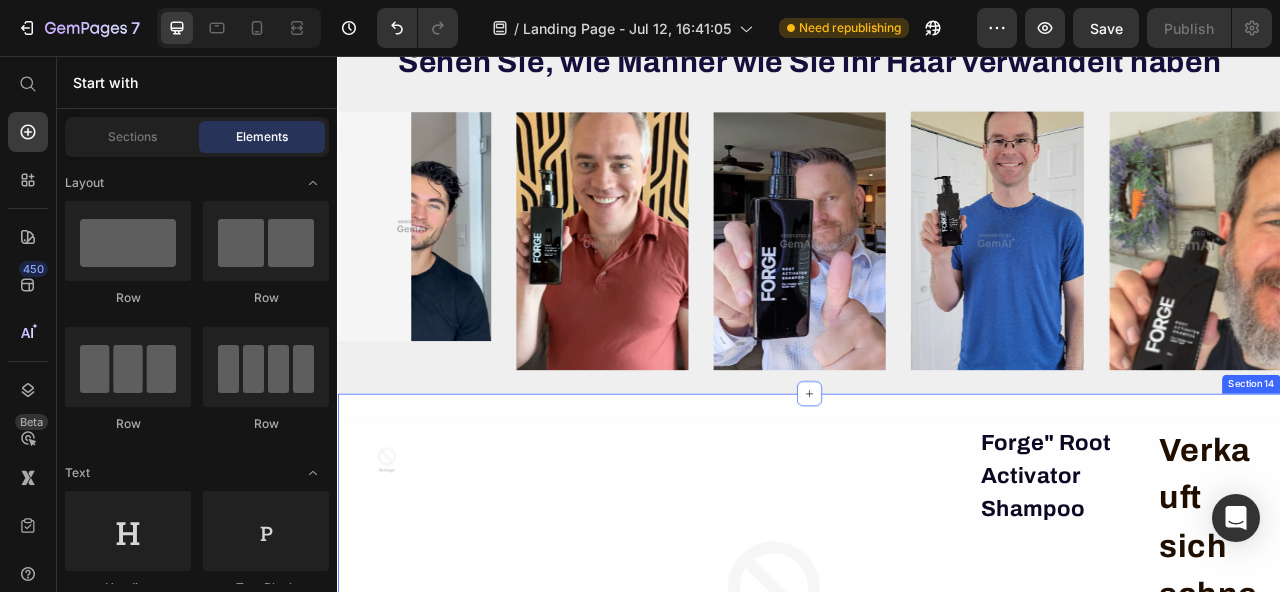 click on "Product Images Product Images Forge" Root Activator Shampoo Heading Verkauft sich schnell Heading Row 29,9537,44 Text Block *****1.393 Heading Row Row Belebt dunner werdendes Haar an der Wurzel . Starkt jeden einzelnen Haarstrang ab dem ersten Tag. Heading Row -Die Bundle-Aktion ist bis 23:59 Uhr gultig.- Text Block 6-Monats-Kur Text Block SPARE 50% Heading Row (6x Root Activator Shampoo) Heading 4-Monats-Kur Text Block SPARE 50% Heading 59,95 Text Block Row (4x Root Activator Shampoo) Text Block 119,80 Text Block Row 2-Monats-Kur (2x Root Activator Shampoo) Text Block INDEN WARENKORB Heading 90-Tage-Zufriedenheitsgarantie Liebe es oder wir erstatten dir dein Geld zuruck Text Block
WAS IST DAS ROOT ACTIVATOR SHAMPOO?
WIE ES WIRKT
VERSAND & RUCKGABE Accordion Row Row Product Section 14" at bounding box center (937, 1459) 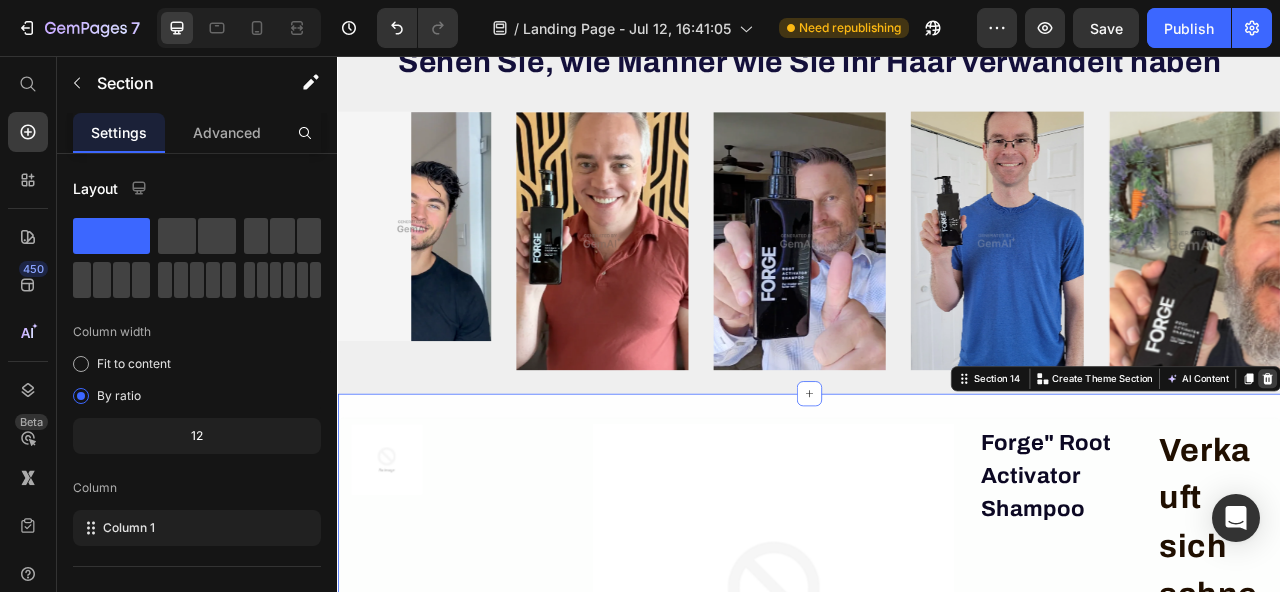 click 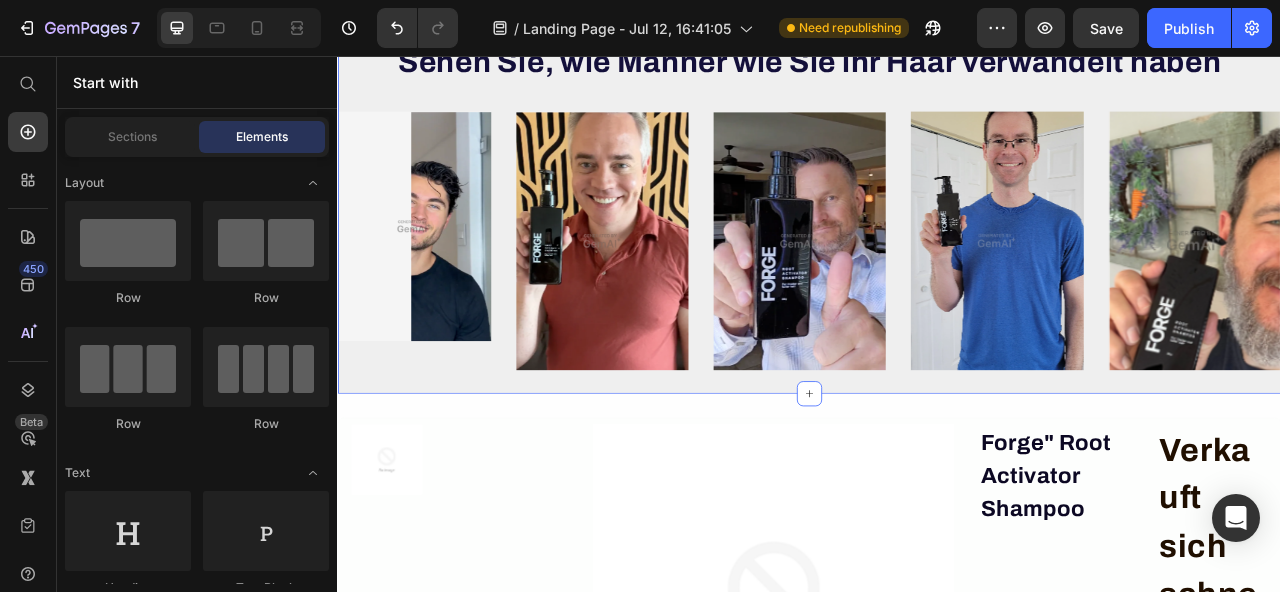 scroll, scrollTop: 9039, scrollLeft: 0, axis: vertical 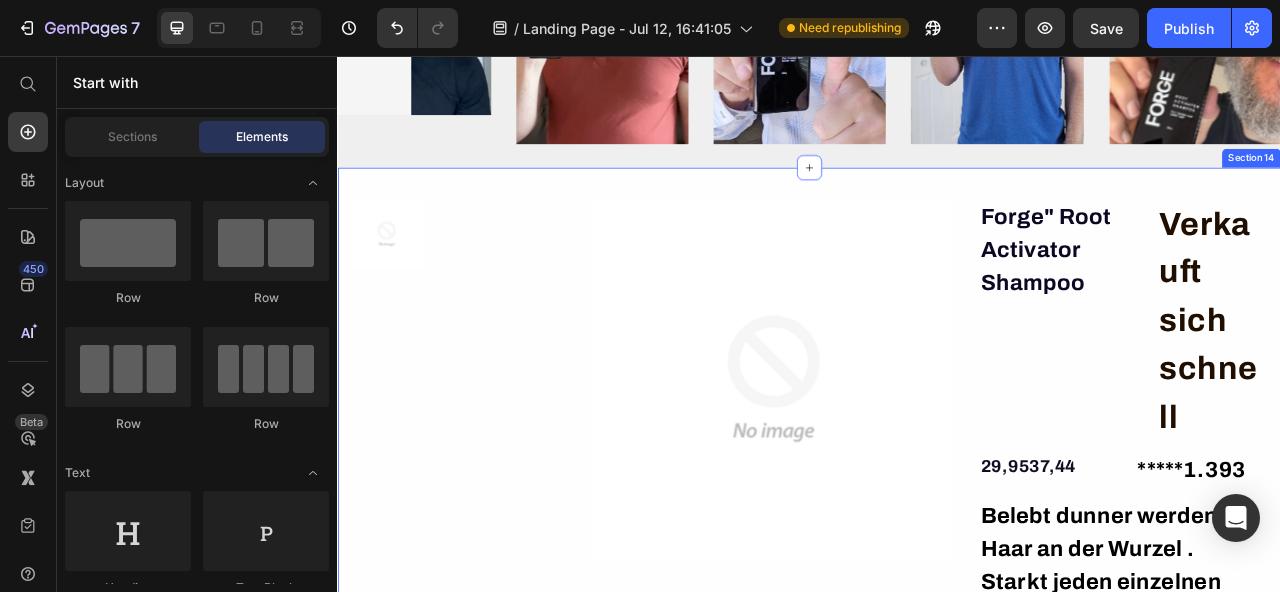 click on "Product Images Product Images Forge" Root Activator Shampoo Heading Verkauft sich schnell Heading Row 29,9537,44 Text Block *****1.393 Heading Row Row Belebt dunner werdendes Haar an der Wurzel . Starkt jeden einzelnen Haarstrang ab dem ersten Tag. Heading Row -Die Bundle-Aktion ist bis 23:59 Uhr gultig.- Text Block 6-Monats-Kur Text Block SPARE 50% Heading Row (6x Root Activator Shampoo) Heading 4-Monats-Kur Text Block SPARE 50% Heading 59,95 Text Block Row (4x Root Activator Shampoo) Text Block 119,80 Text Block Row 2-Monats-Kur (2x Root Activator Shampoo) Text Block INDEN WARENKORB Heading 90-Tage-Zufriedenheitsgarantie Liebe es oder wir erstatten dir dein Geld zuruck Text Block
WAS IST DAS ROOT ACTIVATOR SHAMPOO?
WIE ES WIRKT
VERSAND & RUCKGABE Accordion Row Row Product Section 14" at bounding box center [937, 1171] 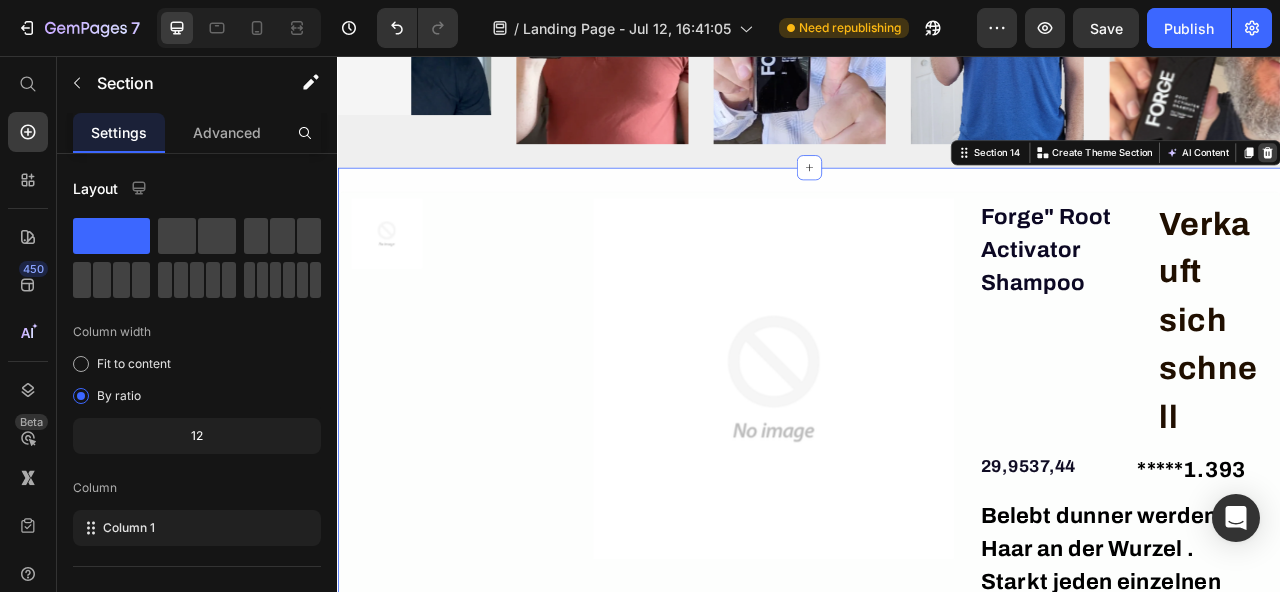 click 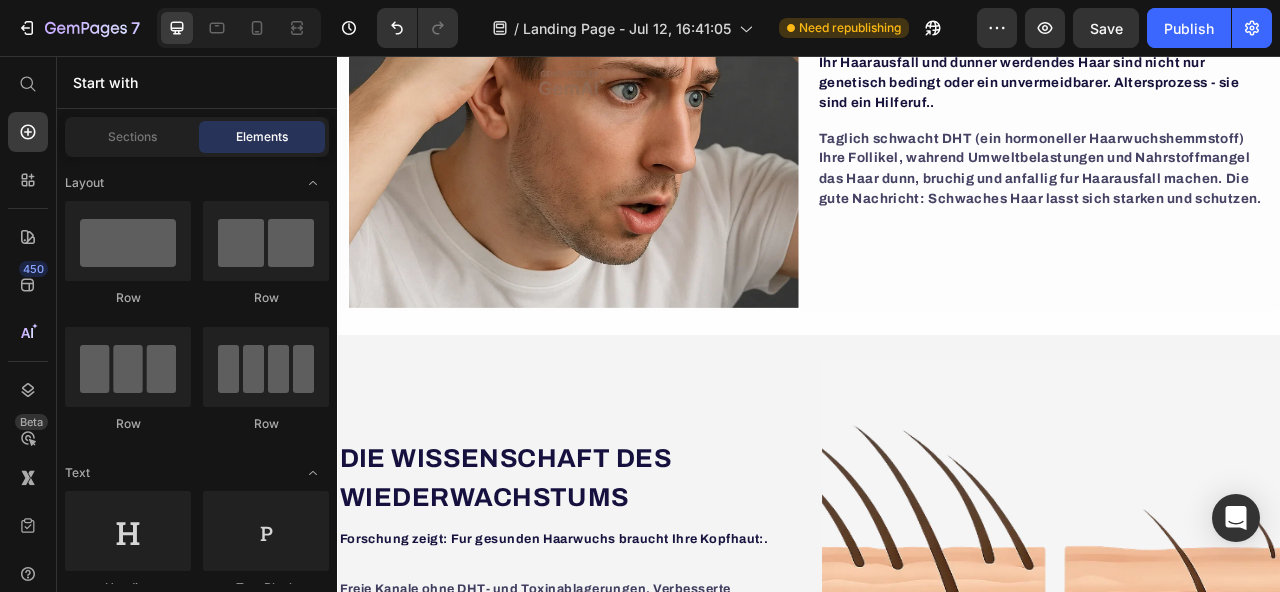 scroll, scrollTop: 0, scrollLeft: 0, axis: both 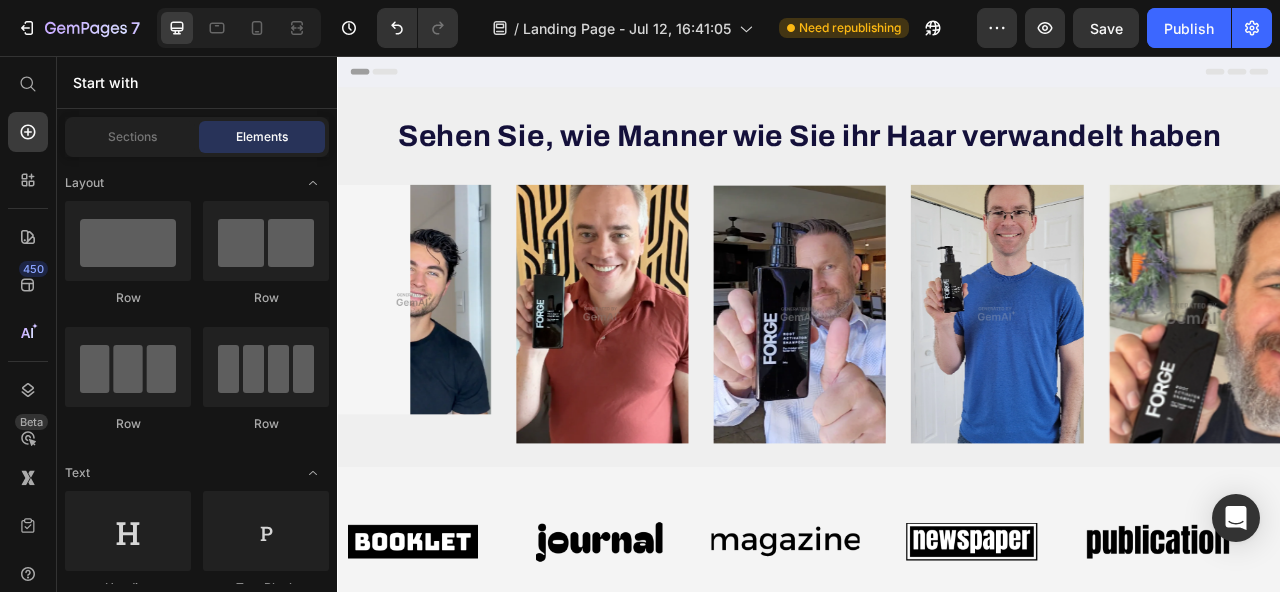 click on "Header" at bounding box center (937, 76) 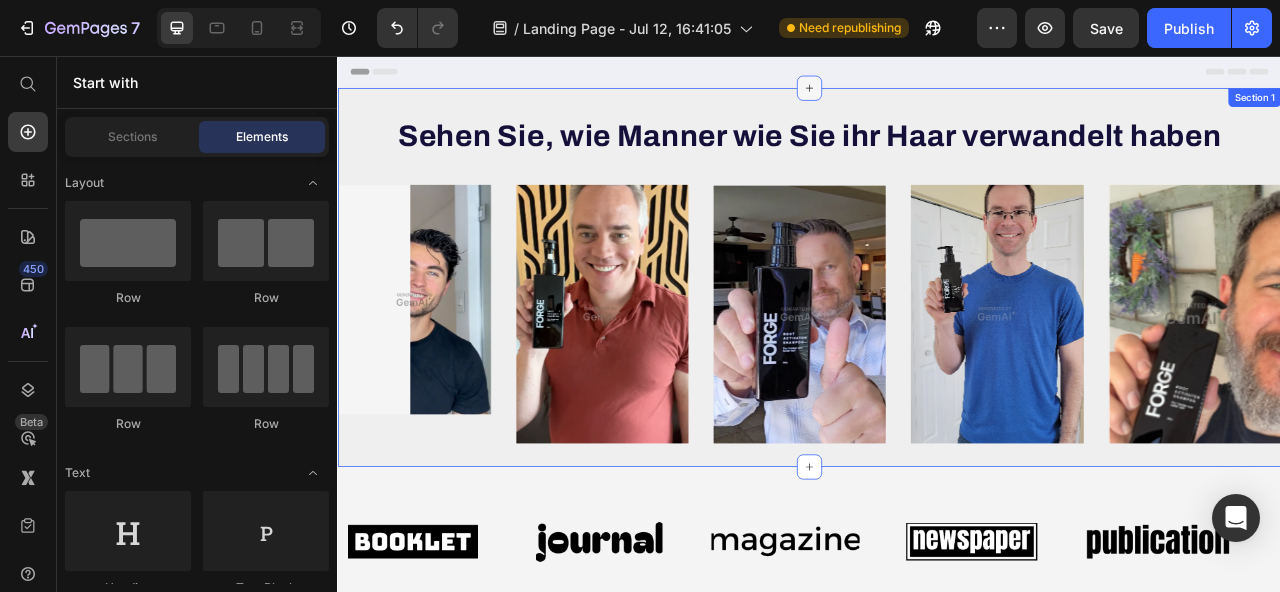 click 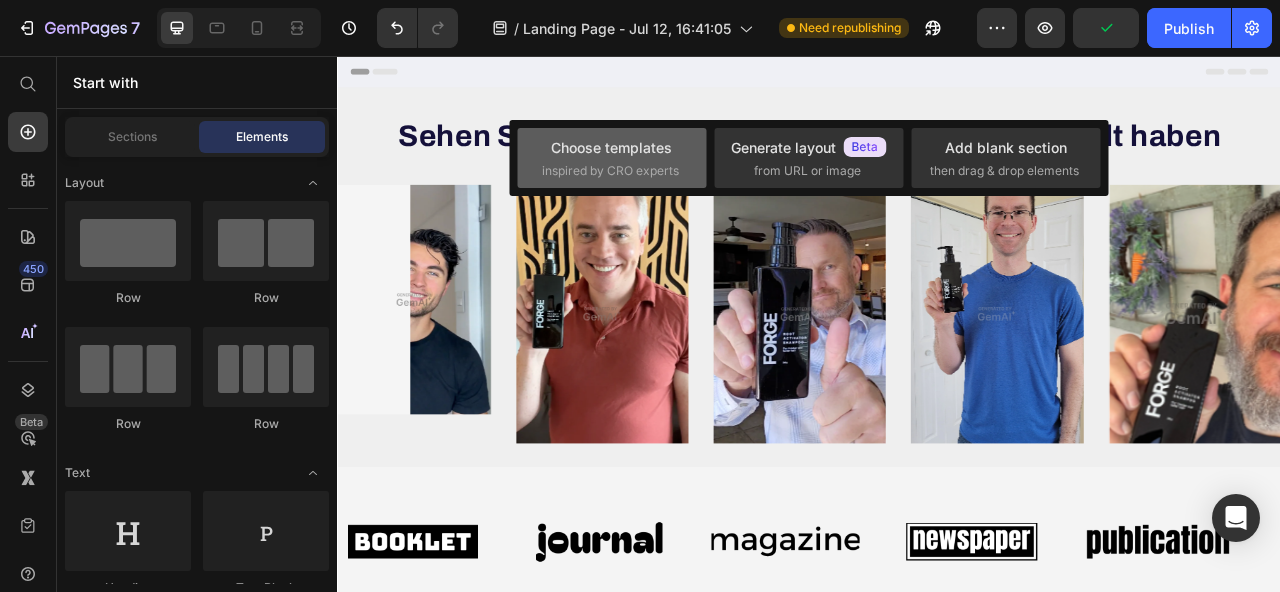 click on "Choose templates" at bounding box center (611, 147) 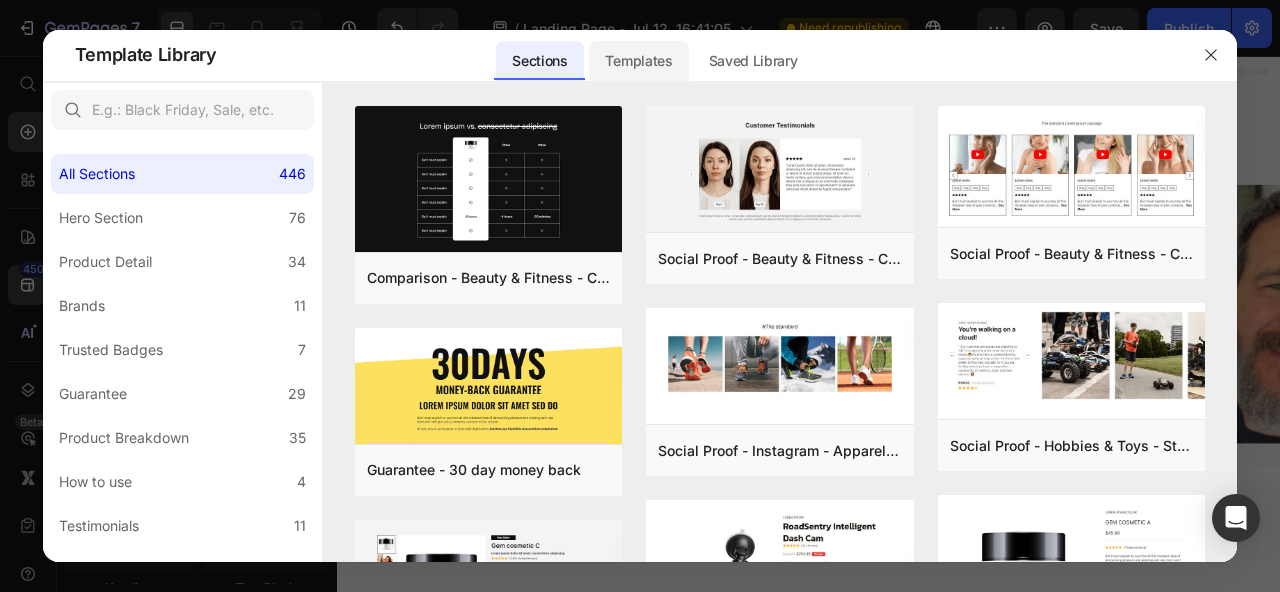 click on "Templates" 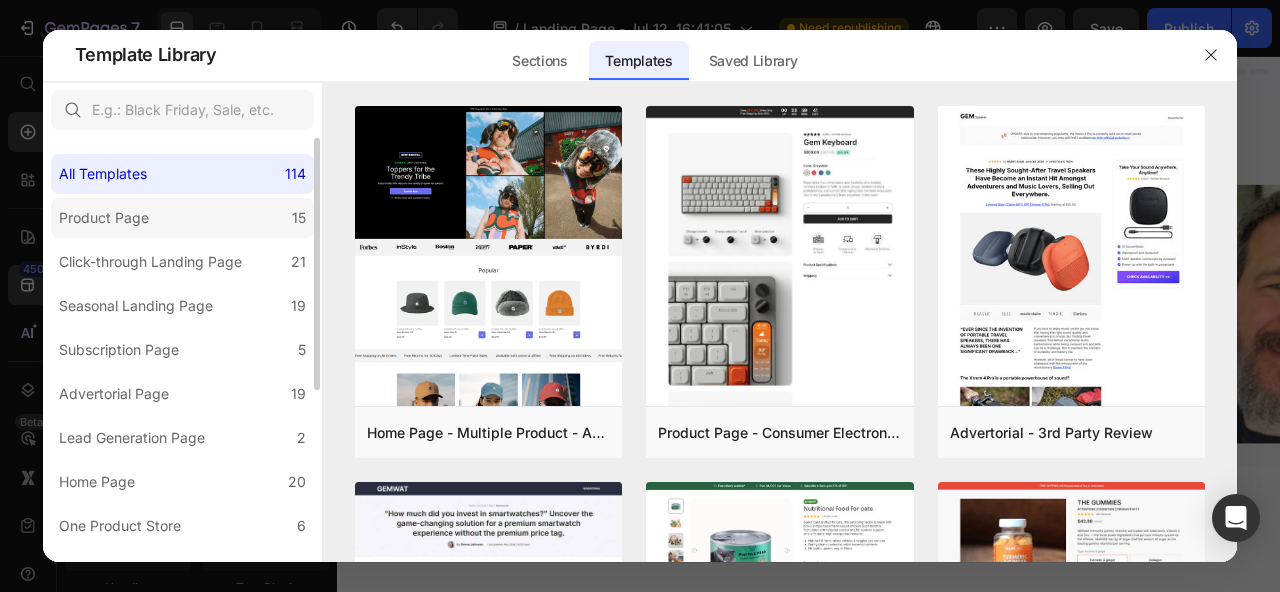 click on "Product Page" at bounding box center (104, 218) 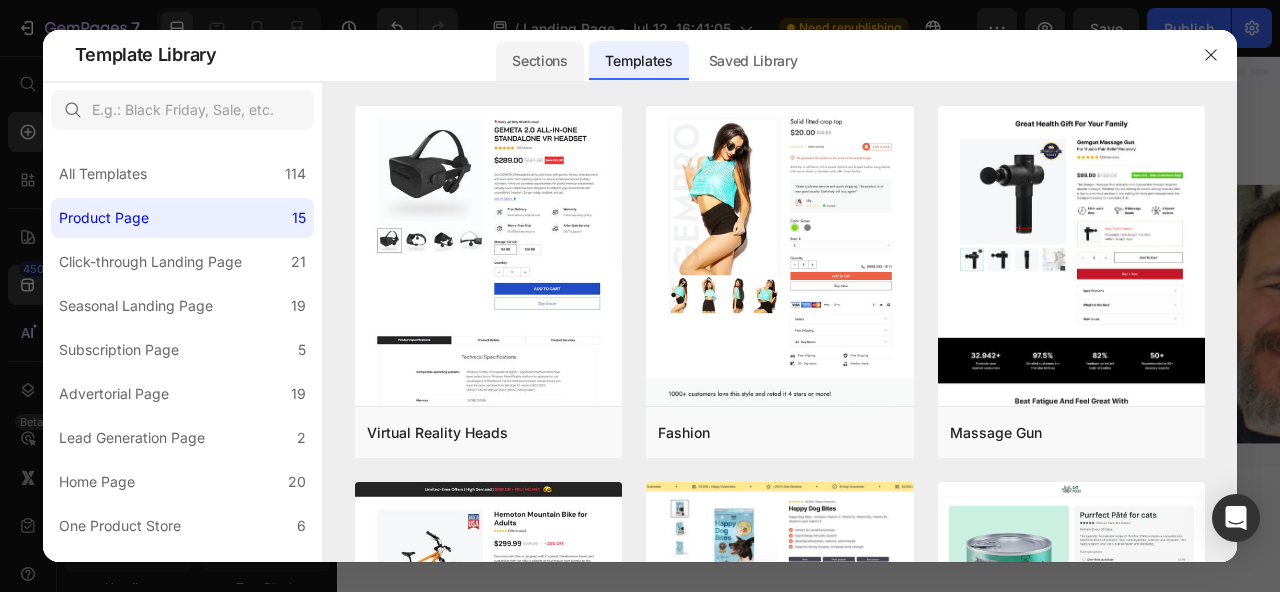 click on "Sections" 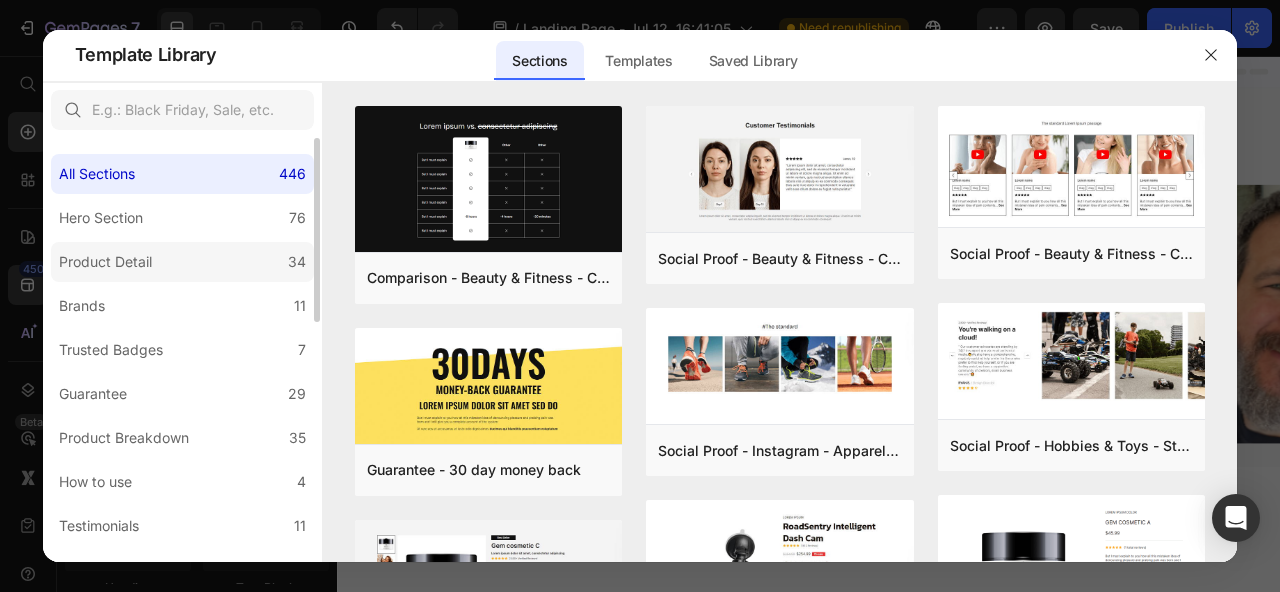 click on "Product Detail 34" 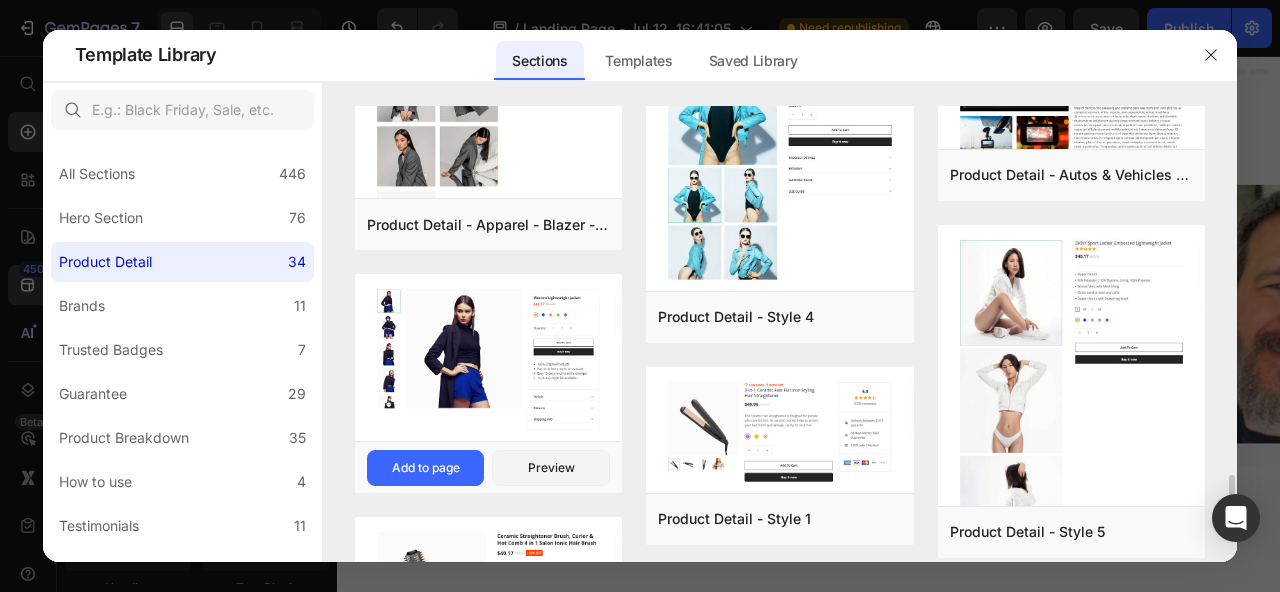 scroll, scrollTop: 2871, scrollLeft: 0, axis: vertical 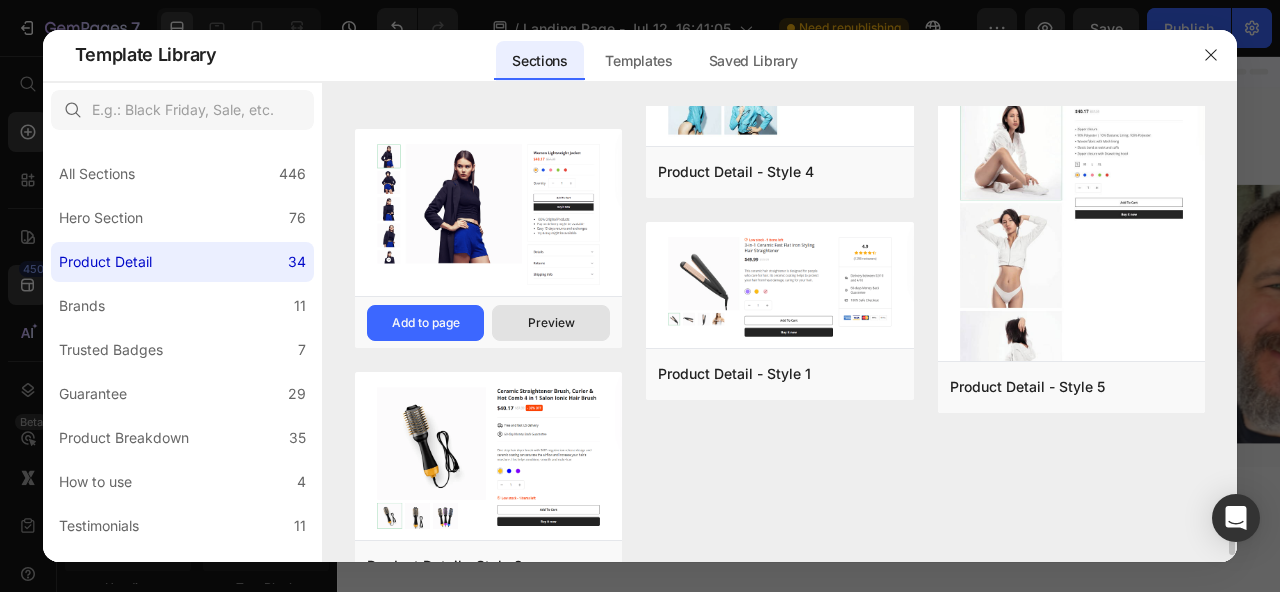 click on "Preview" at bounding box center [551, 323] 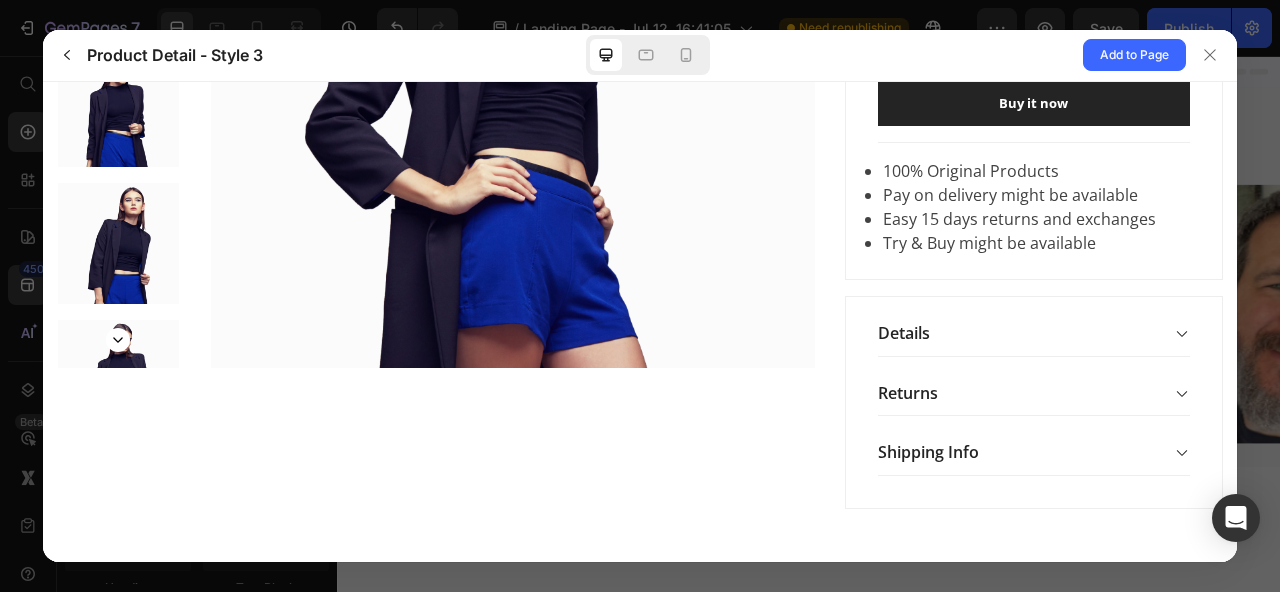 scroll, scrollTop: 0, scrollLeft: 0, axis: both 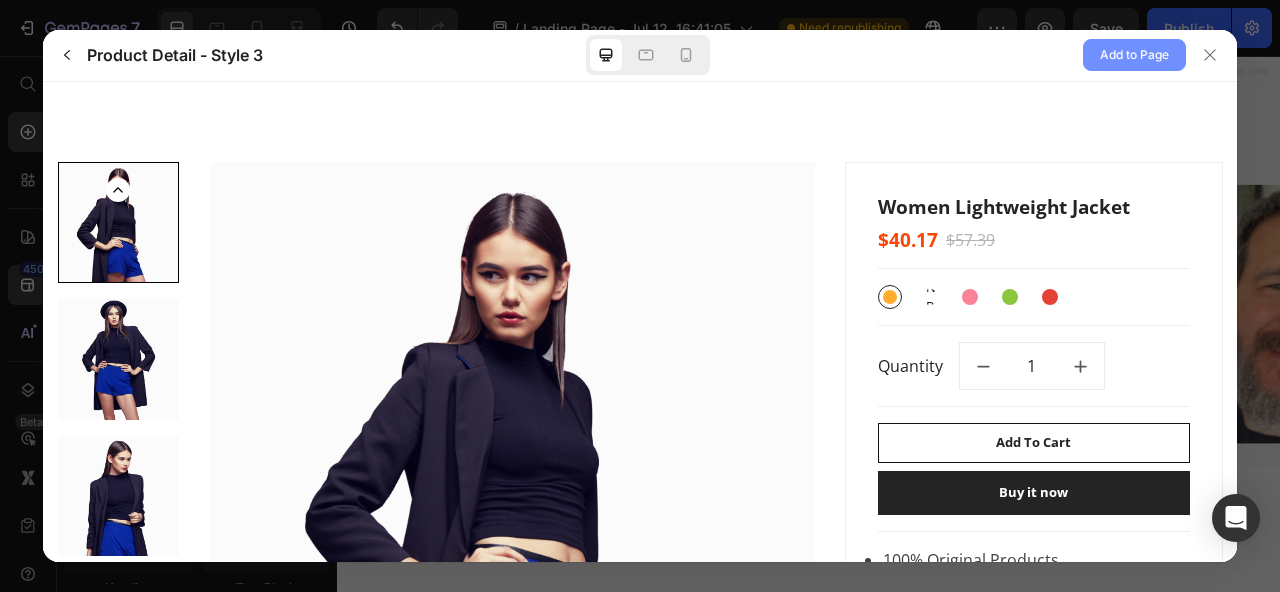 click on "Add to Page" 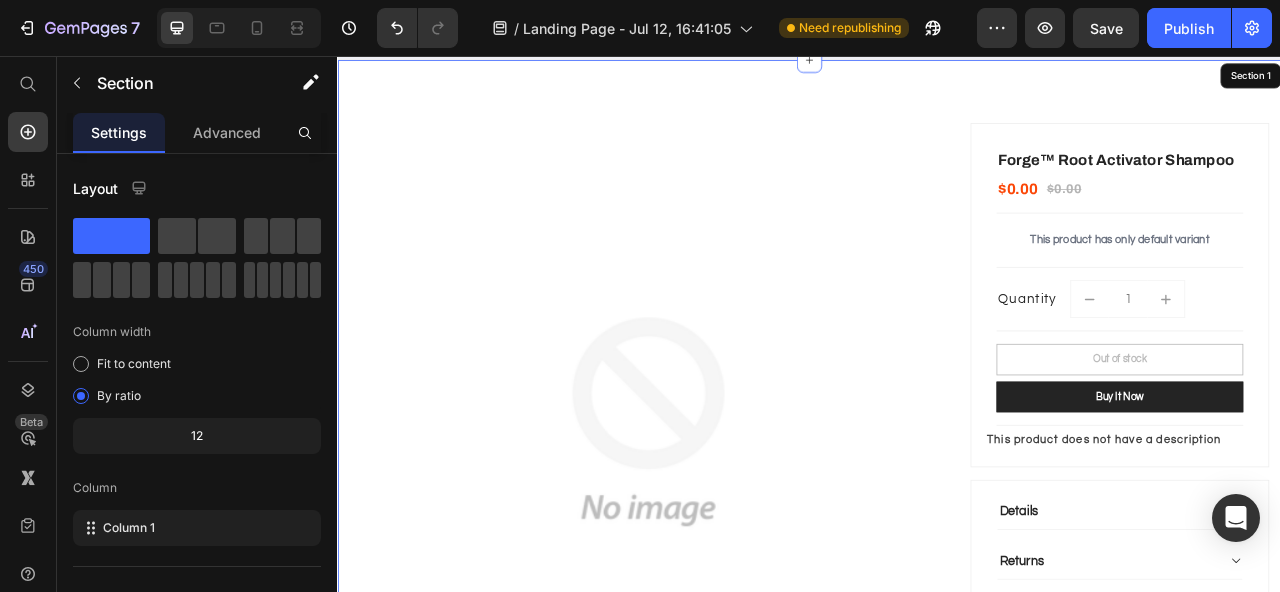 scroll, scrollTop: 41, scrollLeft: 0, axis: vertical 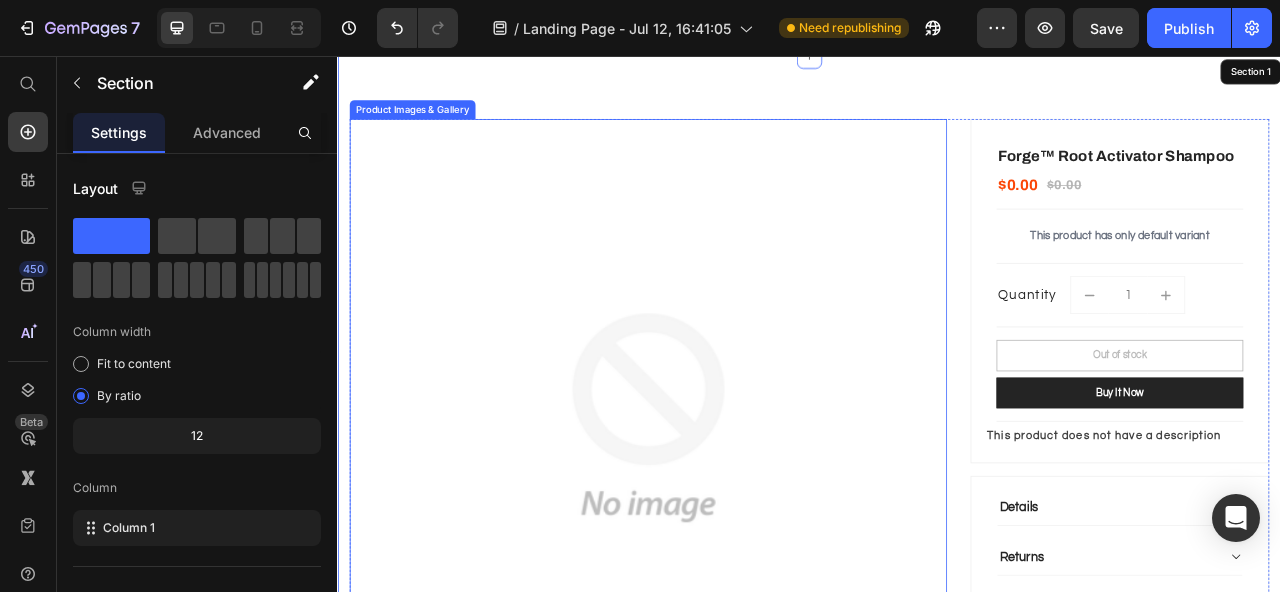 click at bounding box center [732, 516] 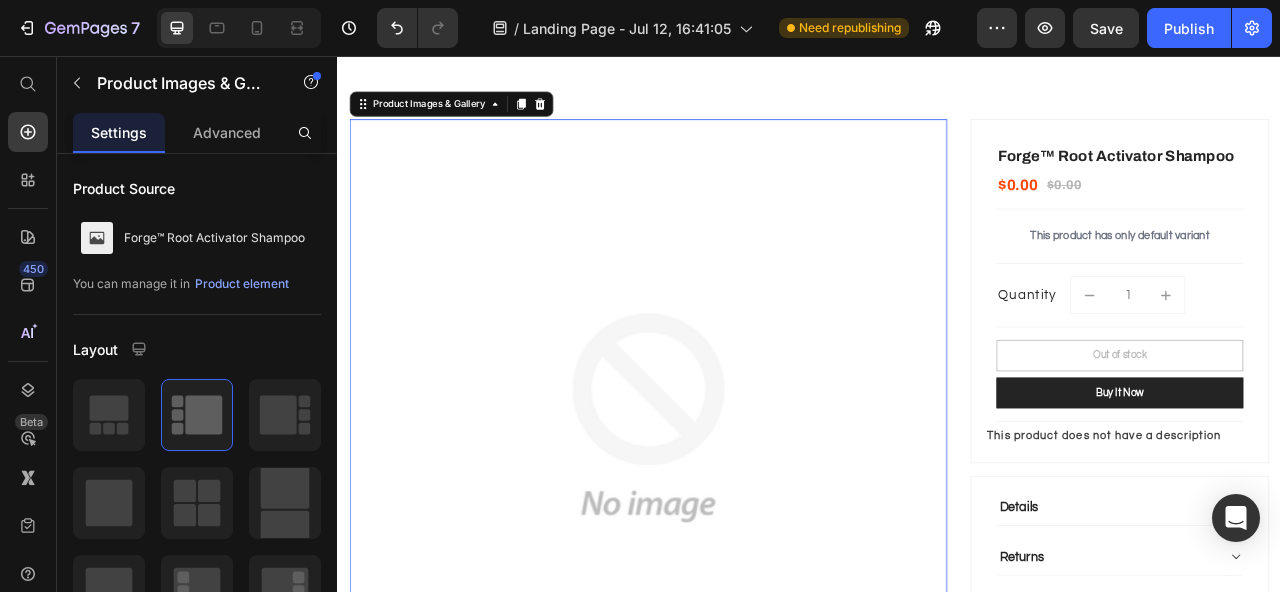 click at bounding box center (732, 516) 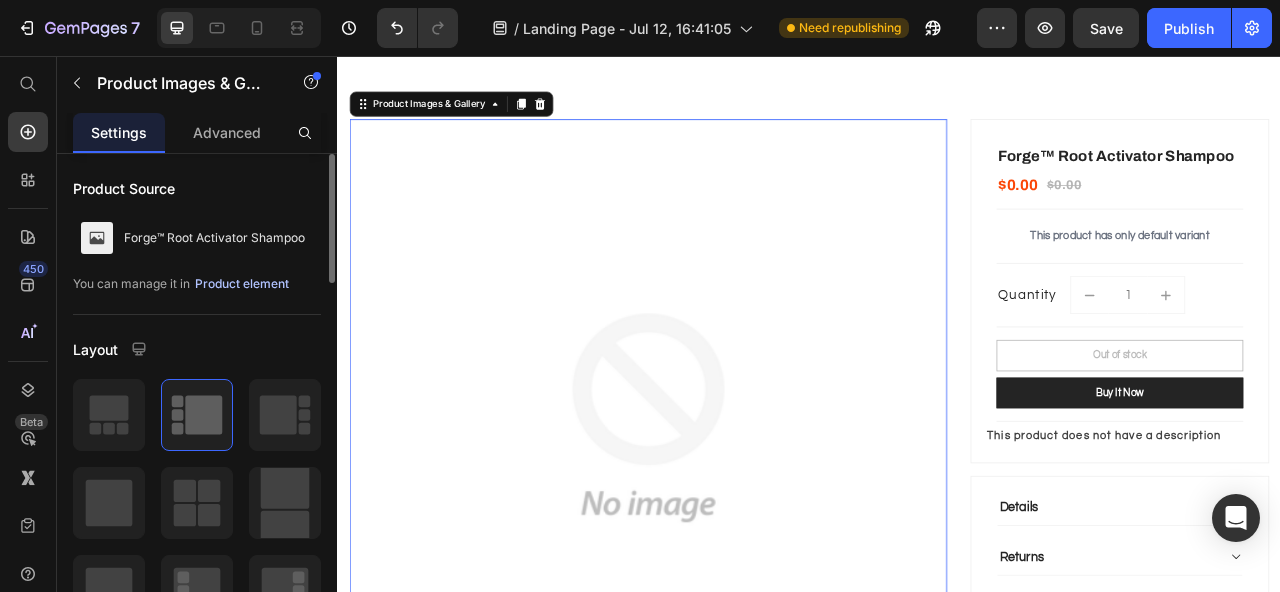 click on "Product element" at bounding box center (242, 284) 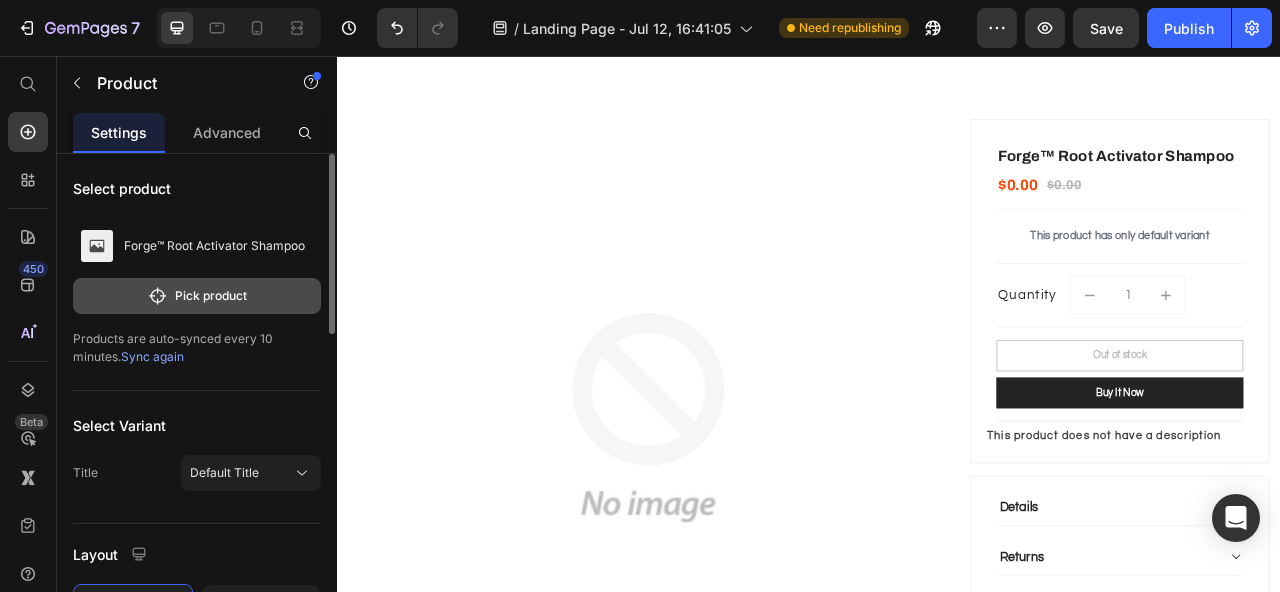 click on "Pick product" at bounding box center (197, 296) 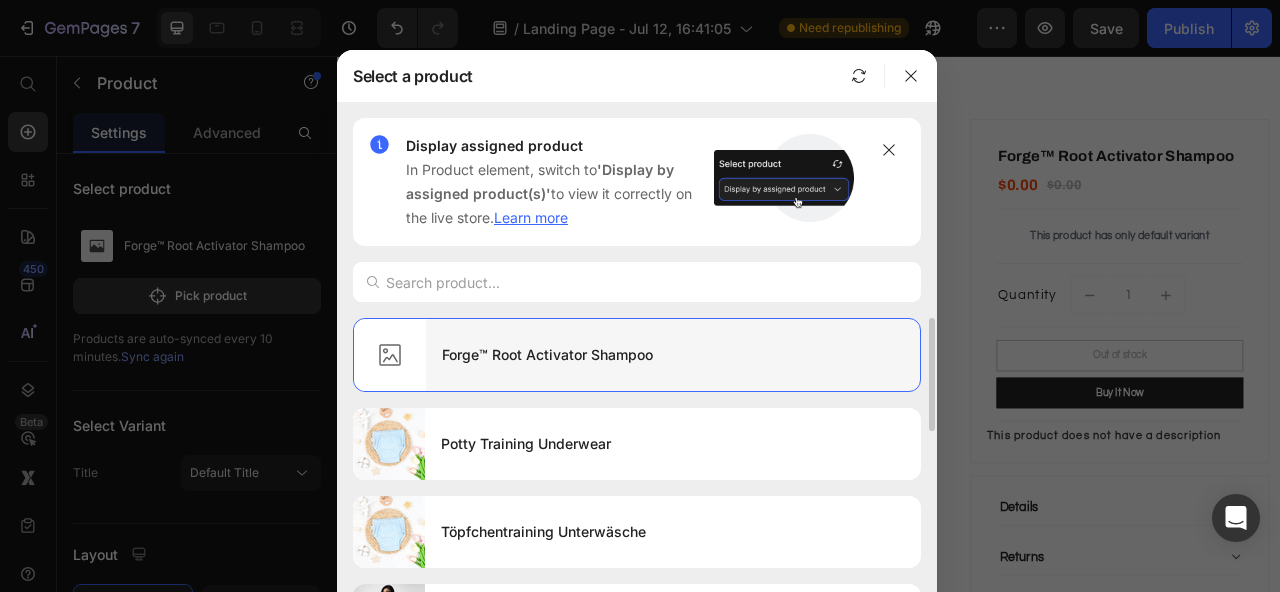 click on "Forge™ Root Activator Shampoo" at bounding box center (673, 355) 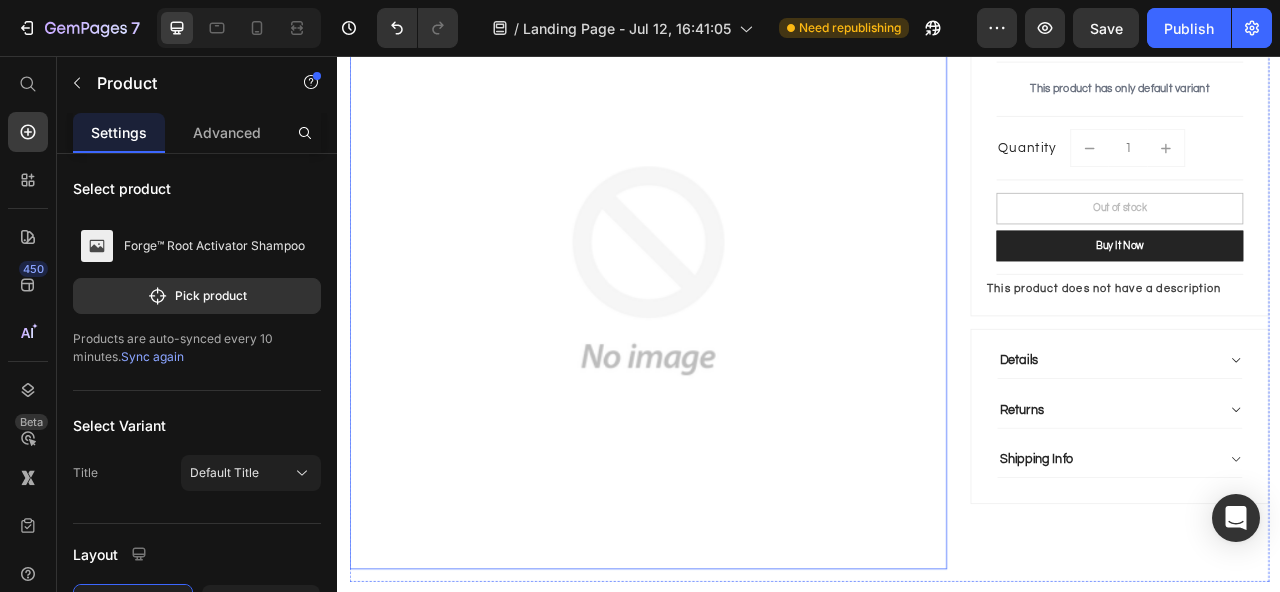 scroll, scrollTop: 0, scrollLeft: 0, axis: both 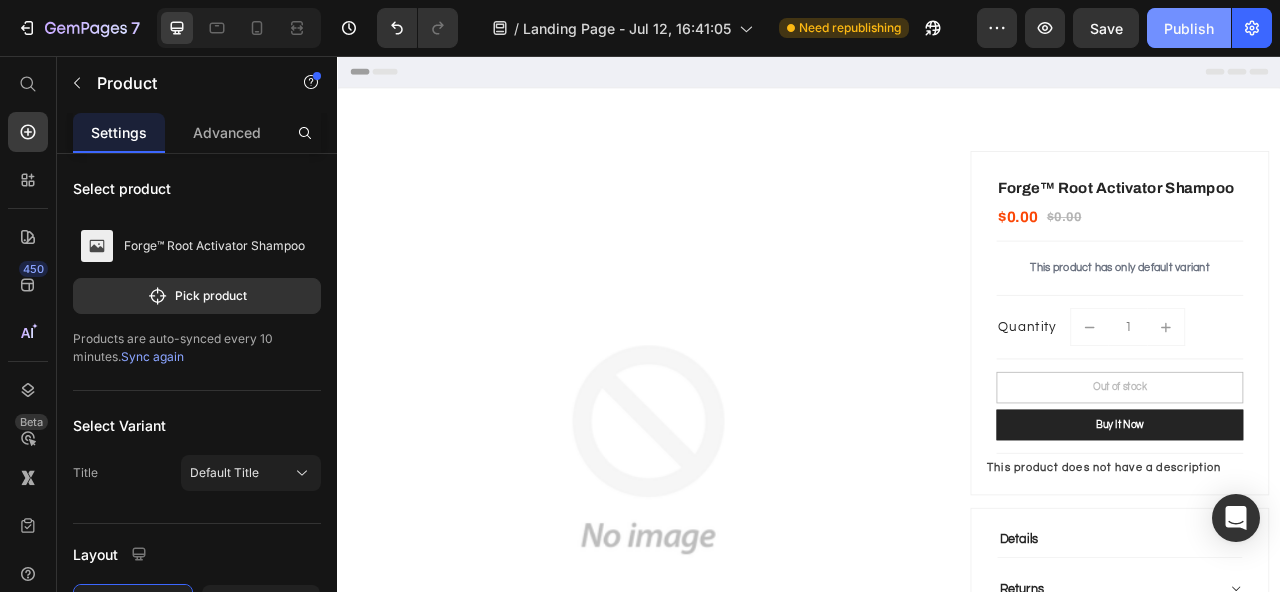 click on "Publish" at bounding box center [1189, 28] 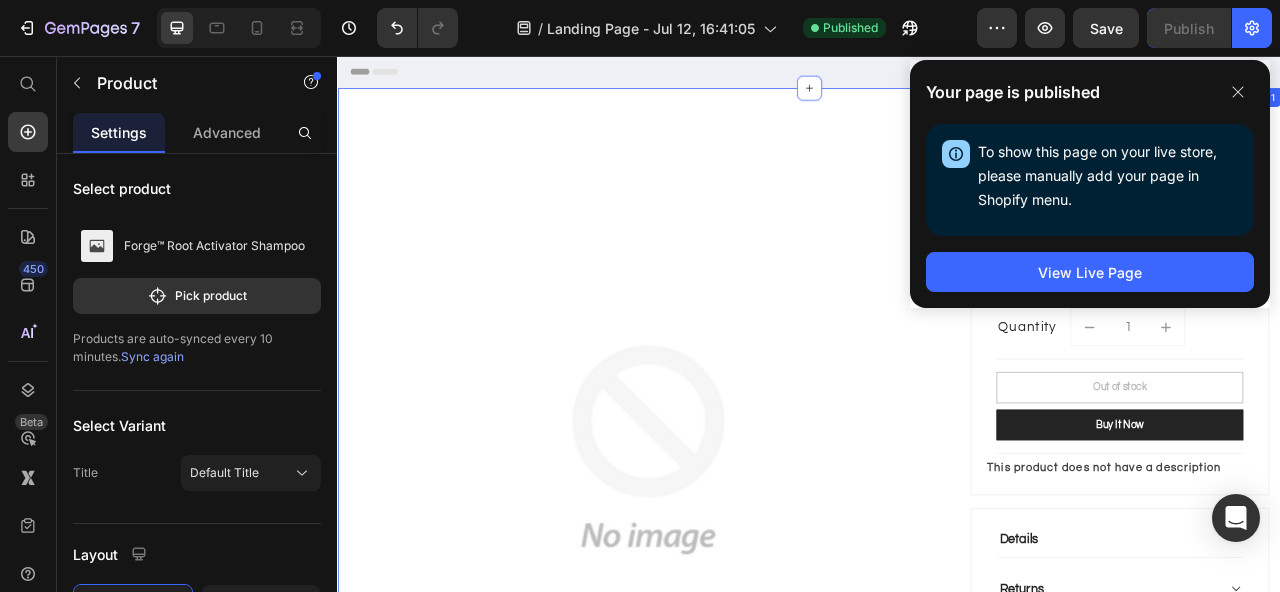 click on "Product Images & Gallery Forge™ Root Activator Shampoo (P) Title $0.00 (P) Price $0.00 (P) Price Row                Title Line This product has only default variant Product Variants & Swatches                Title Line Quantity Text block 1 (P) Quantity Row                Title Line Out of stock (P) Cart Button Buy it now (P) Dynamic                Title Line This product does not have a description (P) Description Row
Details
Returns
Shipping Info Accordion Row Product Section 1" at bounding box center [937, 557] 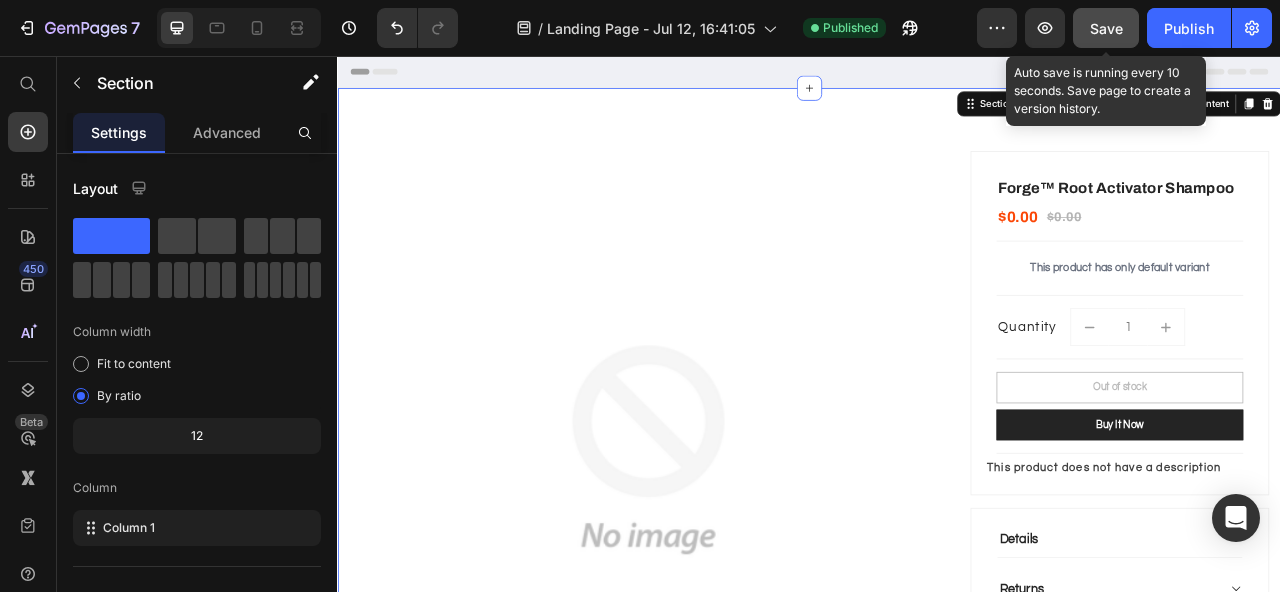click on "Save" 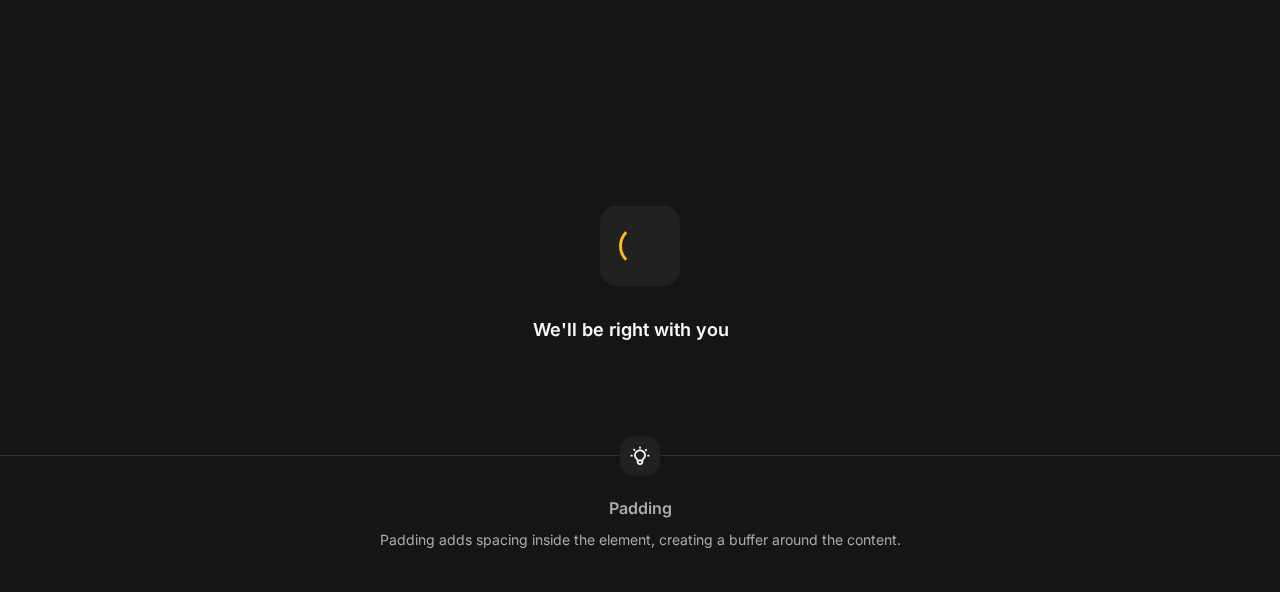 scroll, scrollTop: 0, scrollLeft: 0, axis: both 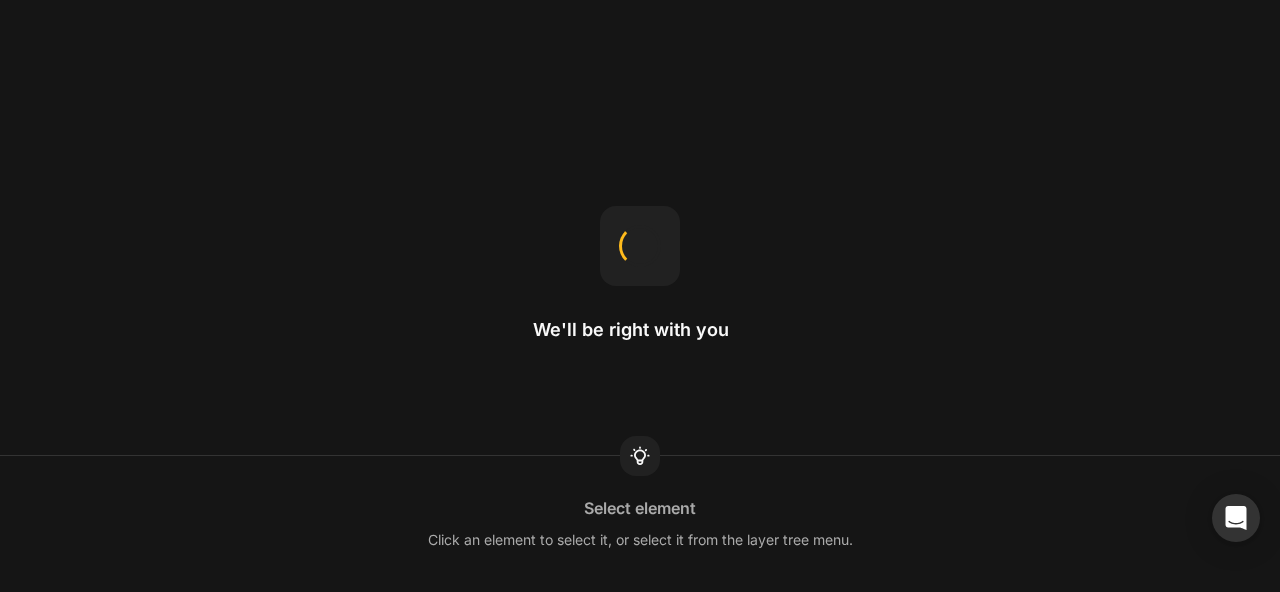 click on "We'll be right with you Select element Click an element to select it, or select it from the layer tree menu." at bounding box center [640, 296] 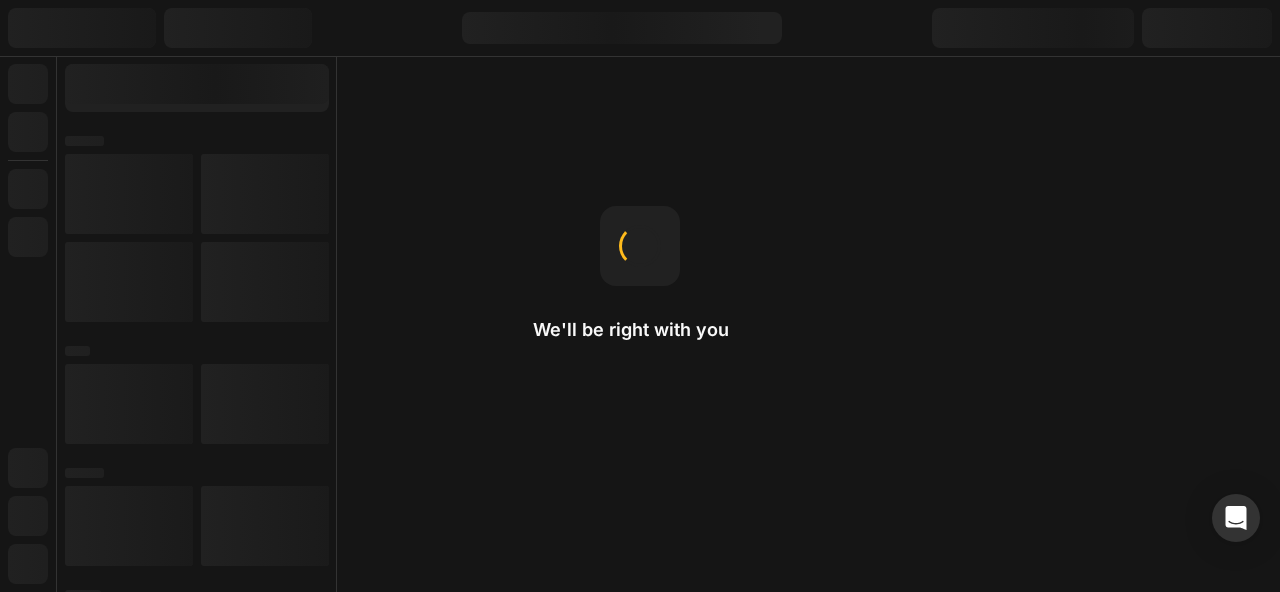 scroll, scrollTop: 0, scrollLeft: 0, axis: both 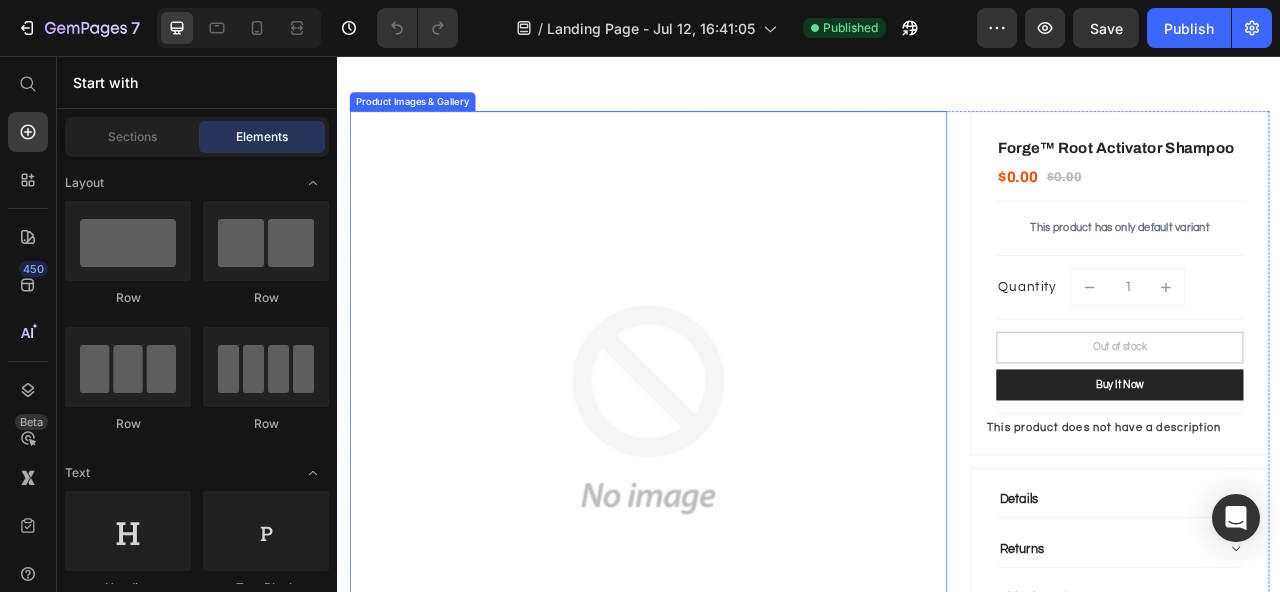 click at bounding box center [732, 506] 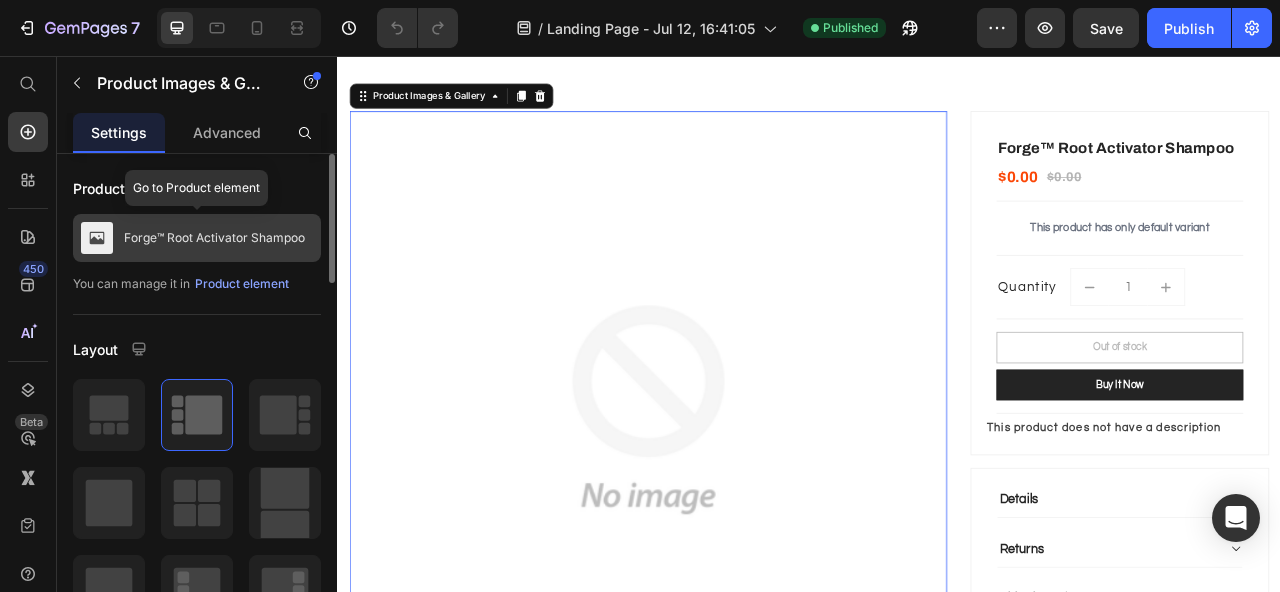 click on "Forge™ Root Activator Shampoo" at bounding box center (214, 238) 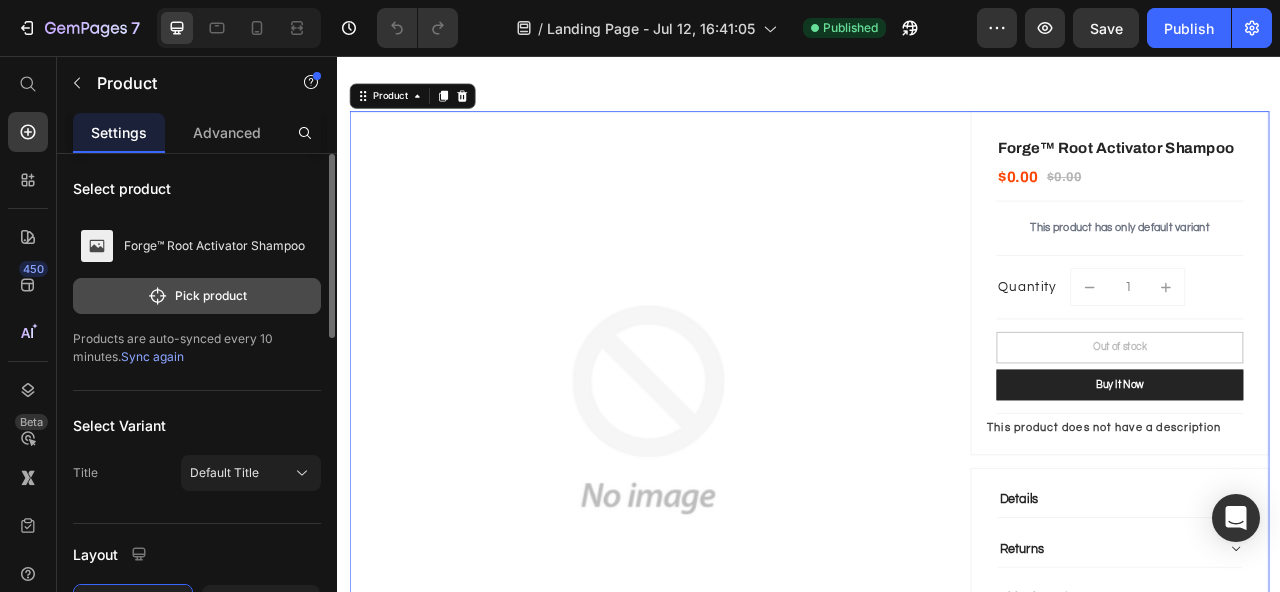 click on "Pick product" at bounding box center [197, 296] 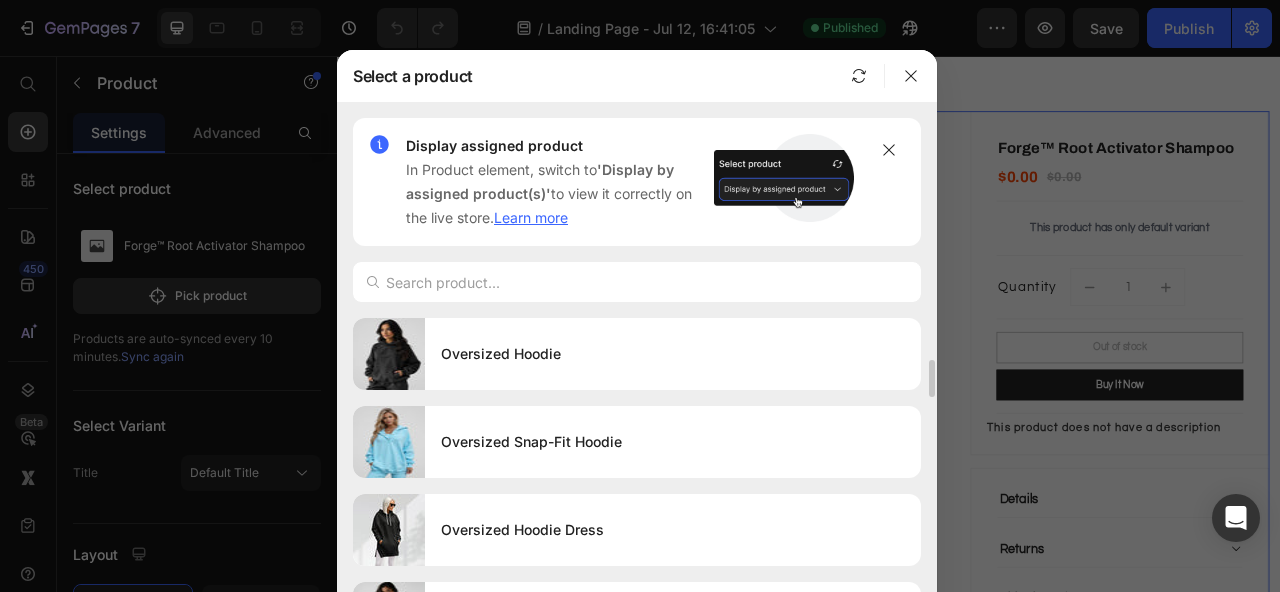 scroll, scrollTop: 0, scrollLeft: 0, axis: both 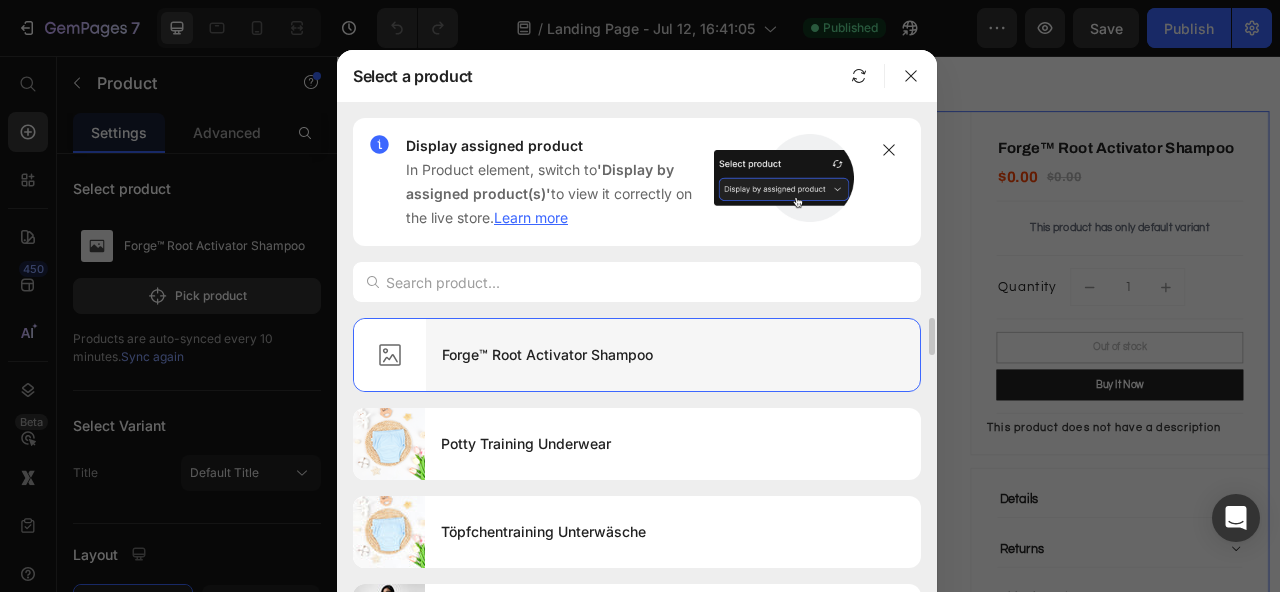 click on "Forge™ Root Activator Shampoo" at bounding box center [673, 355] 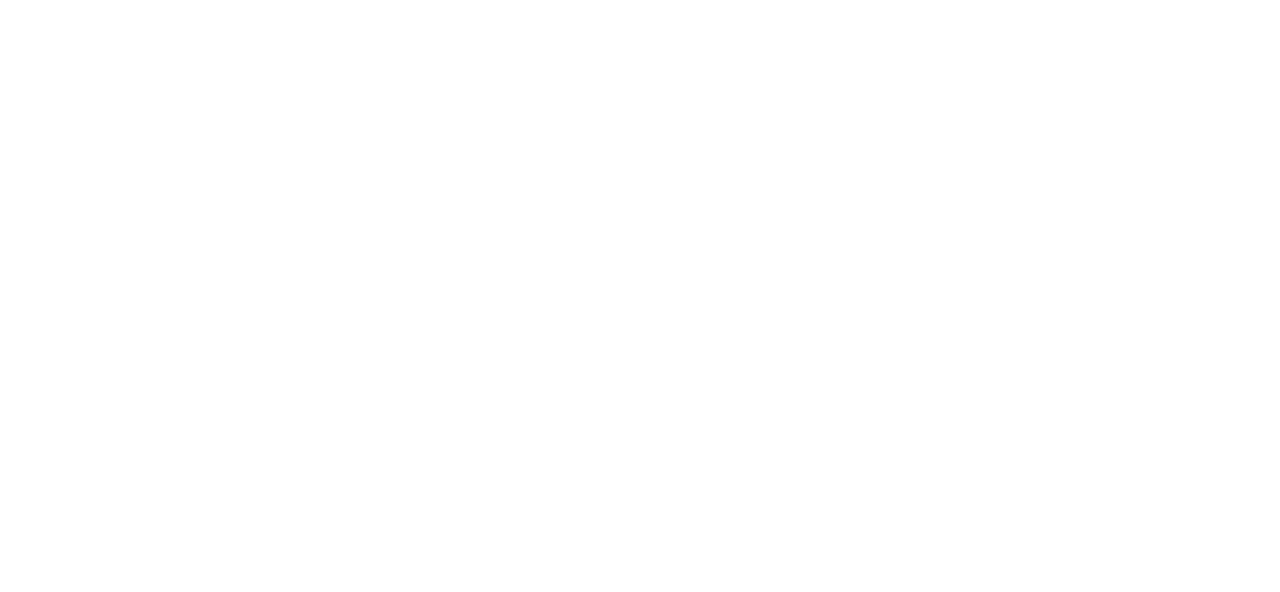 scroll, scrollTop: 0, scrollLeft: 0, axis: both 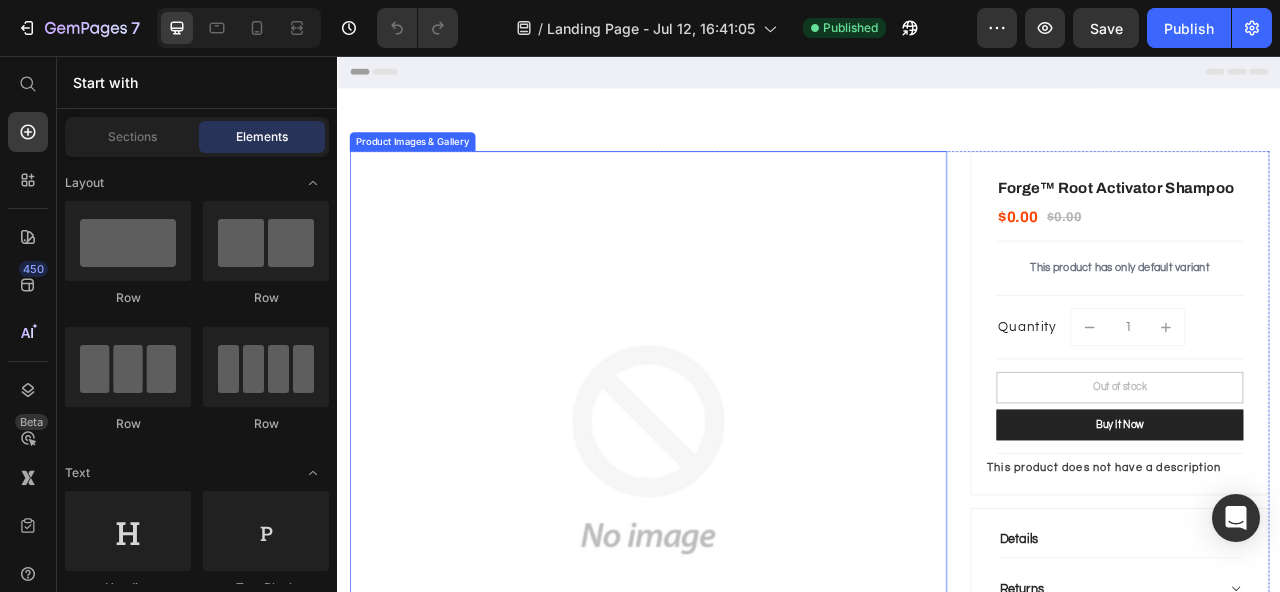 click at bounding box center (732, 557) 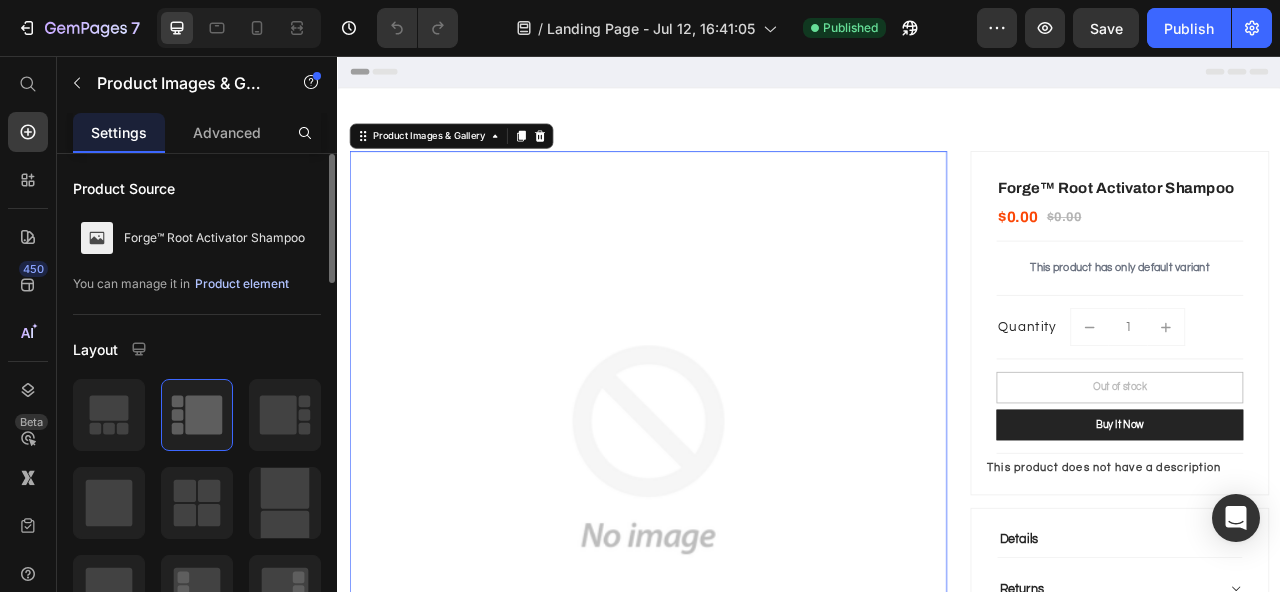 click on "Product element" at bounding box center [242, 284] 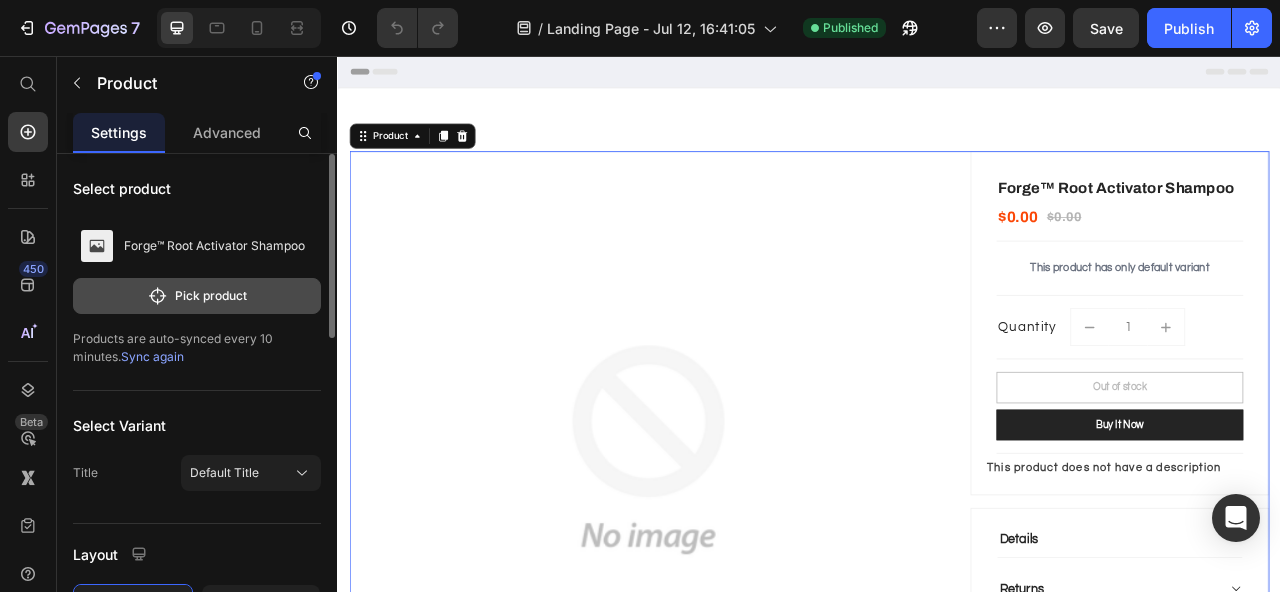 click on "Pick product" at bounding box center (197, 296) 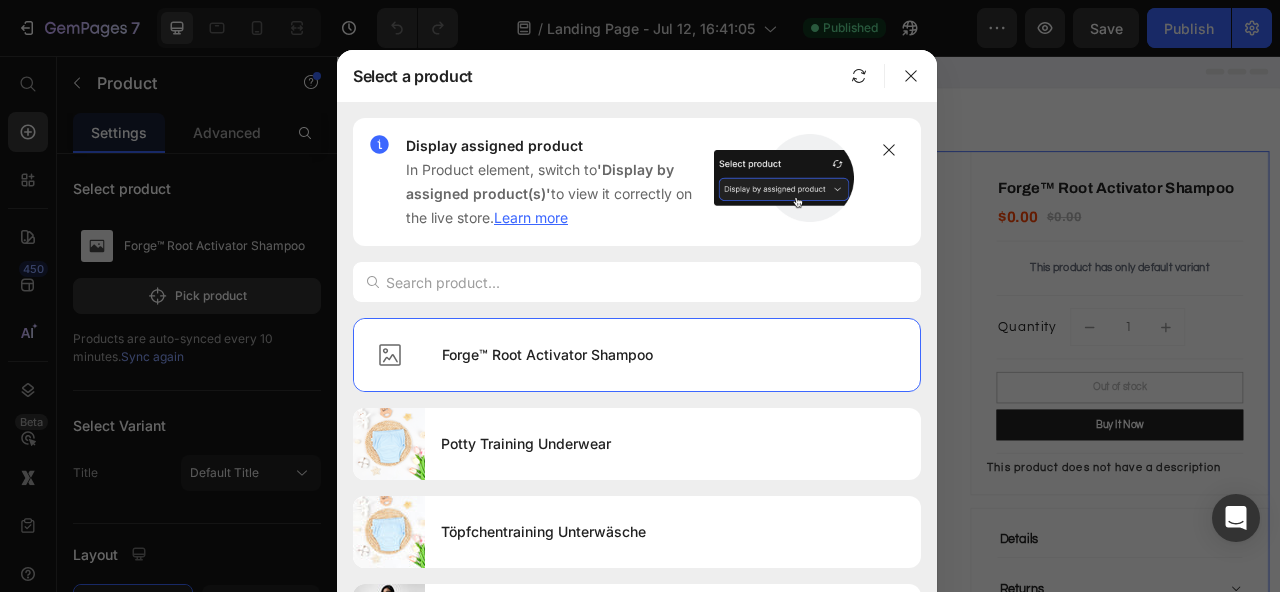 click at bounding box center (640, 296) 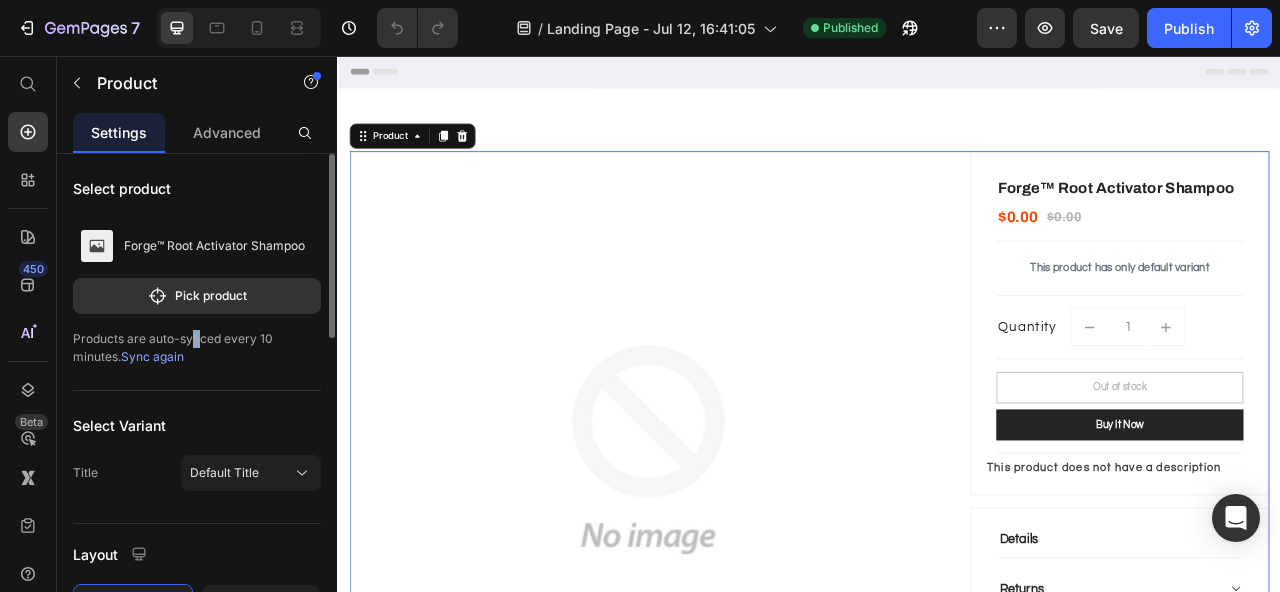 click on "Products are auto-synced every 10 minutes.  Sync again" at bounding box center (197, 348) 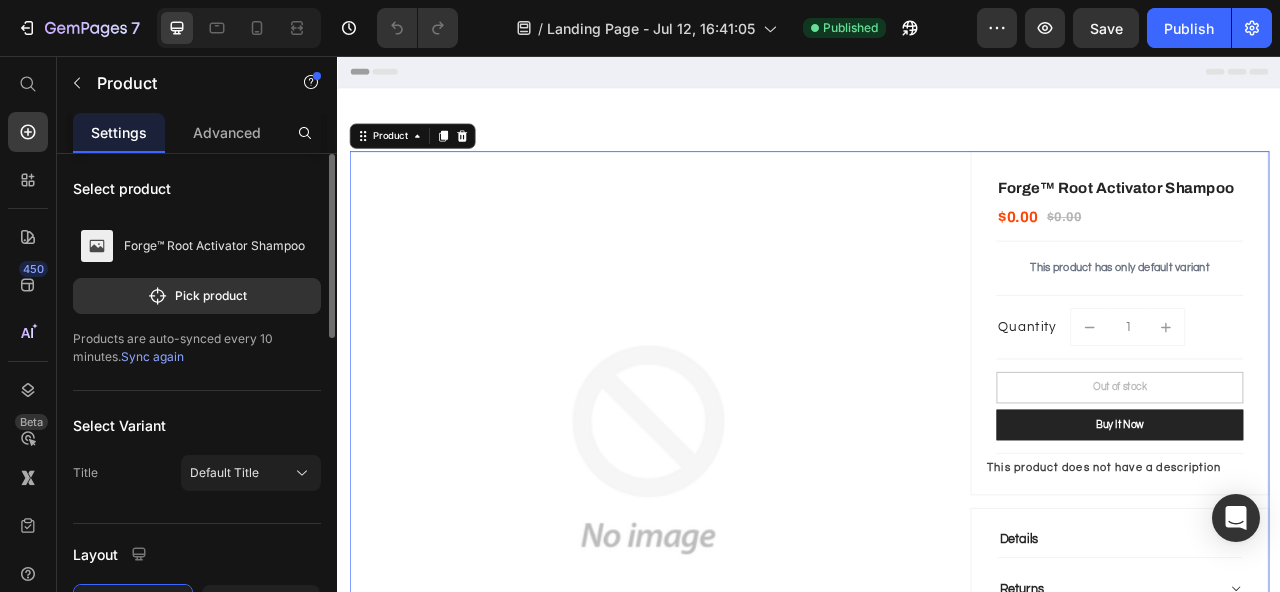 click on "Sync again" at bounding box center [152, 356] 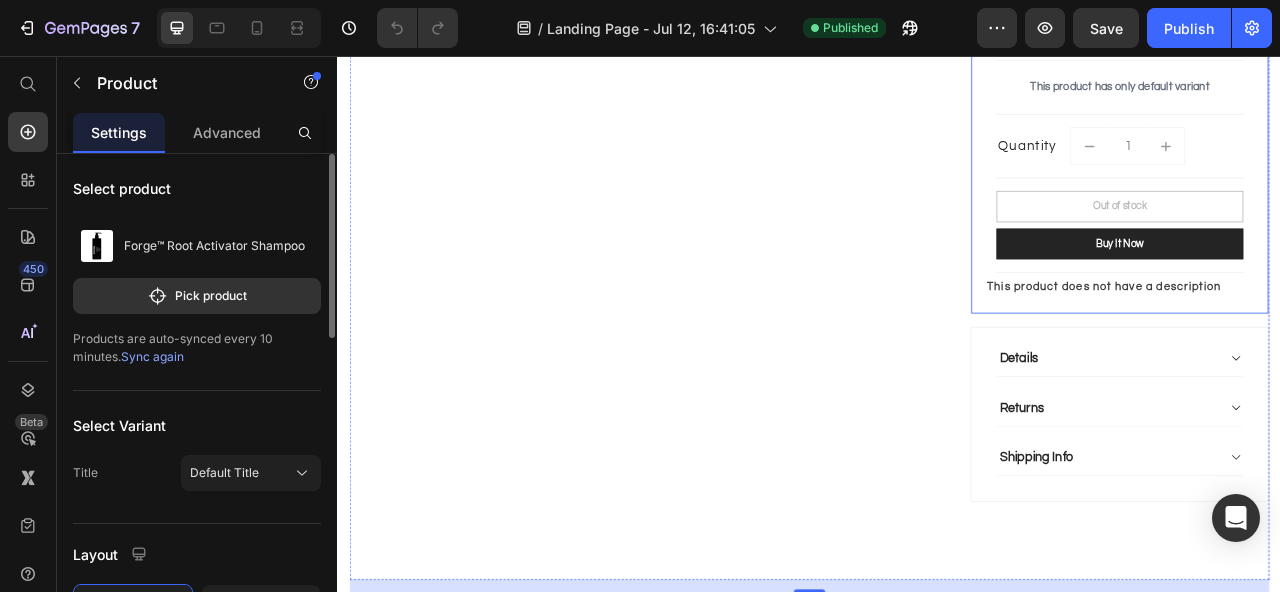 scroll, scrollTop: 384, scrollLeft: 0, axis: vertical 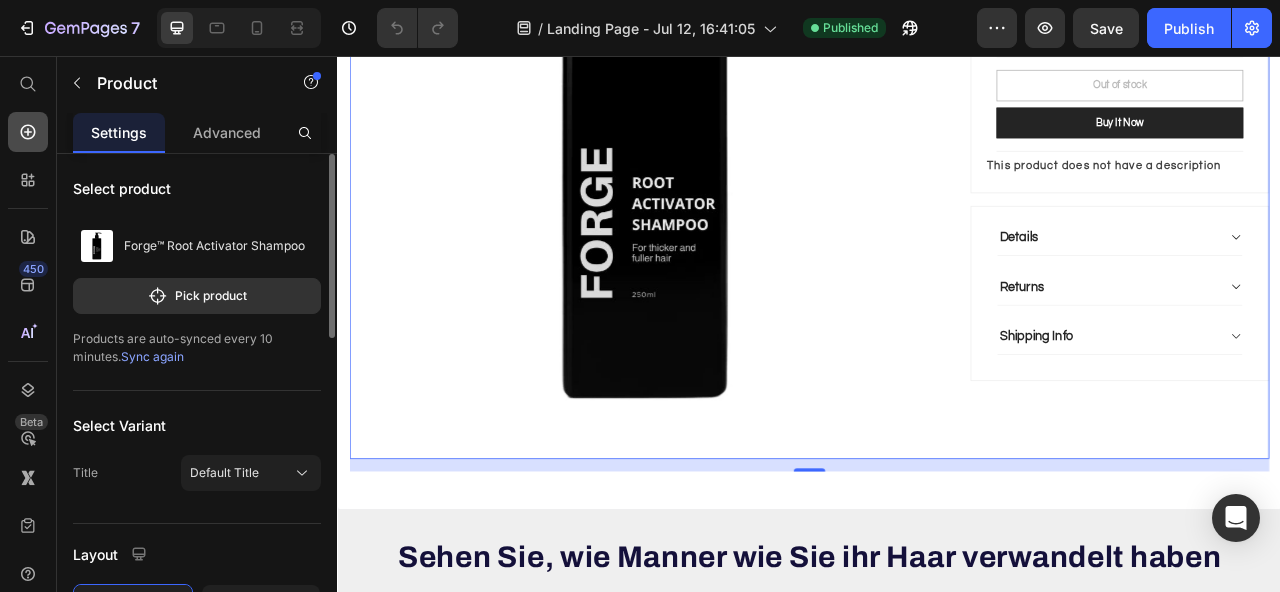 click 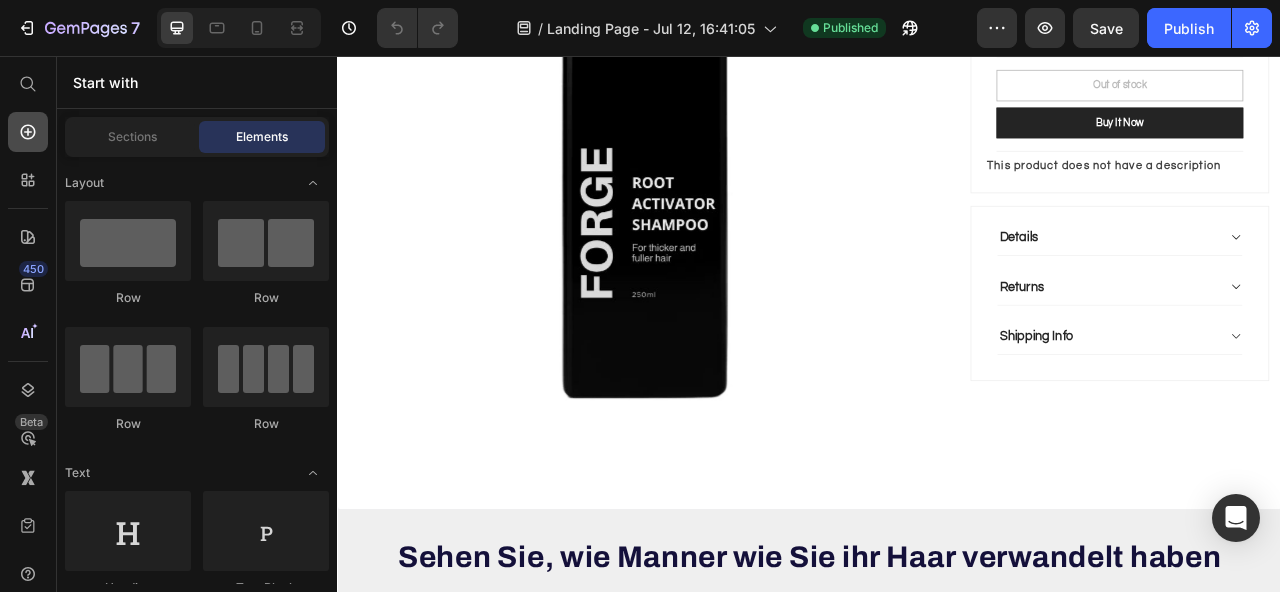 click 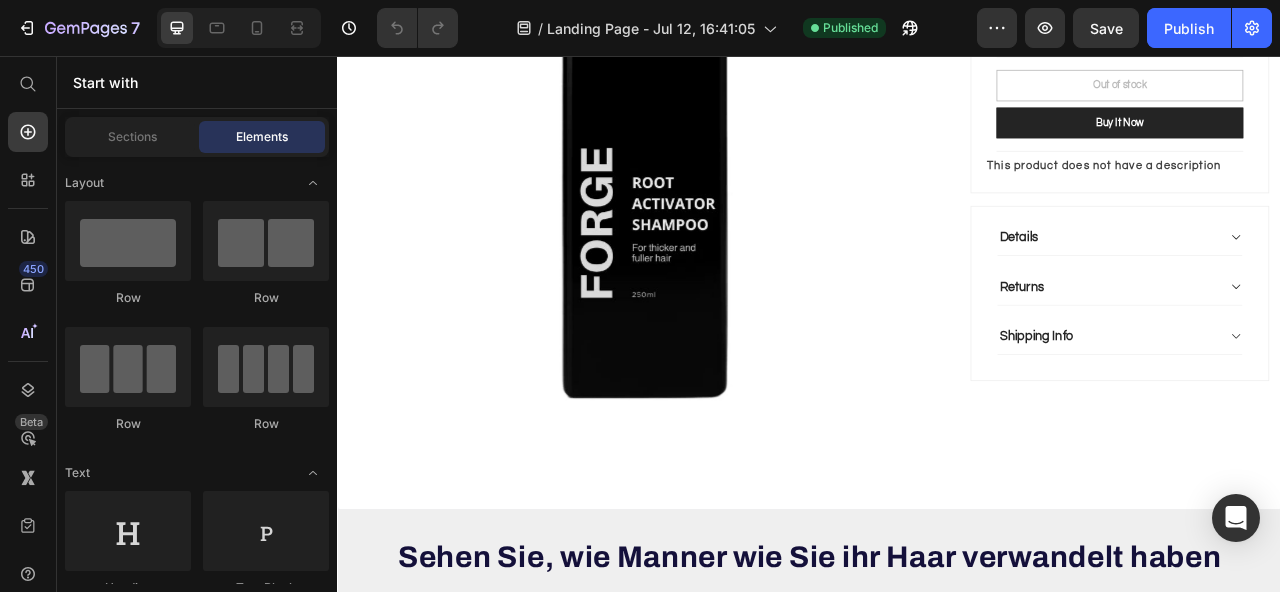 click at bounding box center [732, 173] 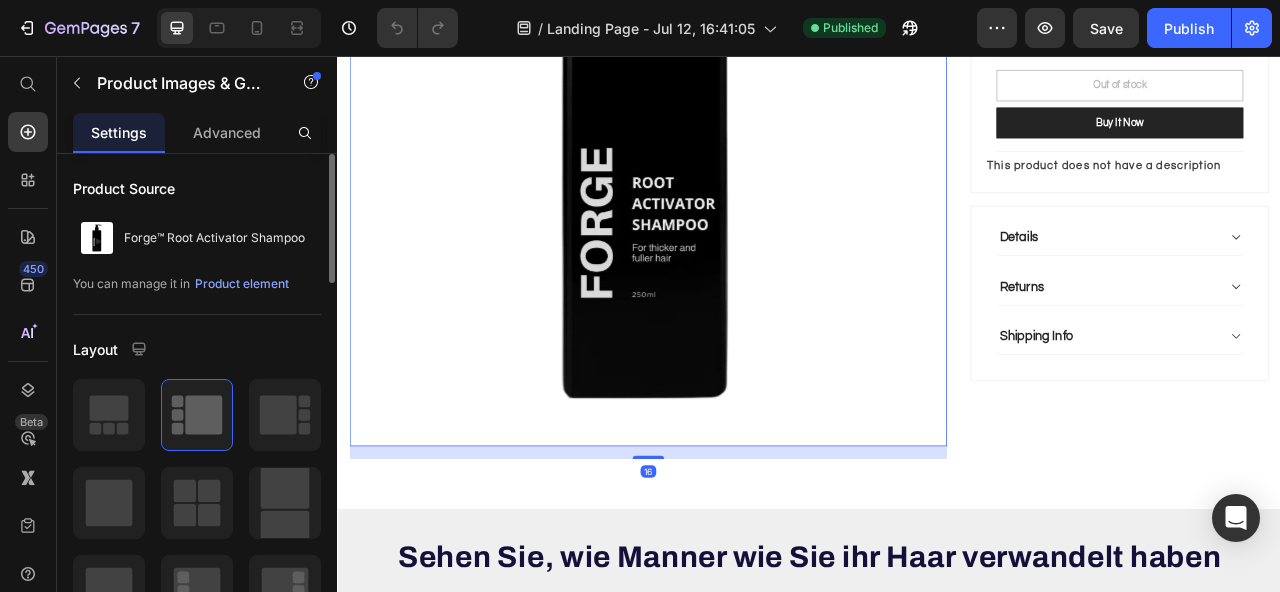 click at bounding box center (732, 173) 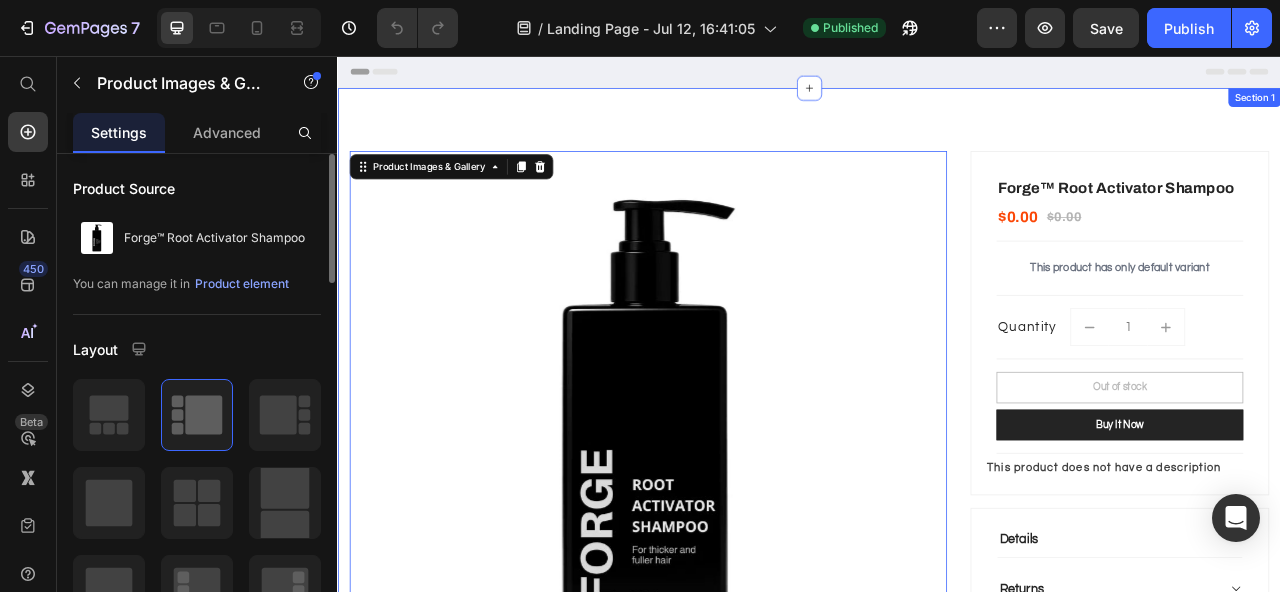 click on "Product Images & Gallery   16 Forge™ Root Activator Shampoo (P) Title $0.00 (P) Price $0.00 (P) Price Row                Title Line This product has only default variant Product Variants & Swatches                Title Line Quantity Text block 1 (P) Quantity Row                Title Line Out of stock (P) Cart Button Buy it now (P) Dynamic                Title Line This product does not have a description (P) Description Row
Details
Returns
Shipping Info Accordion Row Product Section 1" at bounding box center (937, 557) 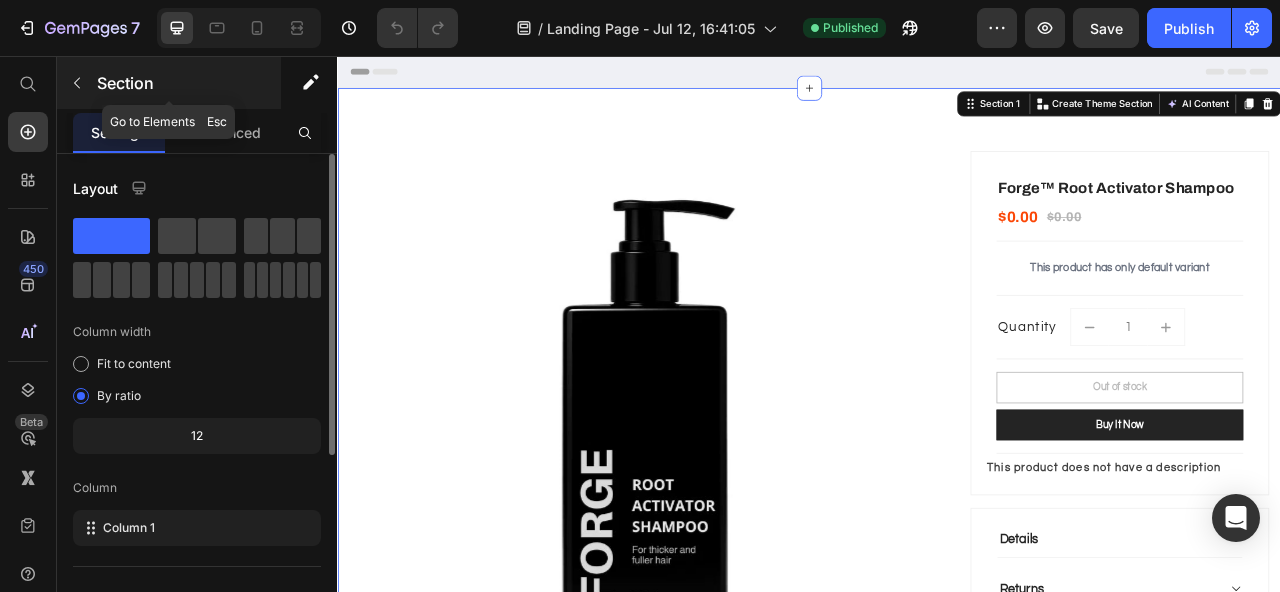 click 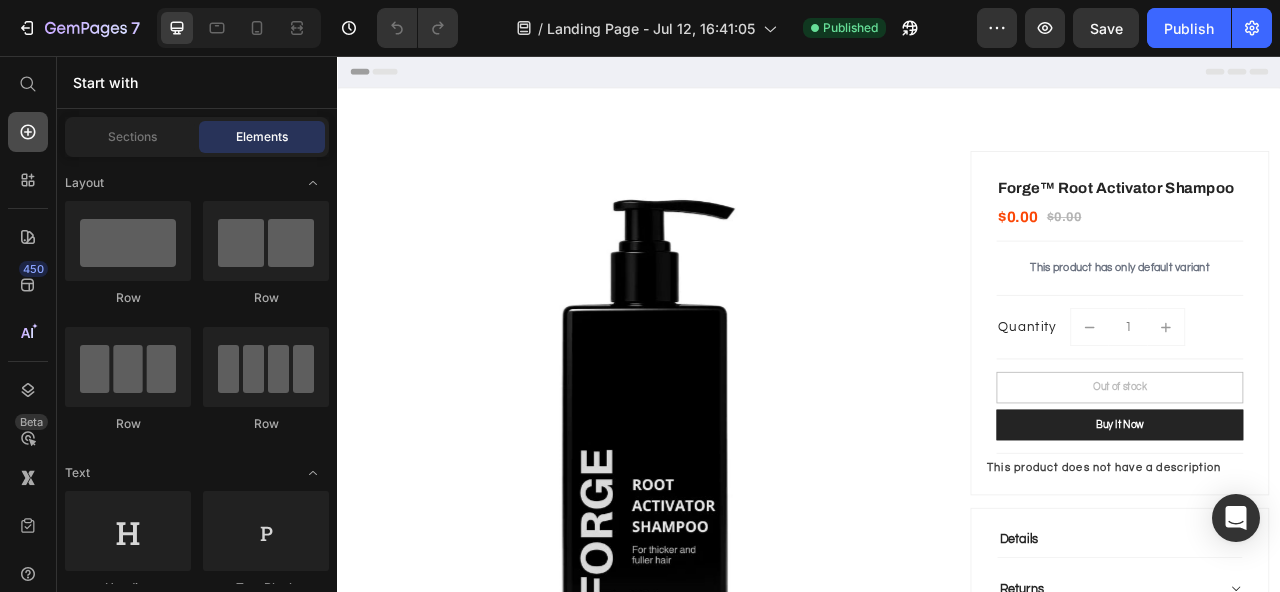 click 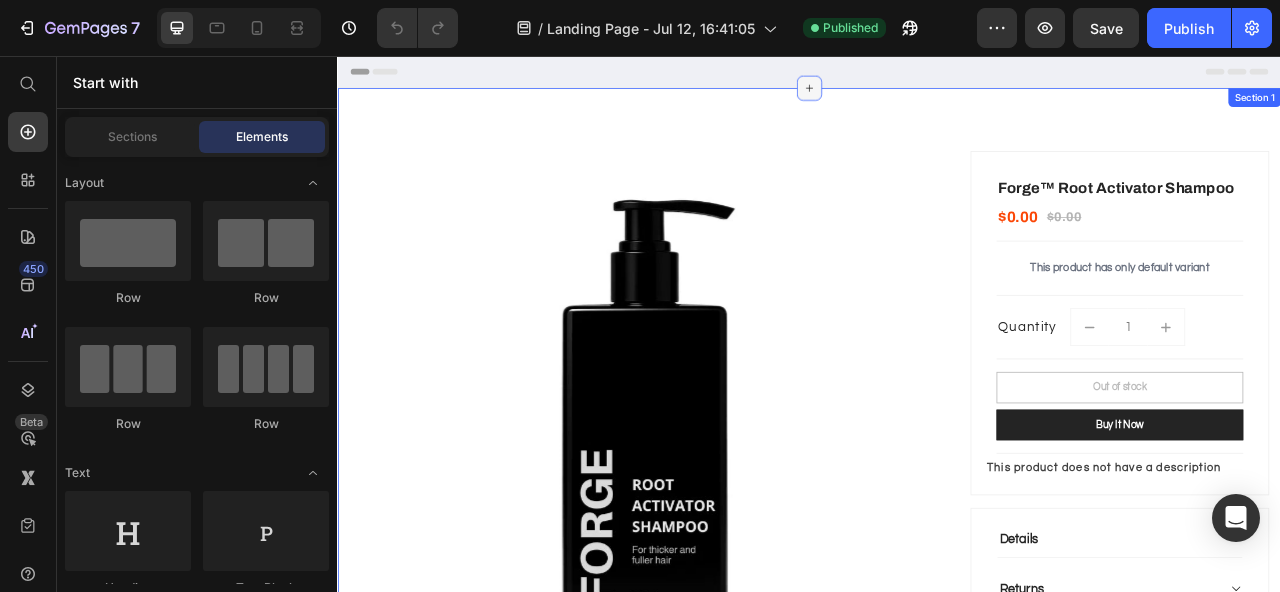 click at bounding box center (937, 97) 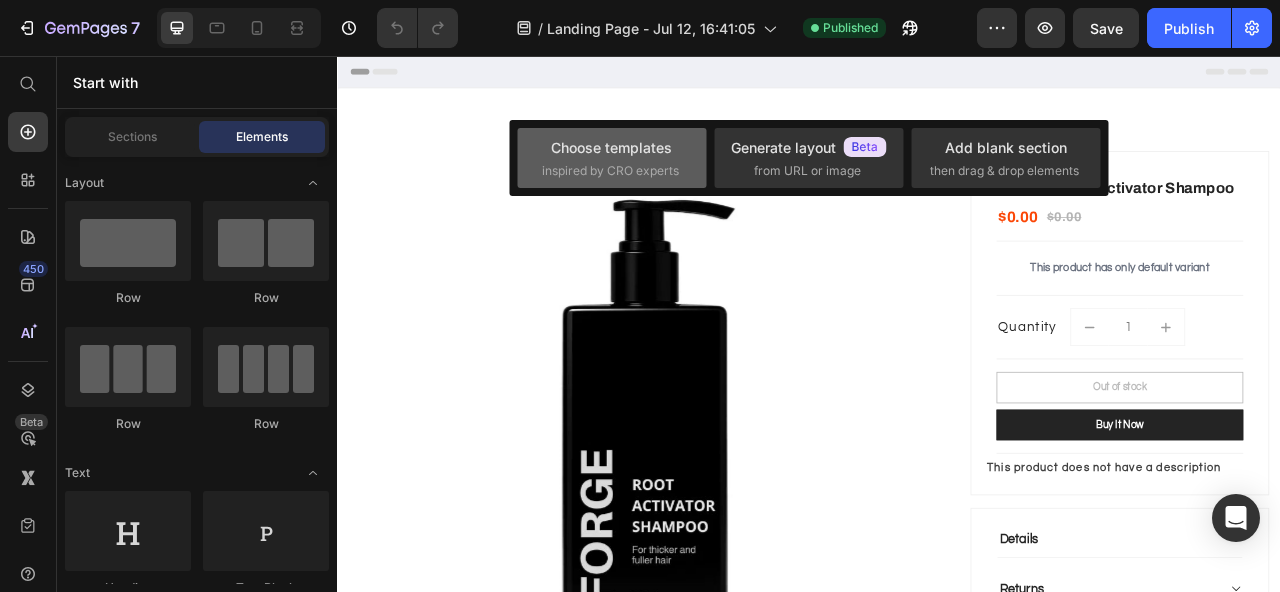 click on "inspired by CRO experts" at bounding box center [610, 171] 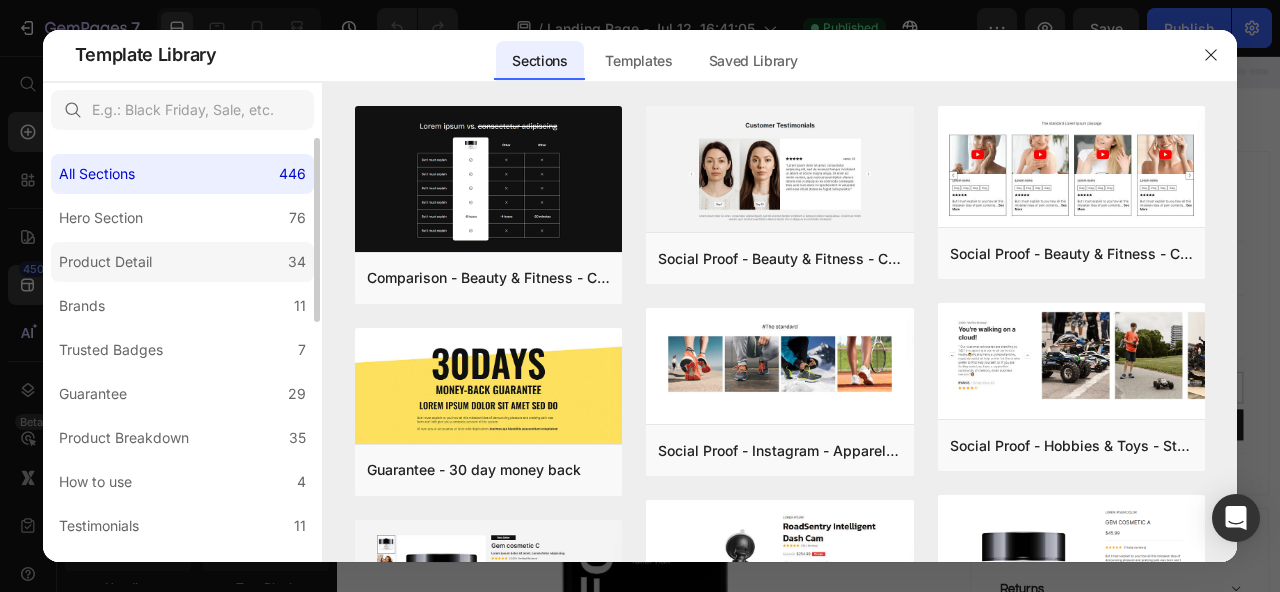 click on "Product Detail 34" 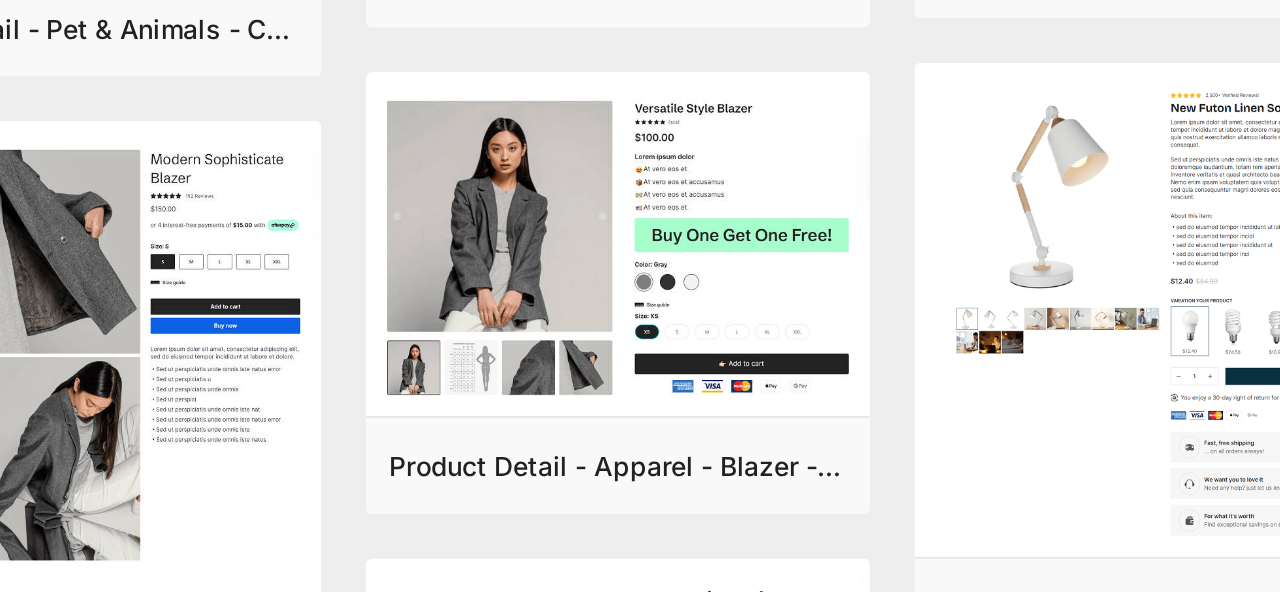 scroll, scrollTop: 2032, scrollLeft: 0, axis: vertical 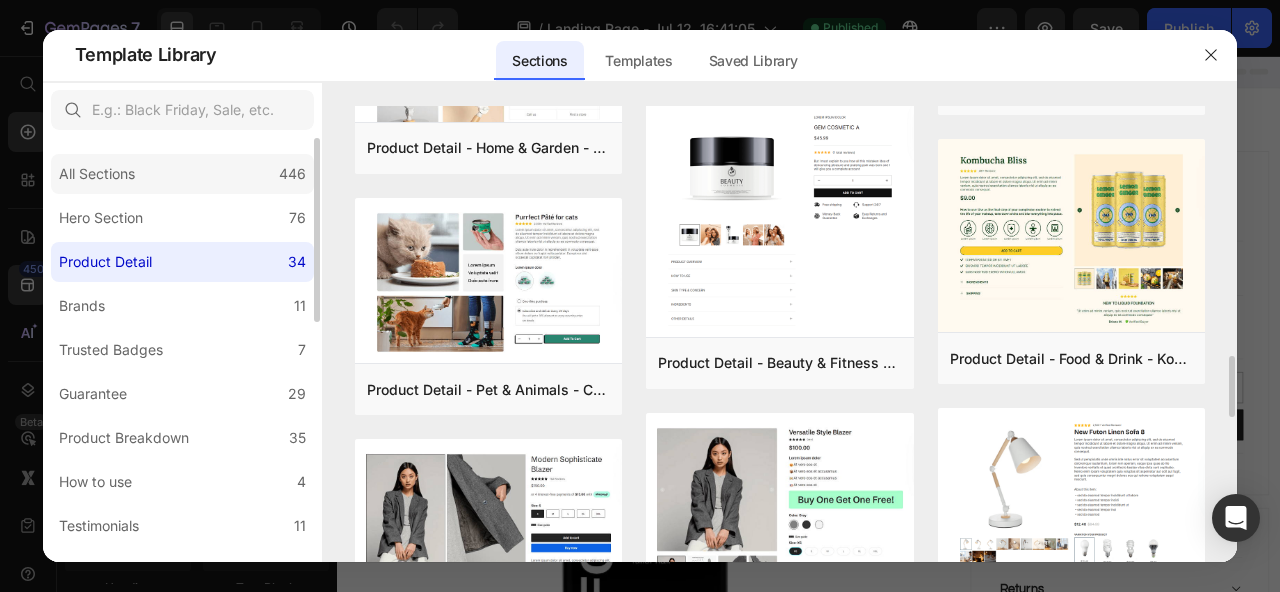 click on "All Sections 446" 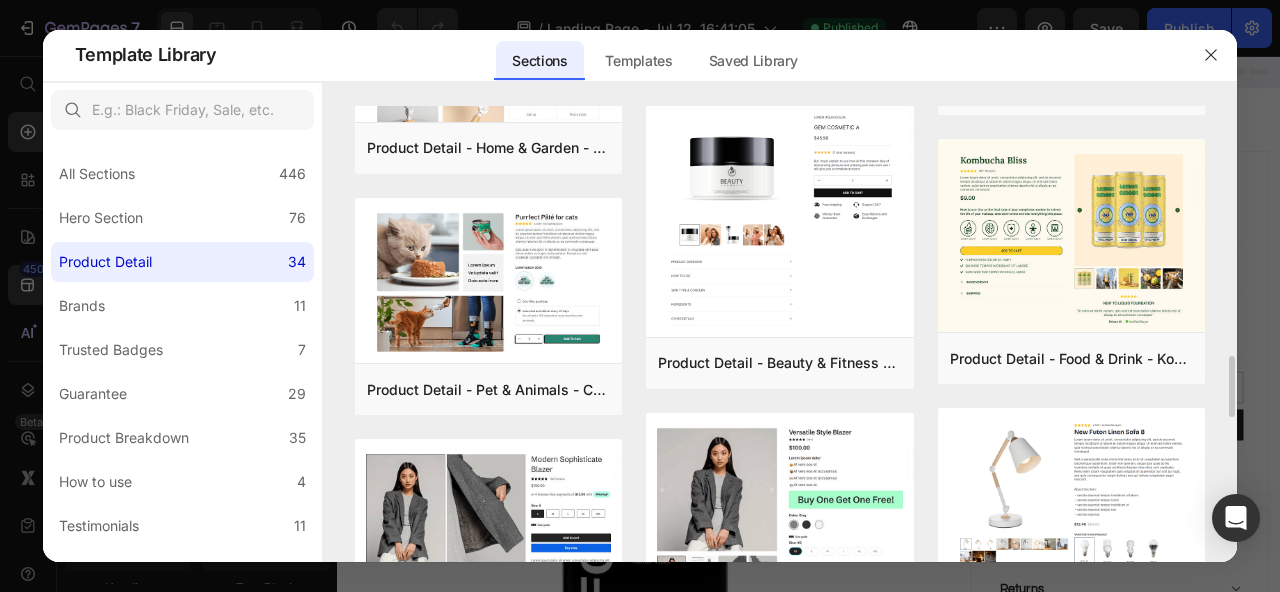 scroll, scrollTop: 0, scrollLeft: 0, axis: both 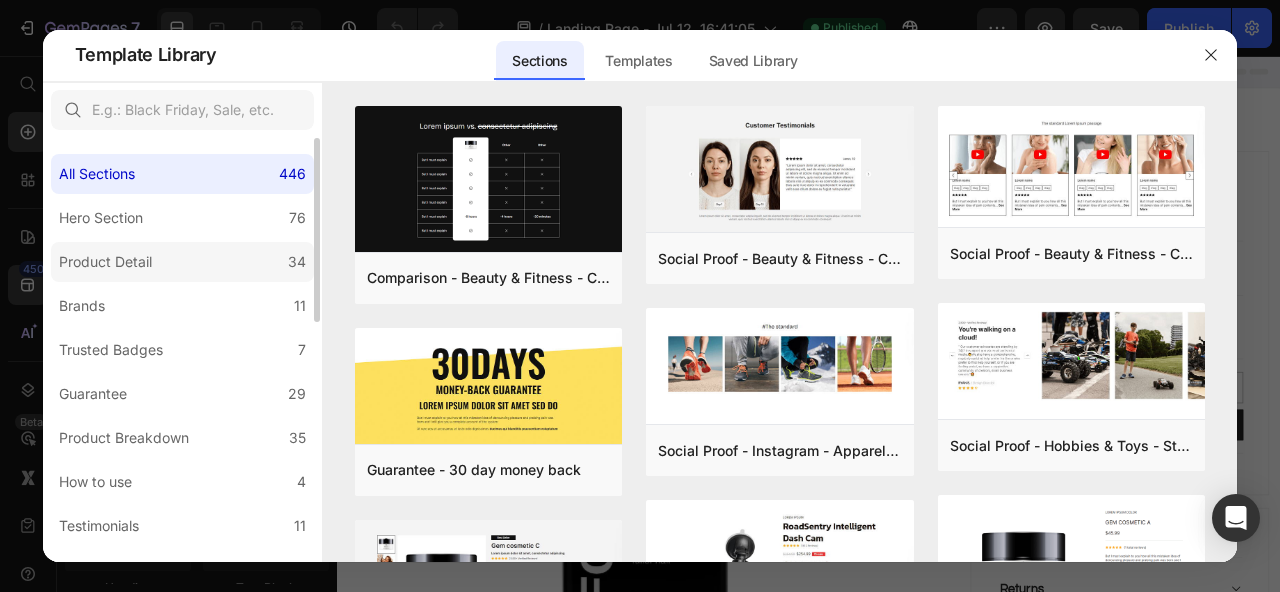 click on "Product Detail 34" 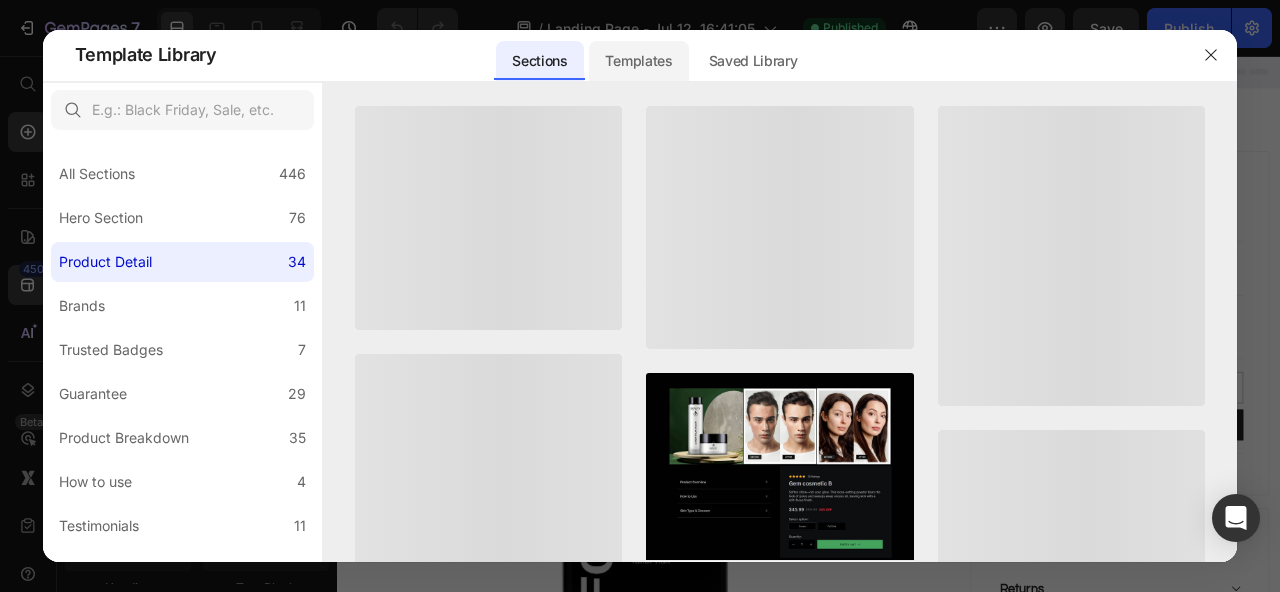 click on "Templates" 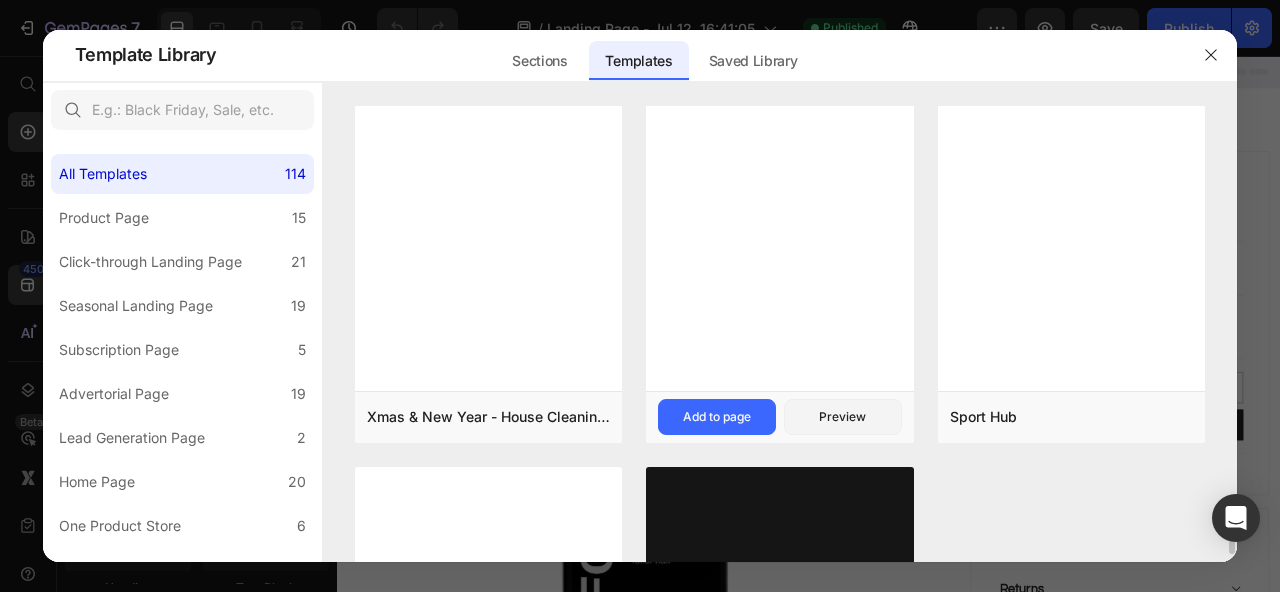 scroll, scrollTop: 13852, scrollLeft: 0, axis: vertical 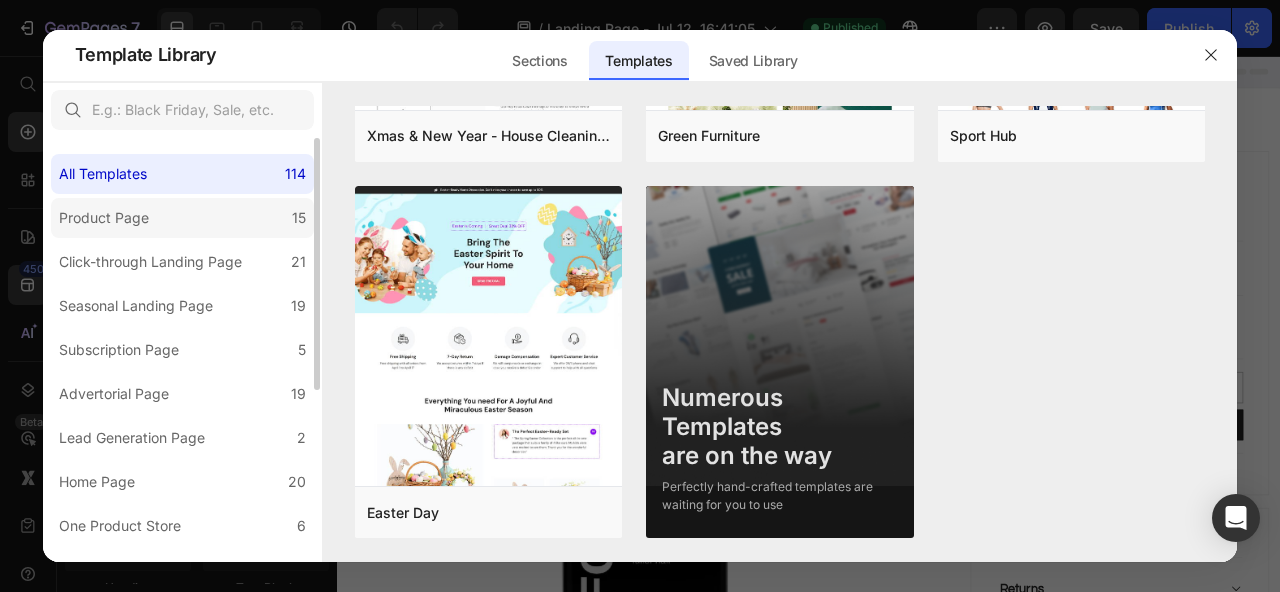 click on "Product Page 15" 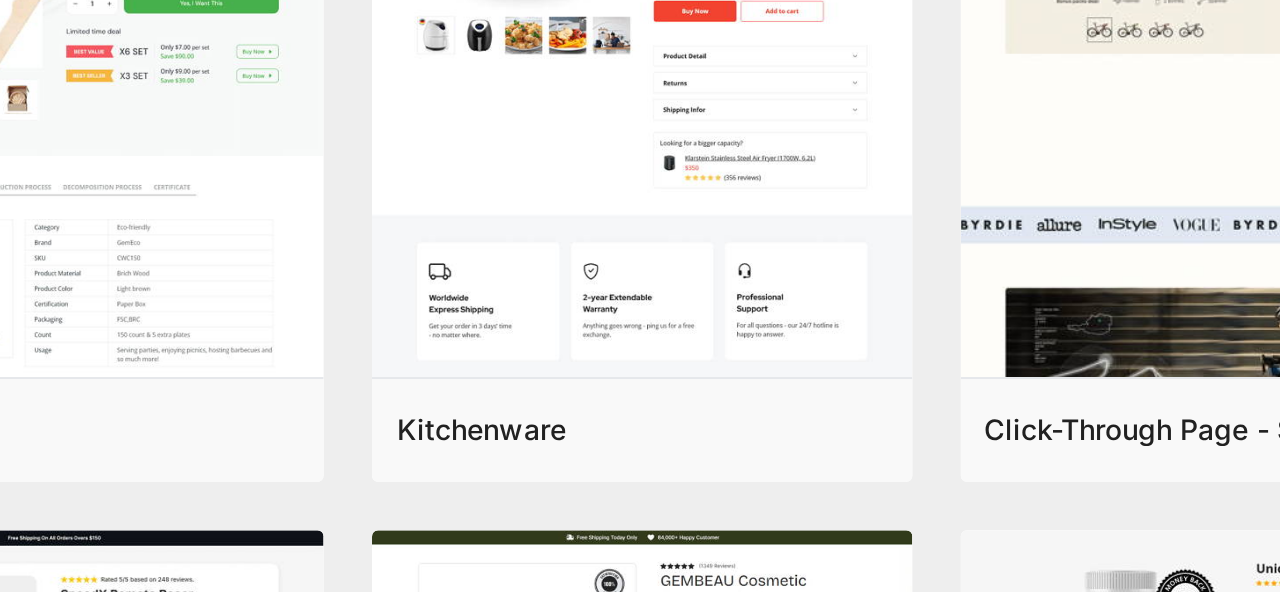 scroll, scrollTop: 1128, scrollLeft: 0, axis: vertical 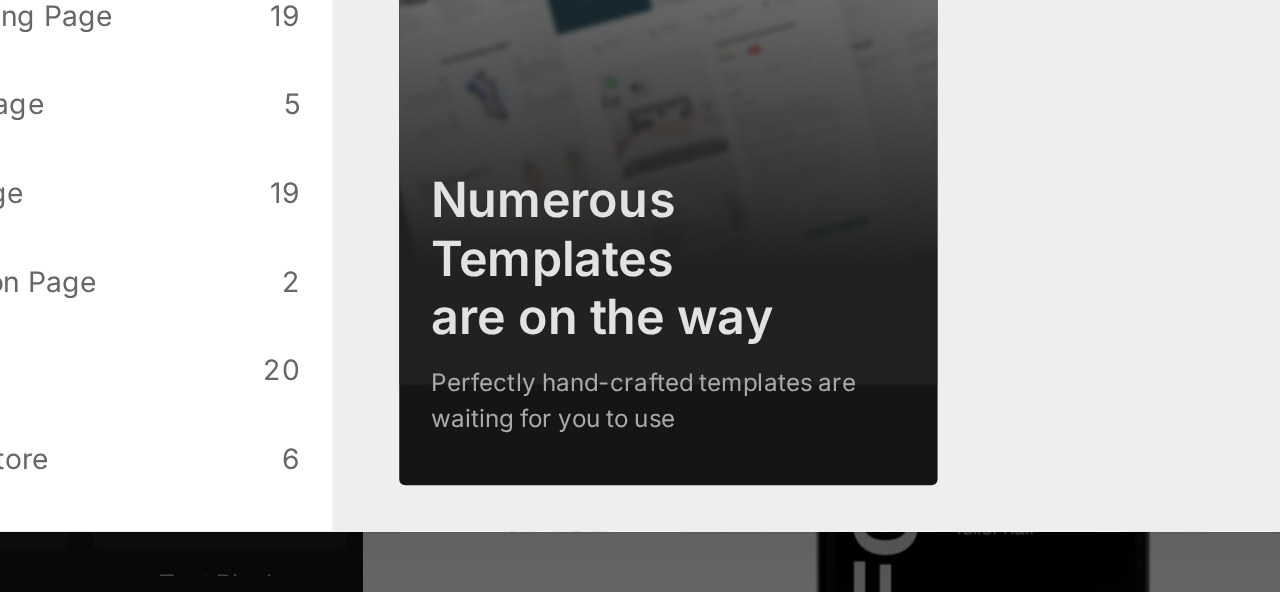 click on "Numerous Templates  are on the way" at bounding box center (489, 427) 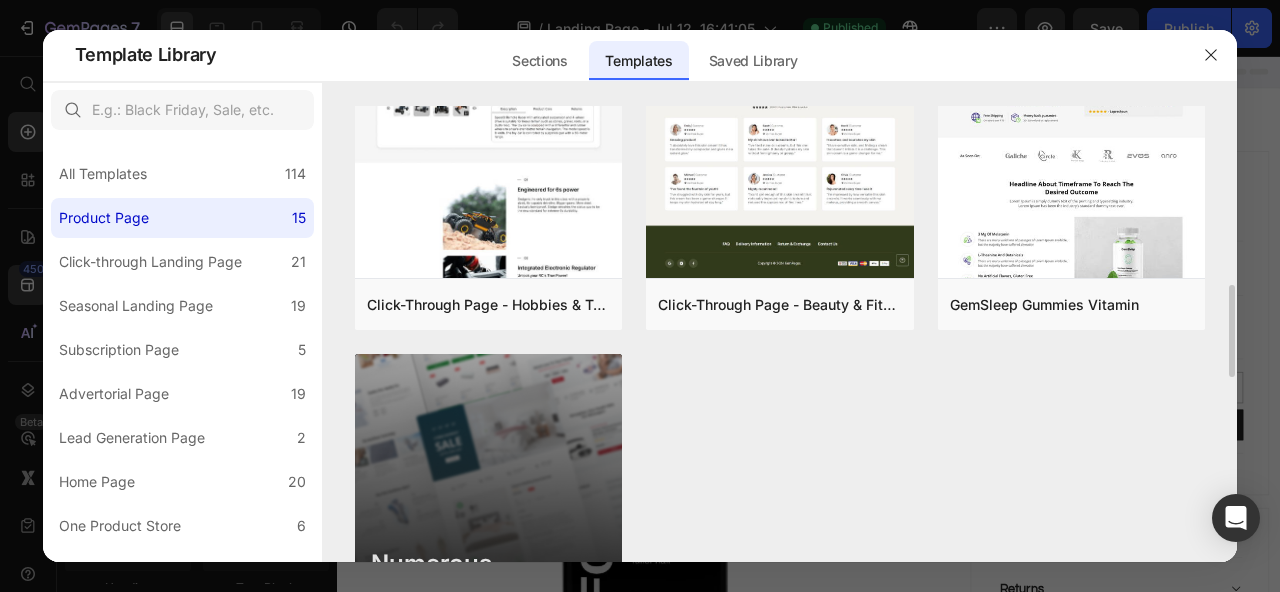 scroll, scrollTop: 232, scrollLeft: 0, axis: vertical 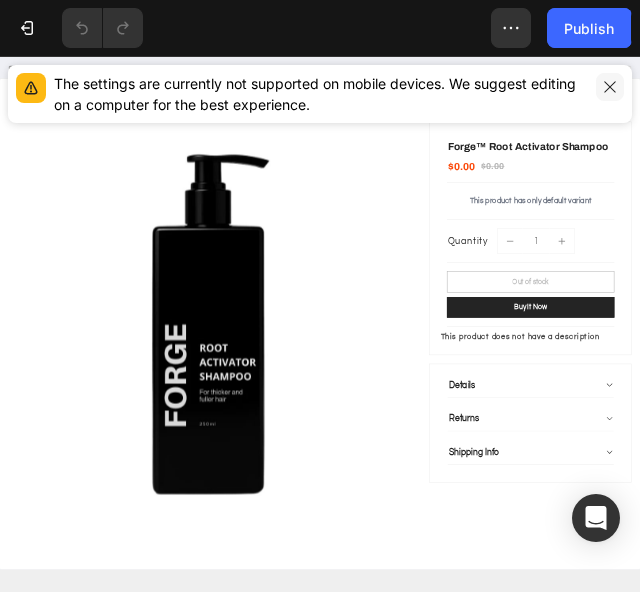 click 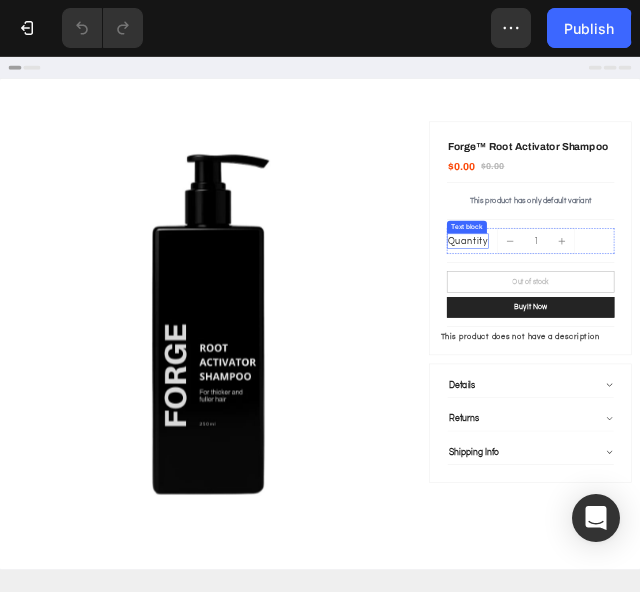 click on "Quantity" at bounding box center (877, 402) 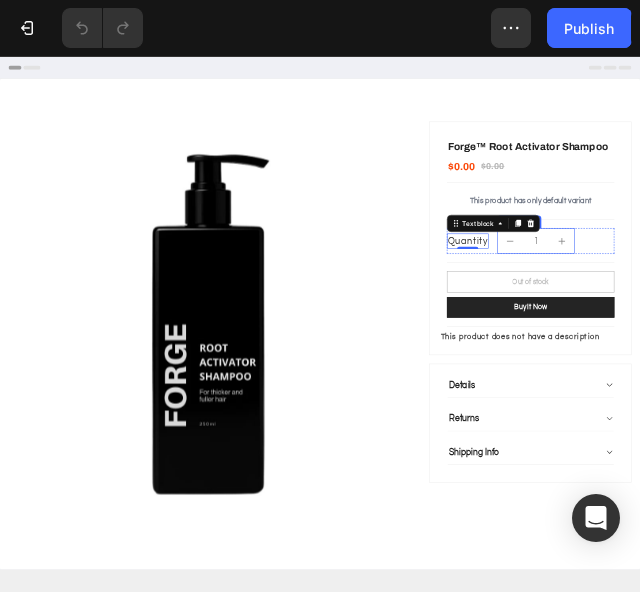 click on "Title Line" at bounding box center (995, 441) 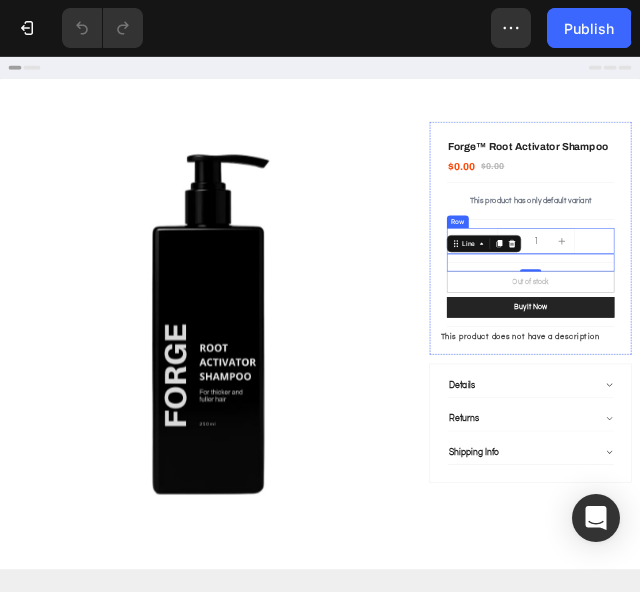 click on "Quantity Text block 1 (P) Quantity Row" at bounding box center [995, 401] 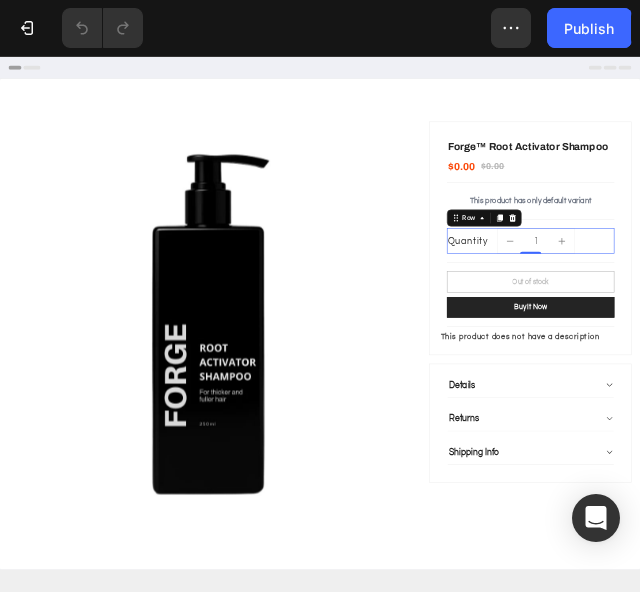 click on "Quantity Text block 1 (P) Quantity Row   0" at bounding box center [995, 401] 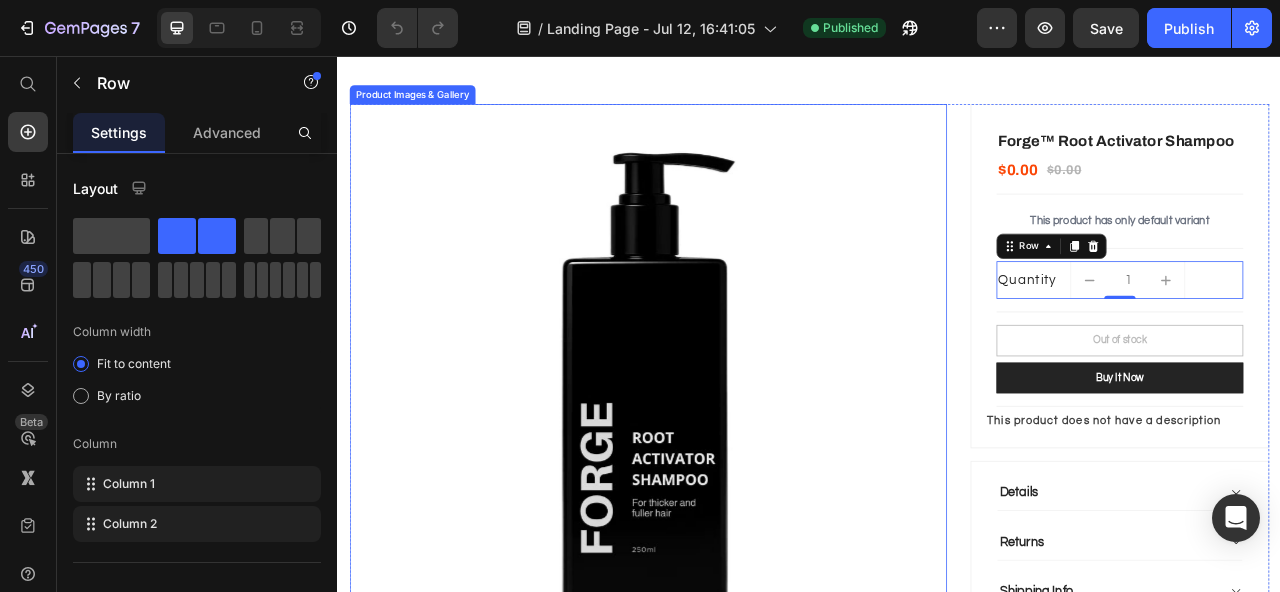scroll, scrollTop: 101, scrollLeft: 0, axis: vertical 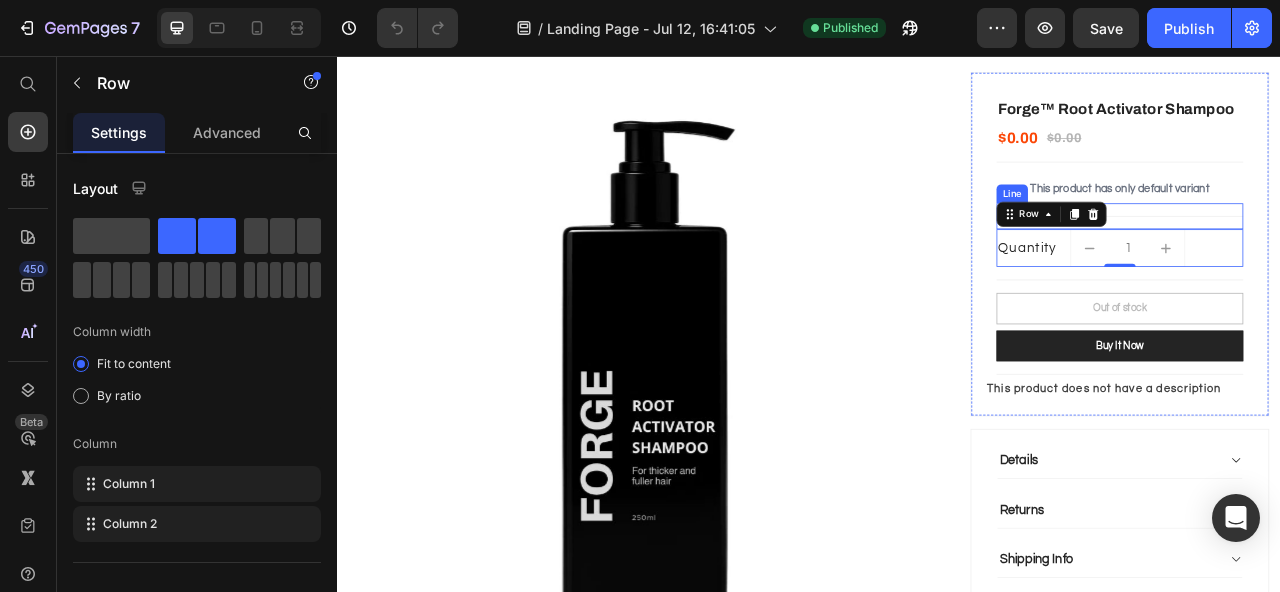click on "Title Line" at bounding box center (1332, 259) 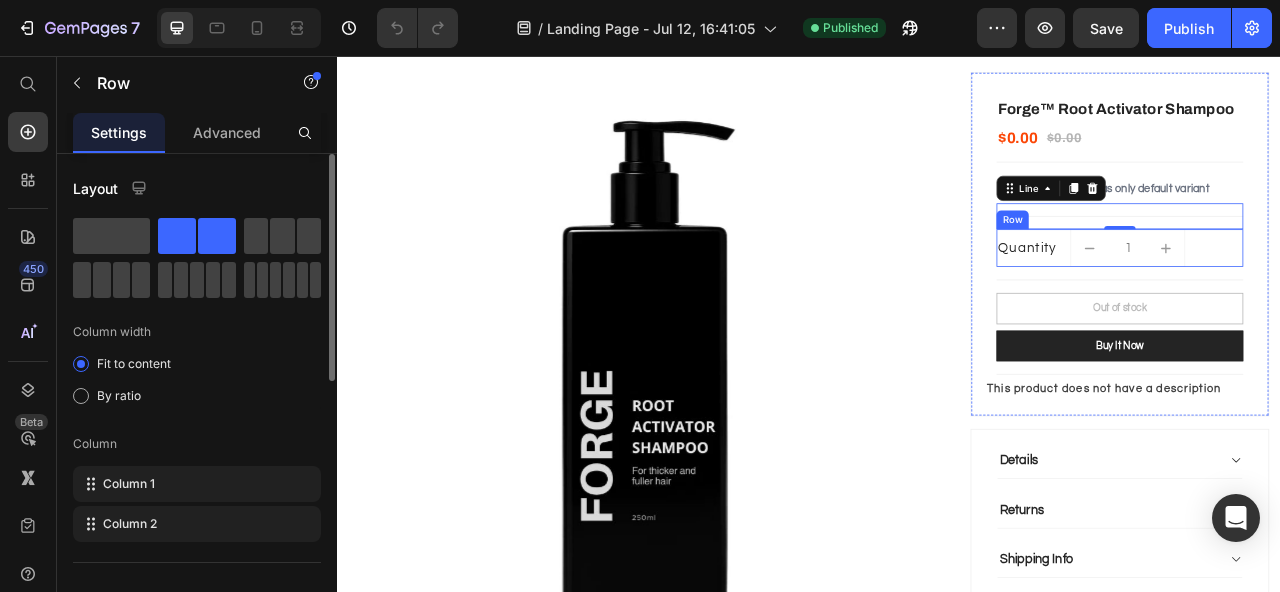 click on "Quantity Text block 1 (P) Quantity Row" at bounding box center (1332, 300) 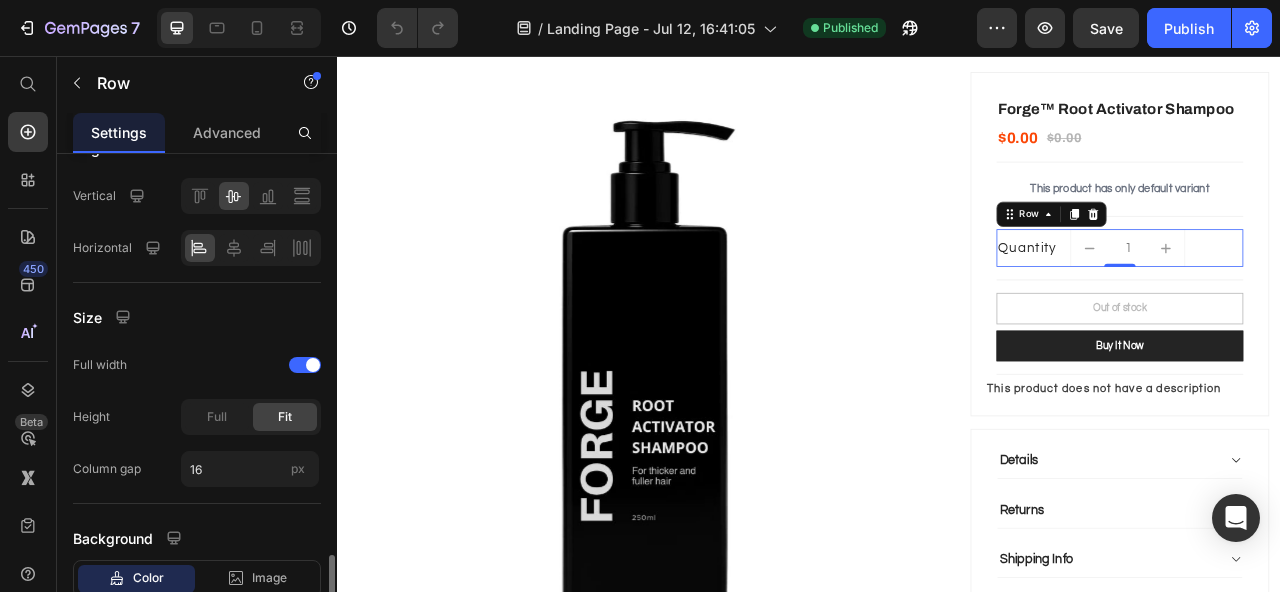 scroll, scrollTop: 582, scrollLeft: 0, axis: vertical 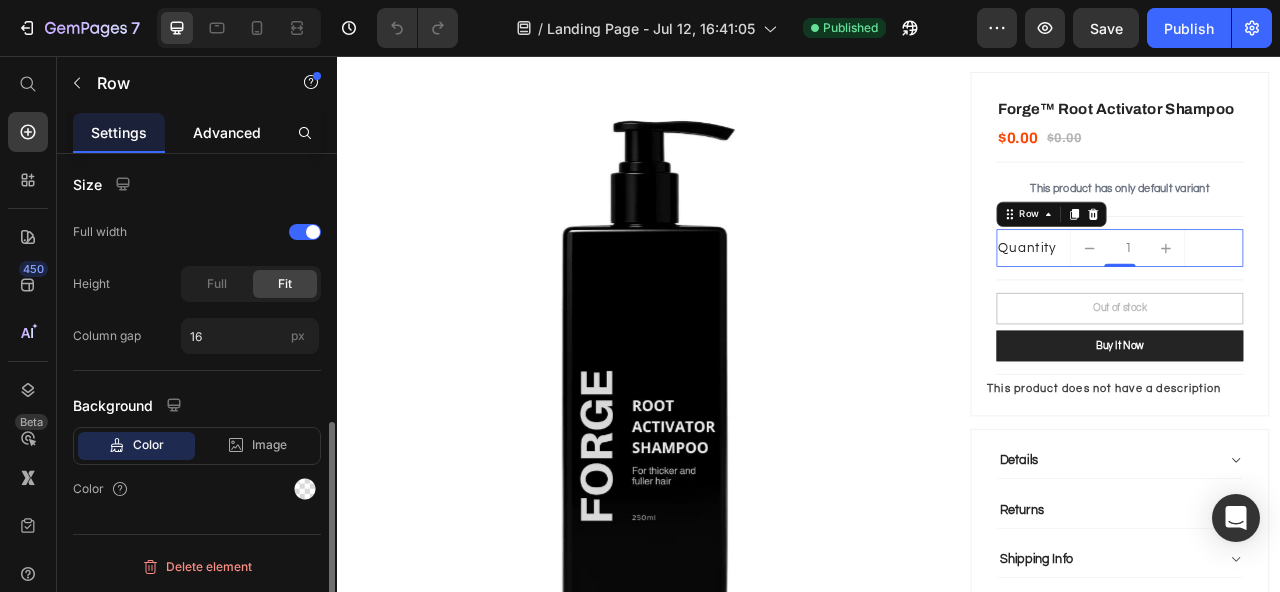 click on "Advanced" at bounding box center (227, 132) 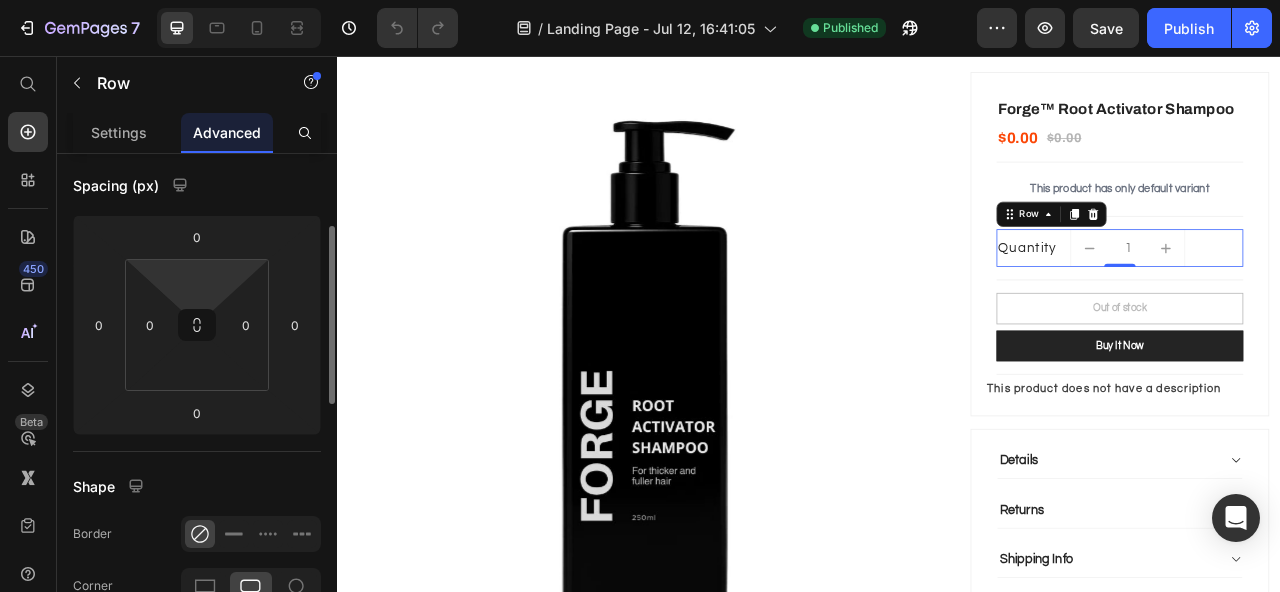 scroll, scrollTop: 0, scrollLeft: 0, axis: both 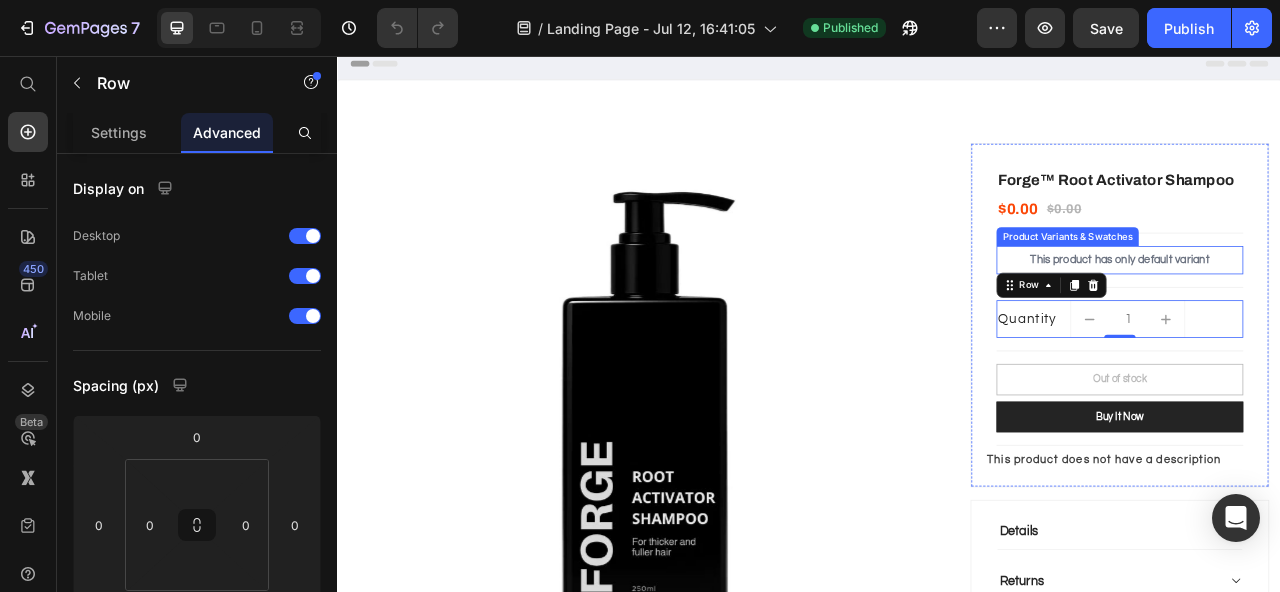 click on "This product has only default variant" at bounding box center [1332, 316] 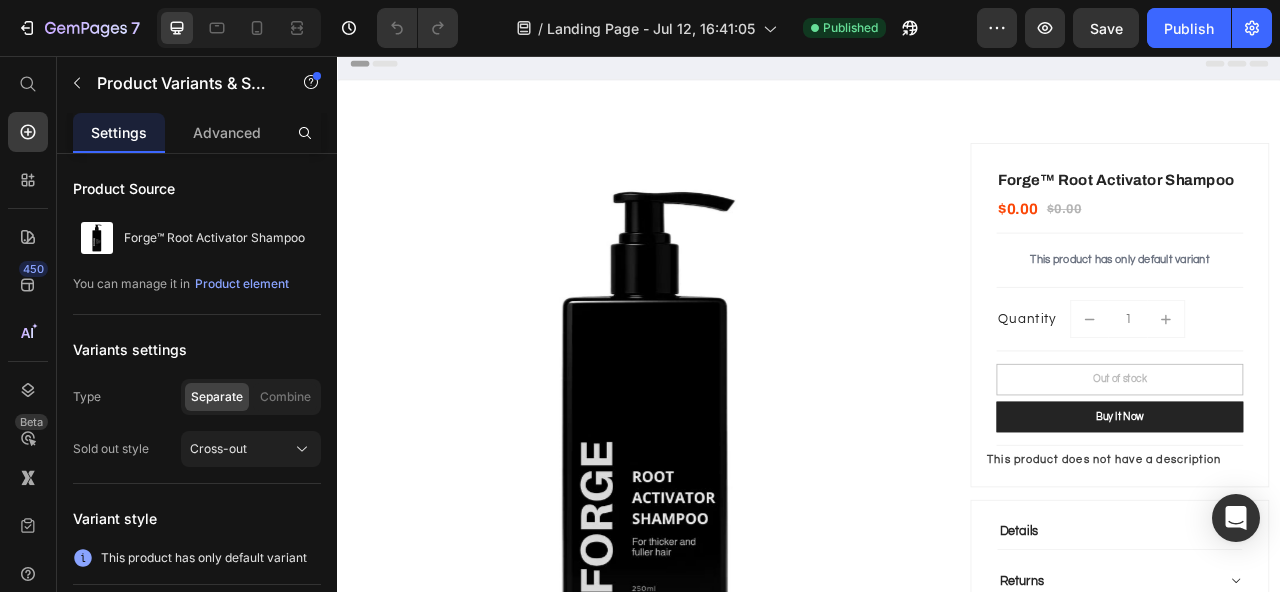 click on "This product has only default variant" at bounding box center (1332, 316) 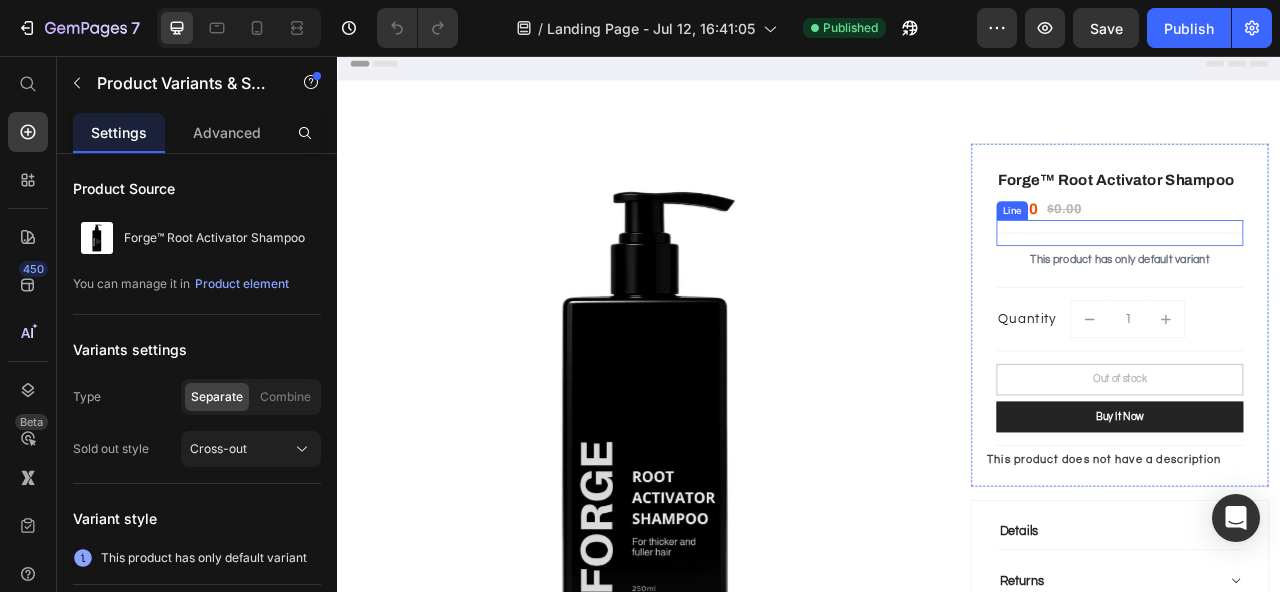 click on "Title Line" at bounding box center (1332, 281) 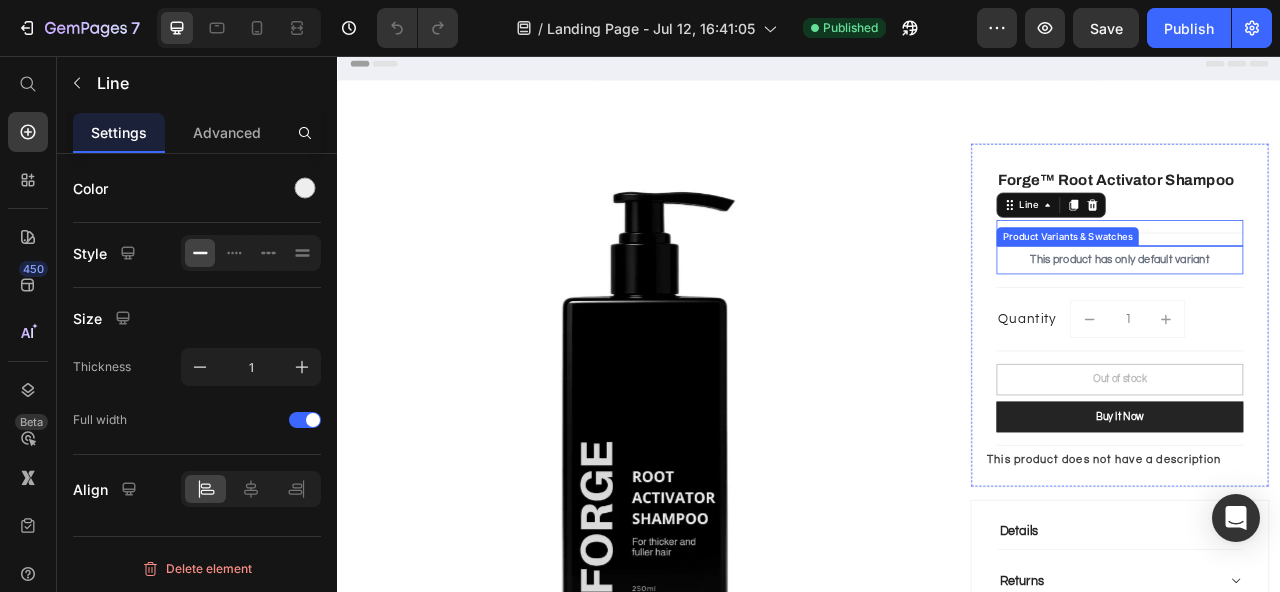 click on "This product has only default variant" at bounding box center [1332, 316] 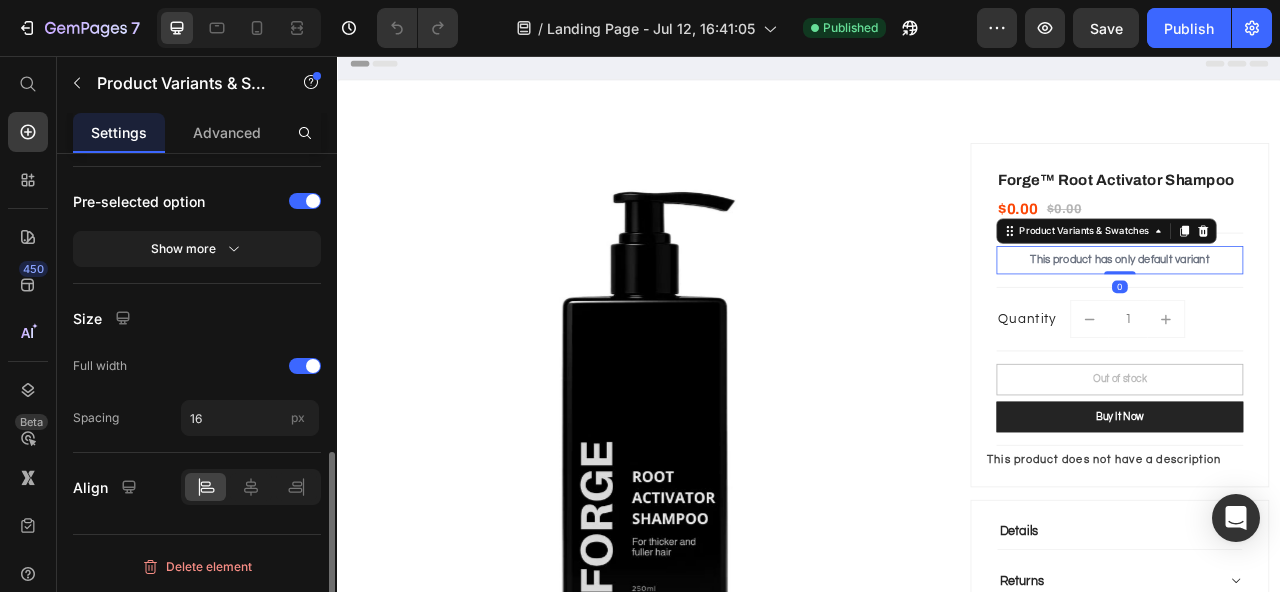 scroll, scrollTop: 1089, scrollLeft: 0, axis: vertical 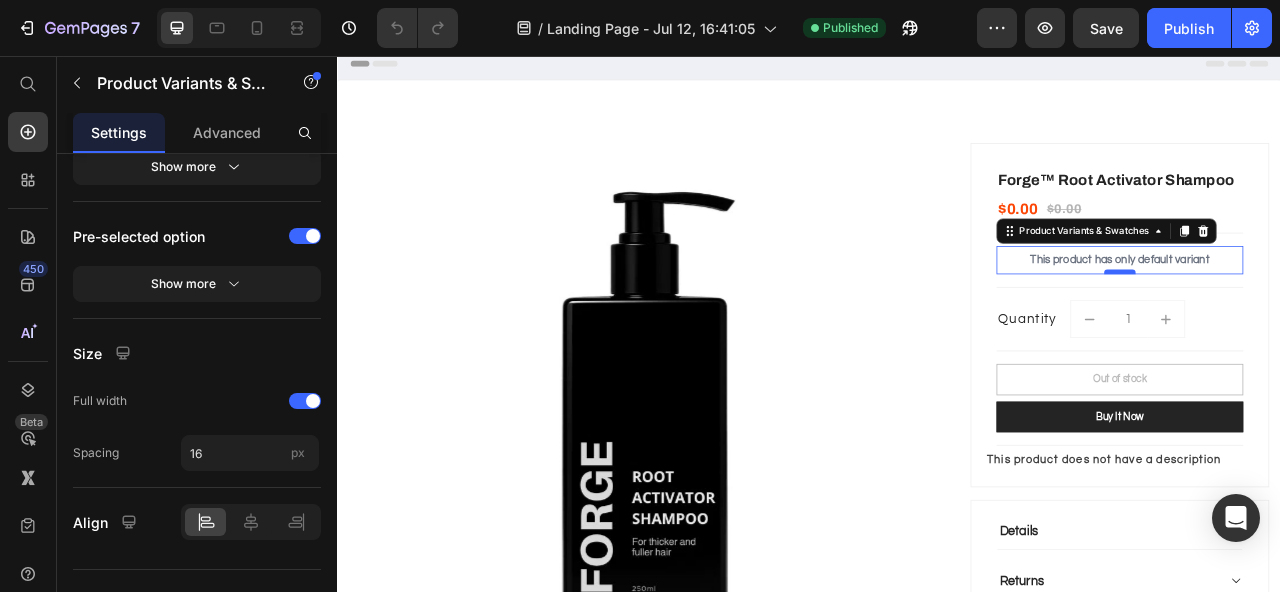 click at bounding box center [1332, 331] 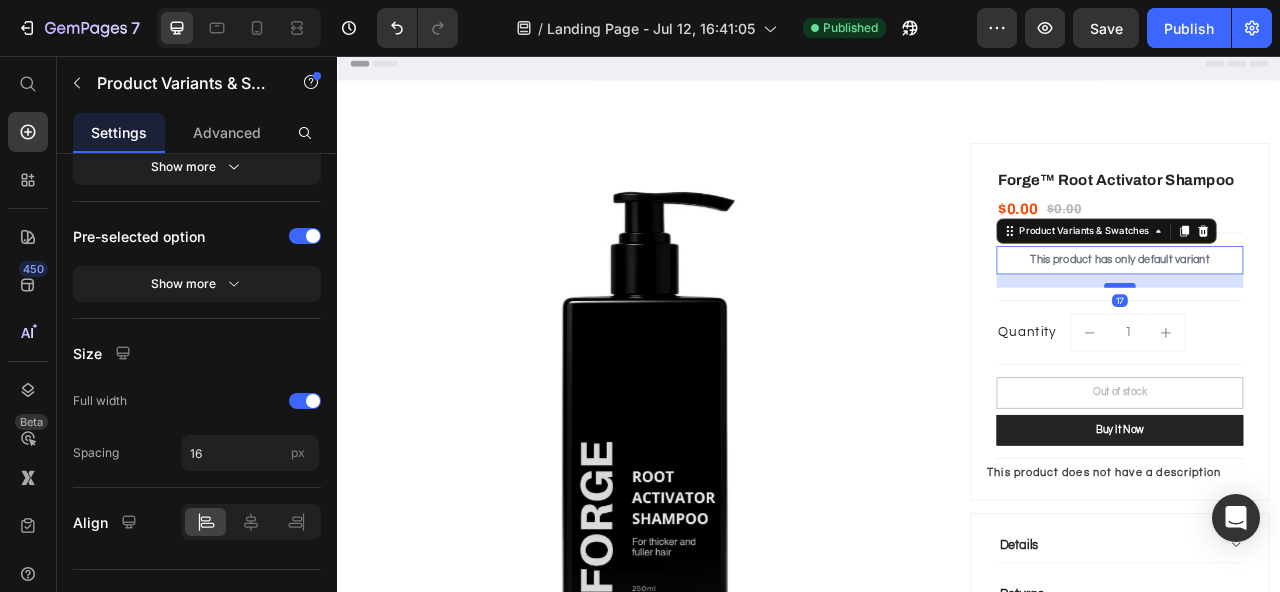 drag, startPoint x: 1322, startPoint y: 333, endPoint x: 1320, endPoint y: 350, distance: 17.117243 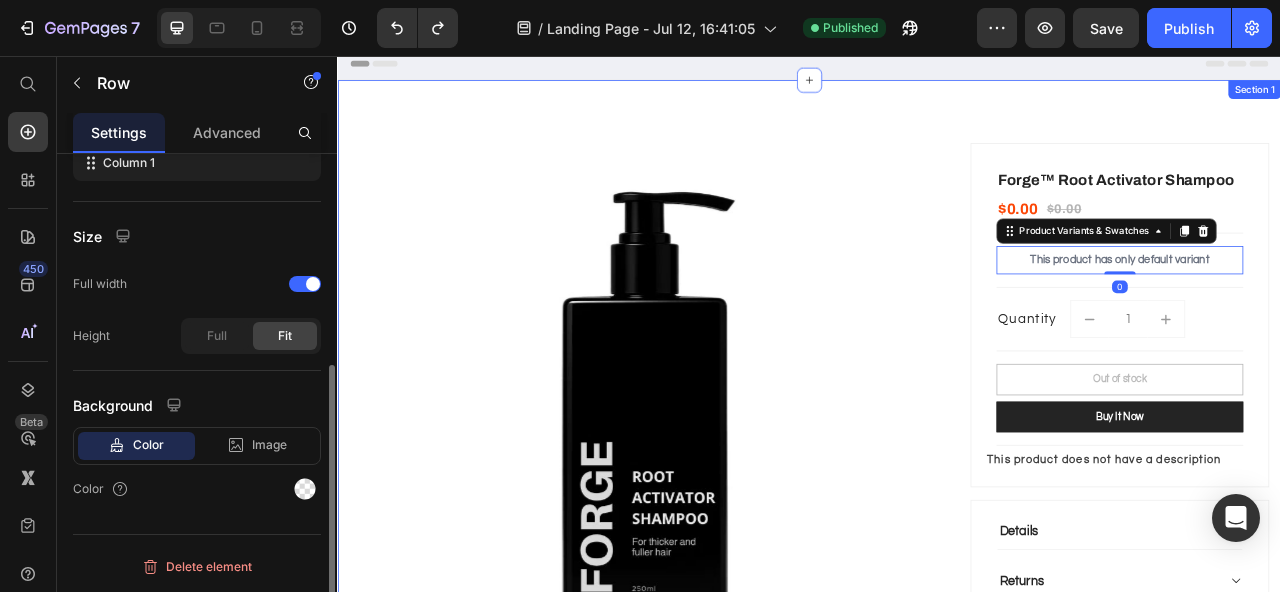 click on "Forge™ Root Activator Shampoo (P) Title $0.00 (P) Price $0.00 (P) Price Row                Title Line This product has only default variant Product Variants & Swatches   0                Title Line Quantity Text block 1 (P) Quantity Row                Title Line Out of stock (P) Cart Button Buy it now (P) Dynamic                Title Line This product does not have a description (P) Description Row" at bounding box center (1332, 386) 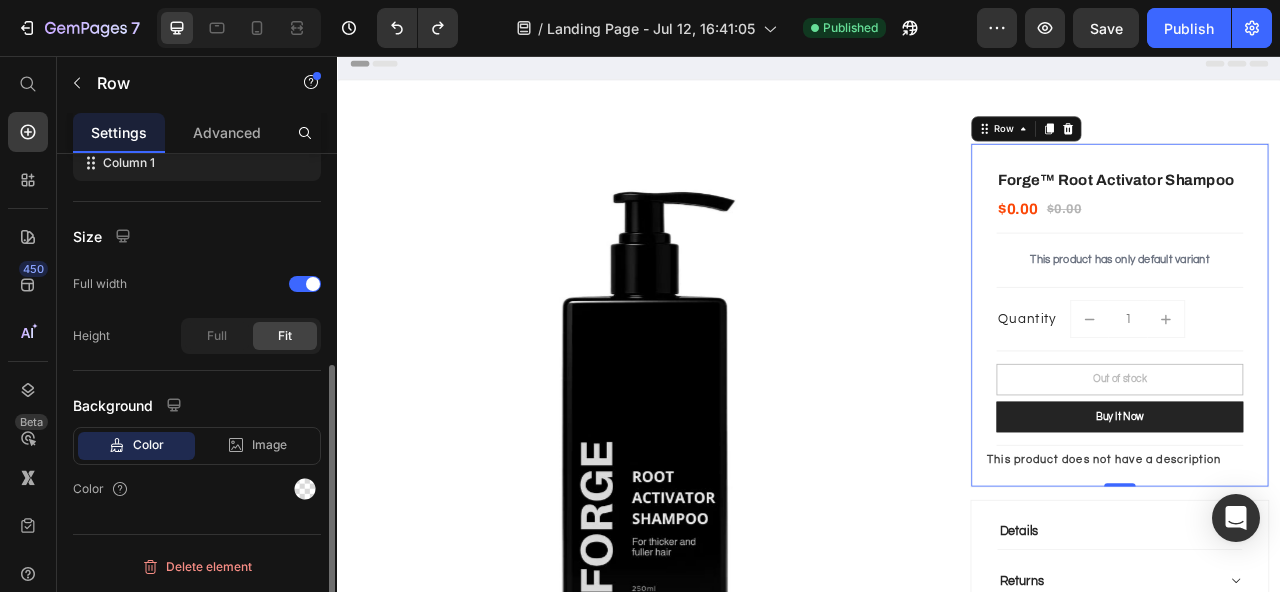 scroll, scrollTop: 0, scrollLeft: 0, axis: both 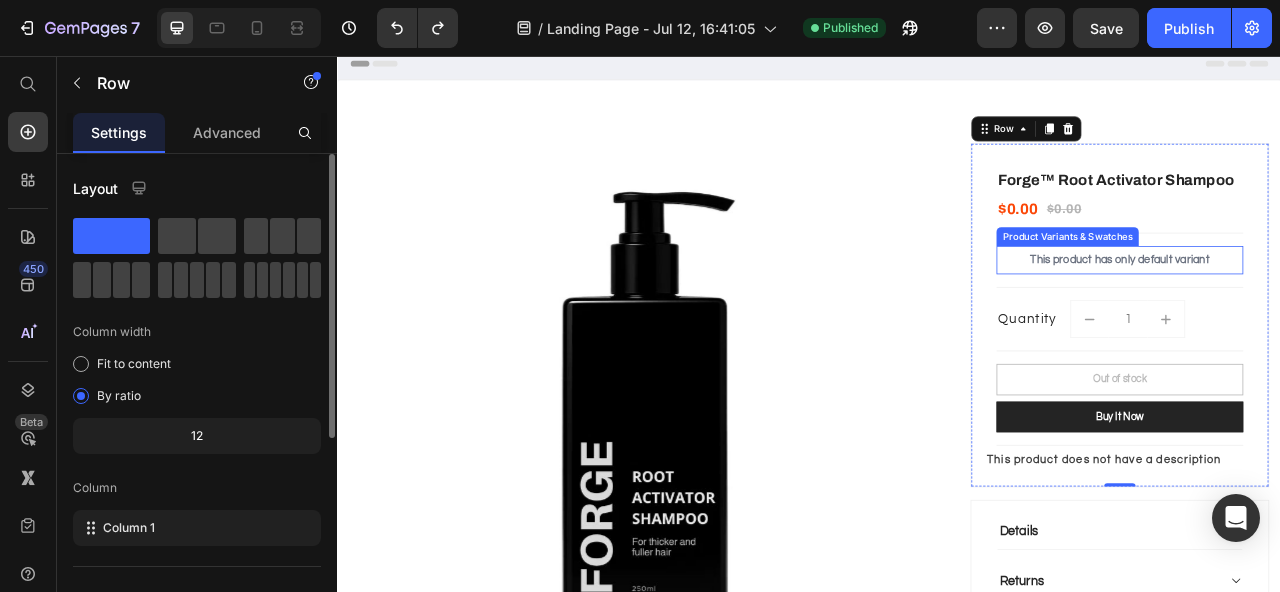 click on "This product has only default variant" at bounding box center (1332, 316) 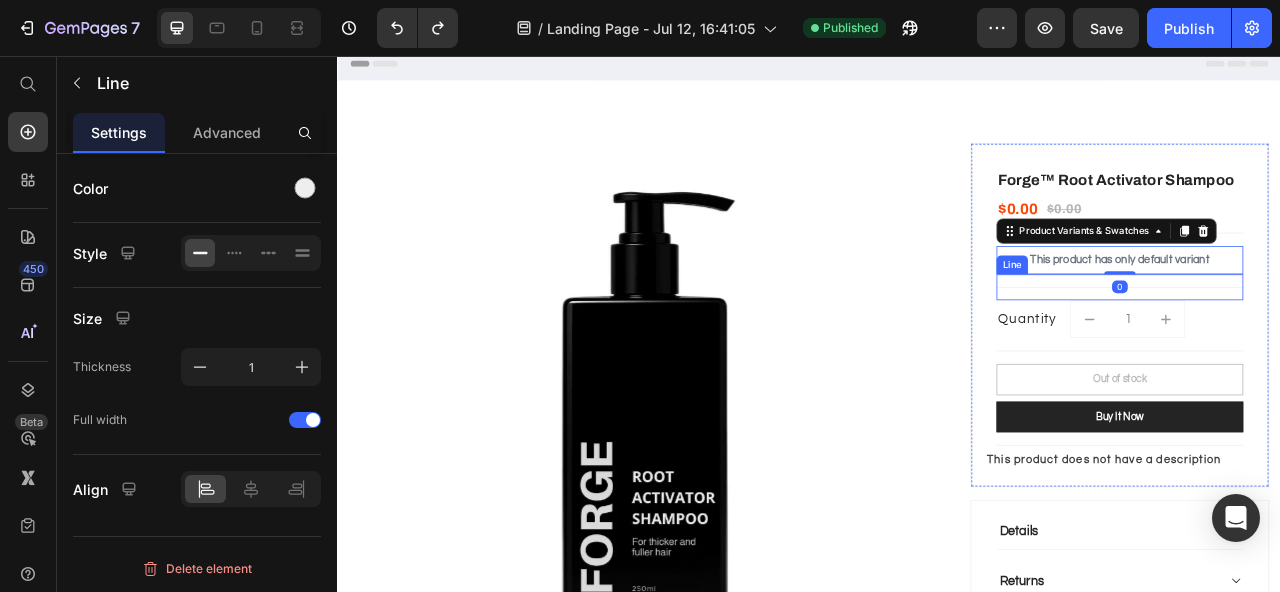click on "Title Line" at bounding box center [1332, 350] 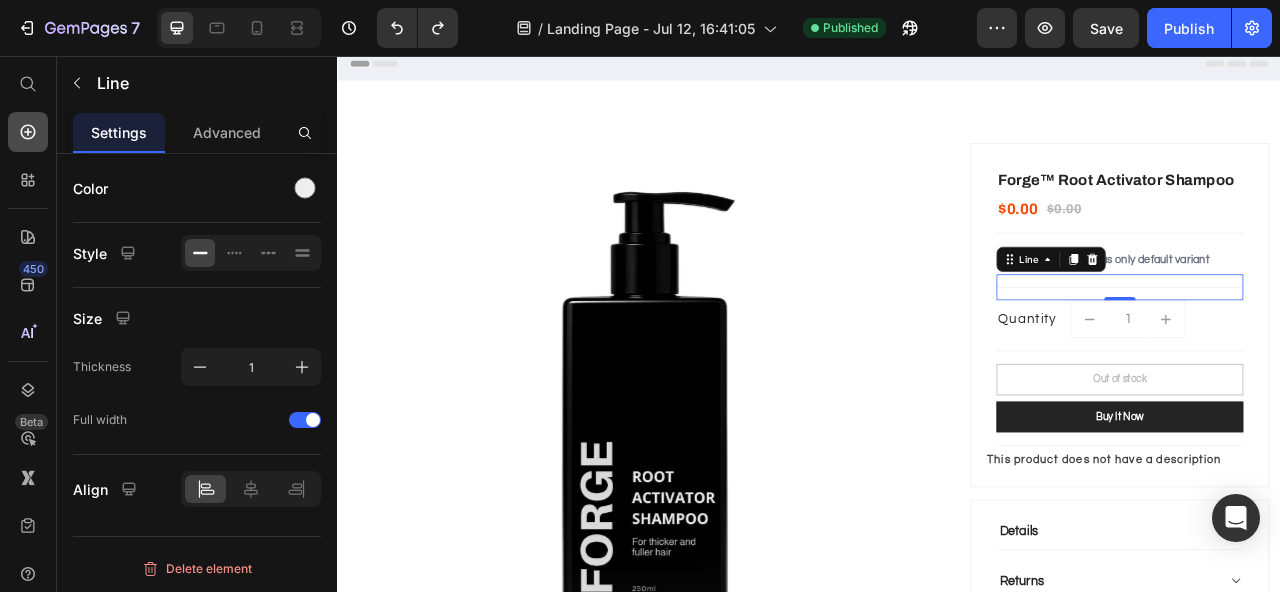 click 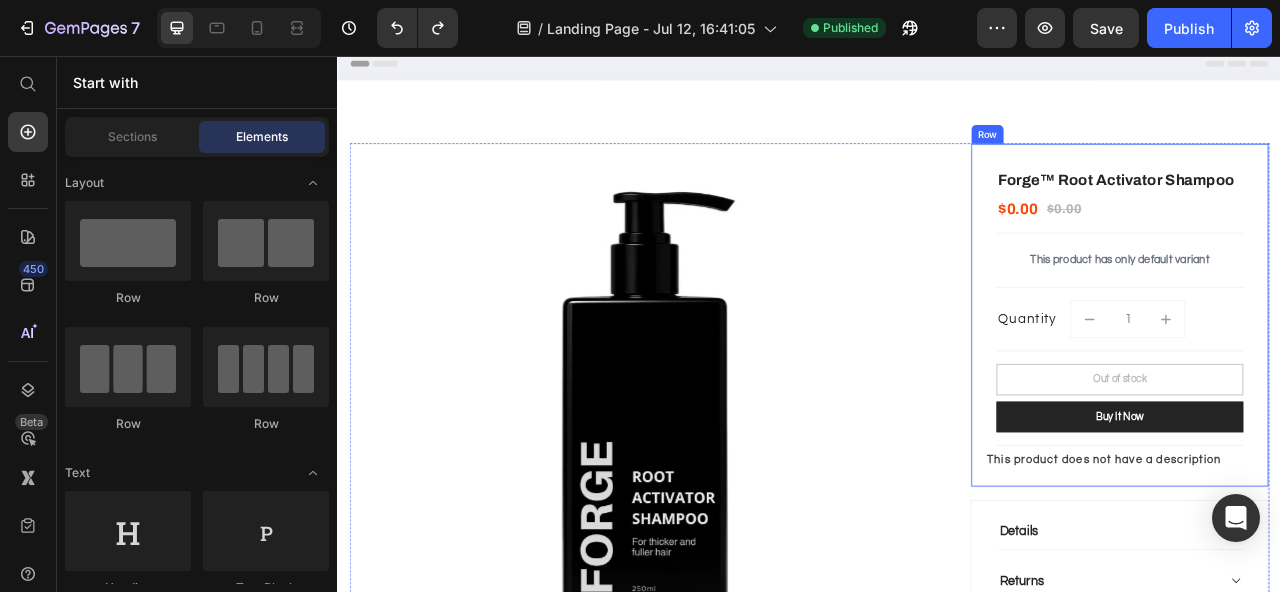 click on "Forge™ Root Activator Shampoo (P) Title $0.00 (P) Price $0.00 (P) Price Row                Title Line This product has only default variant Product Variants & Swatches                Title Line Quantity Text block 1 (P) Quantity Row                Title Line Out of stock (P) Cart Button Buy it now (P) Dynamic                Title Line This product does not have a description (P) Description Row" at bounding box center [1332, 386] 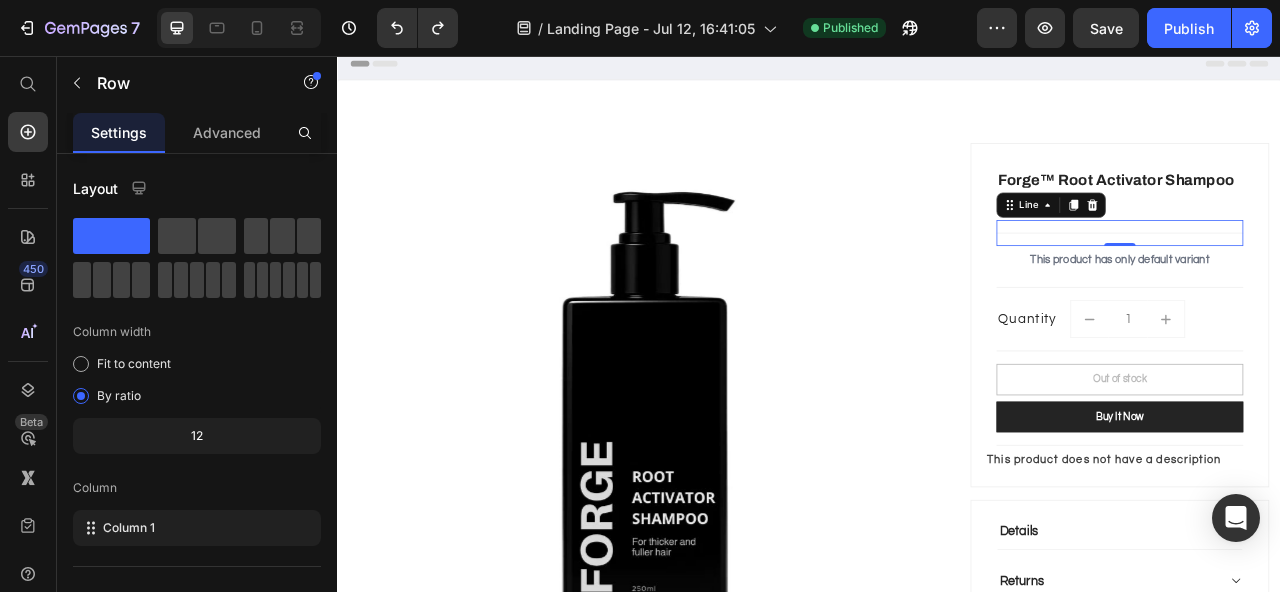 click on "Title Line   0" at bounding box center [1332, 281] 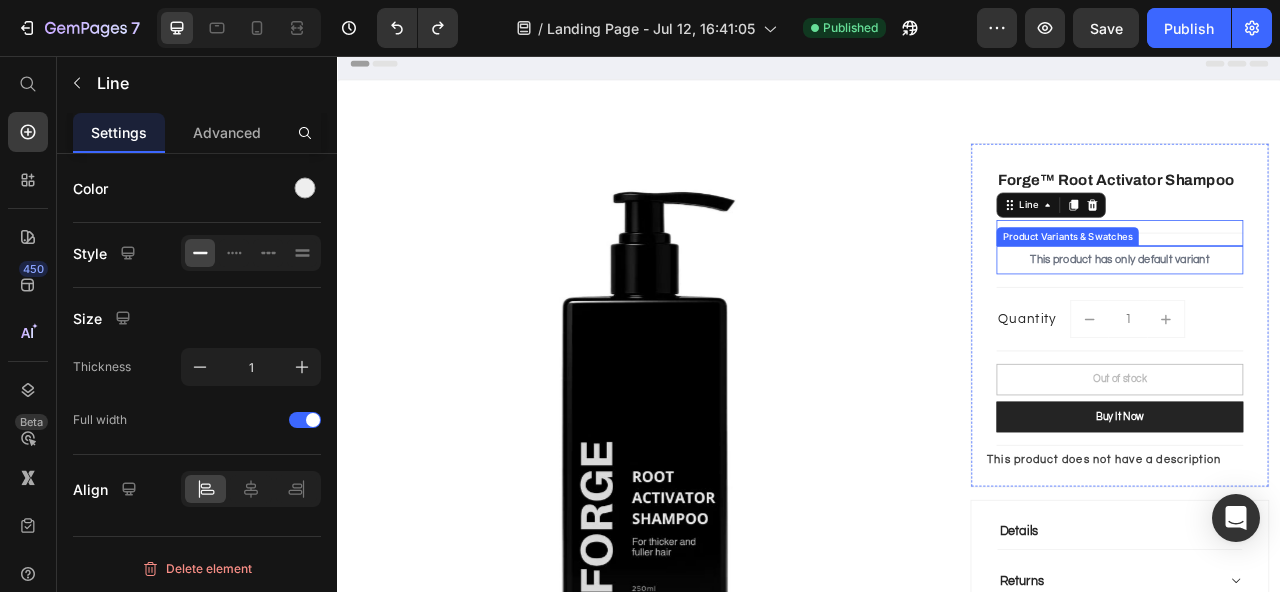 click on "This product has only default variant" at bounding box center [1332, 316] 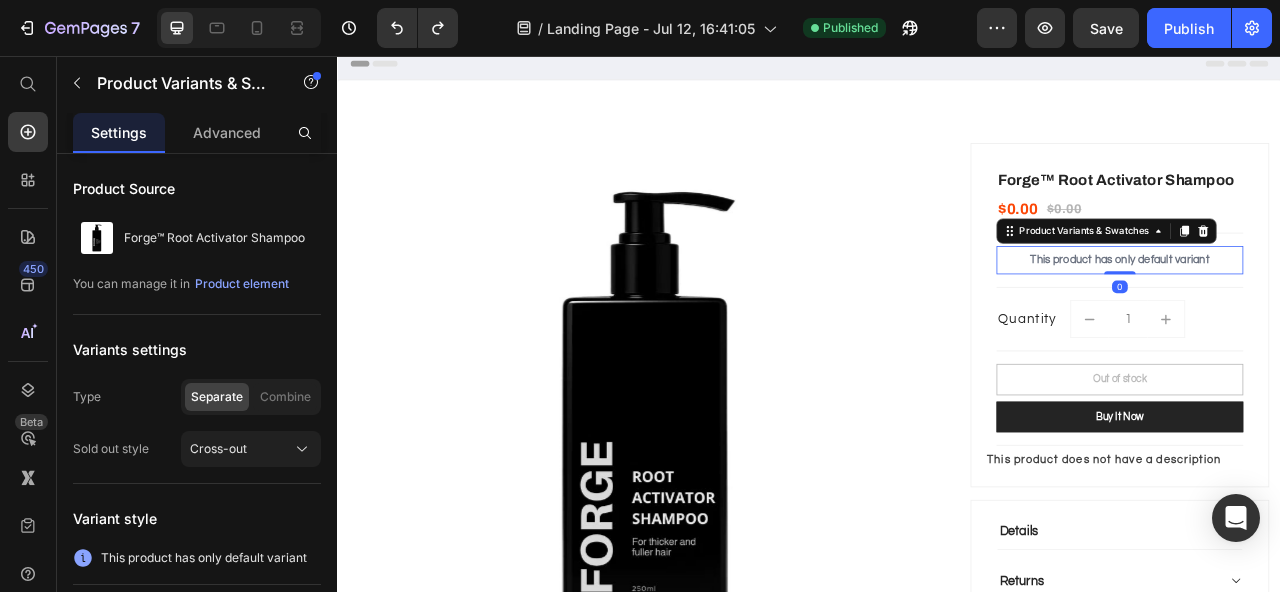 click on "This product has only default variant" at bounding box center (1332, 316) 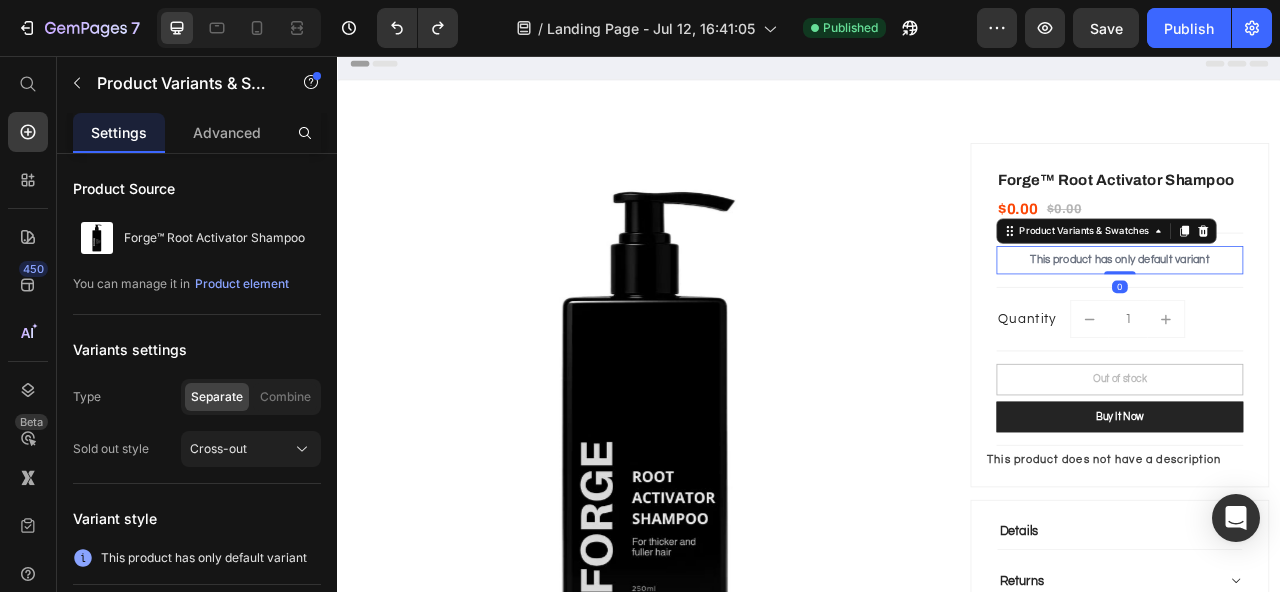 click on "This product has only default variant" at bounding box center [1332, 316] 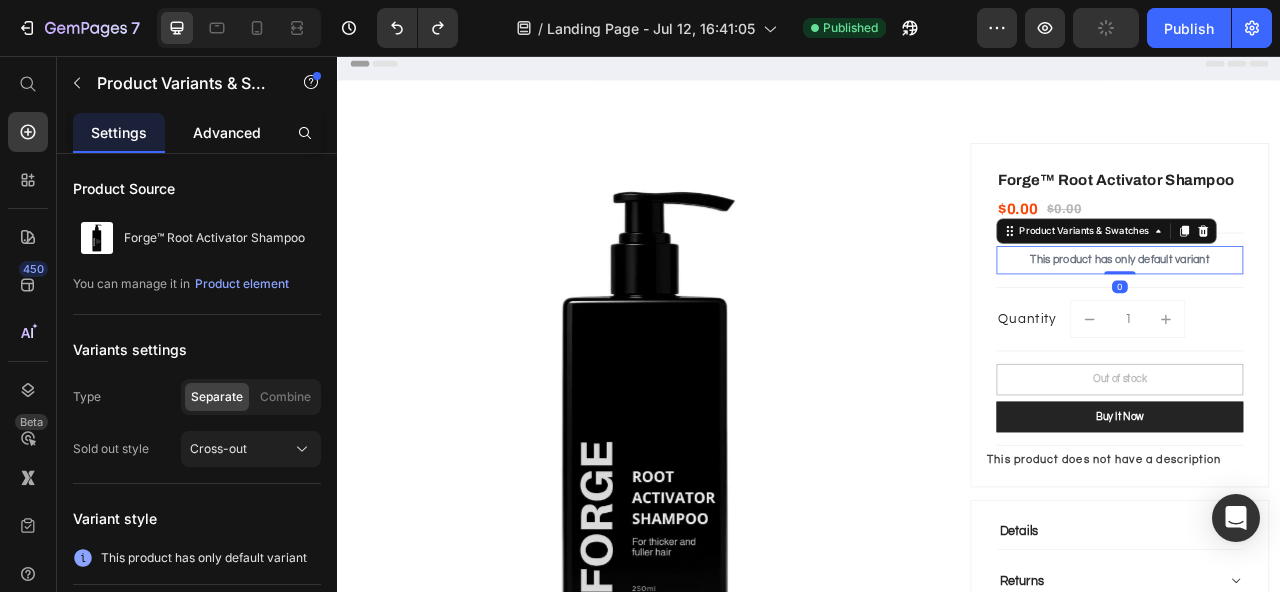 click on "Advanced" at bounding box center [227, 132] 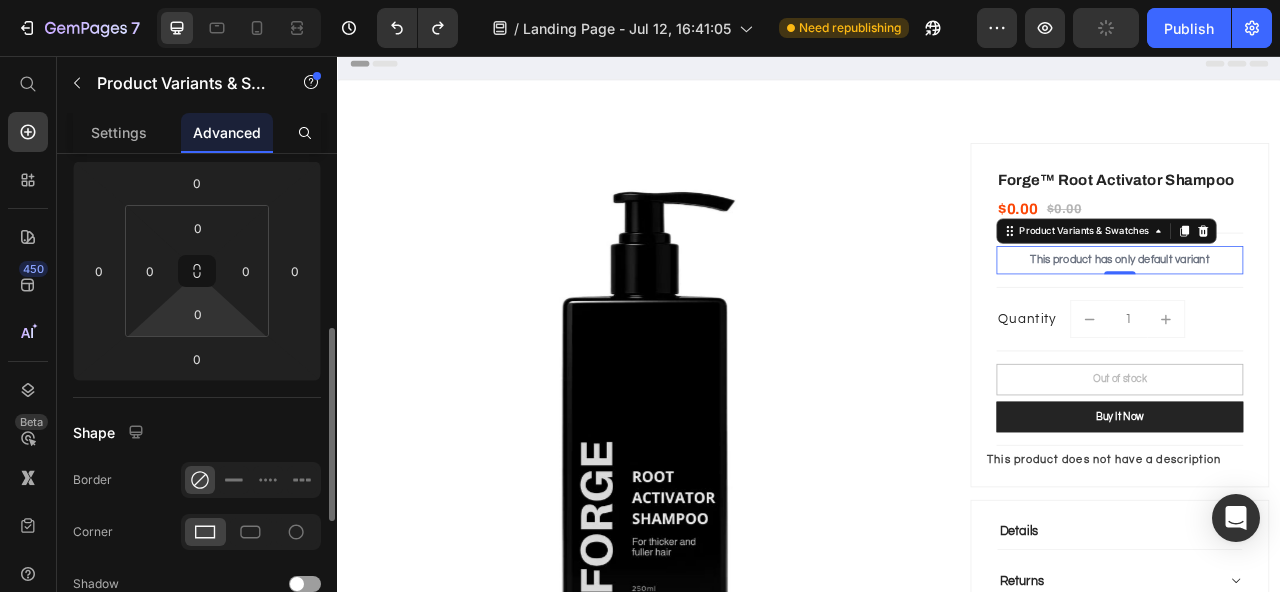 scroll, scrollTop: 770, scrollLeft: 0, axis: vertical 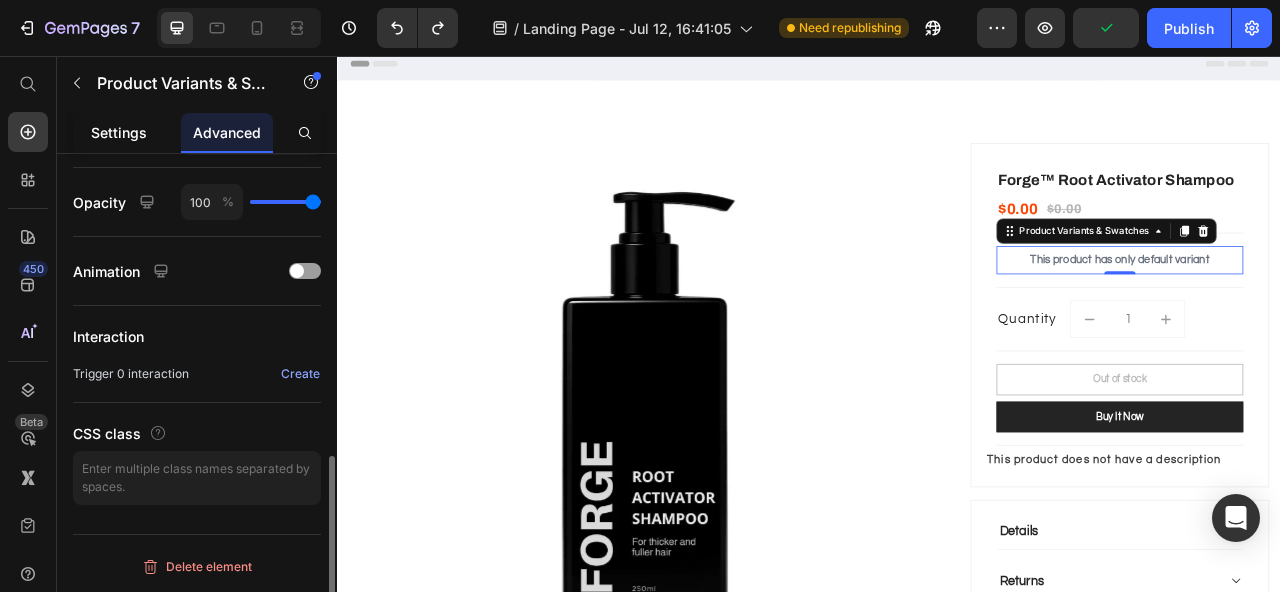 click on "Settings" at bounding box center [119, 132] 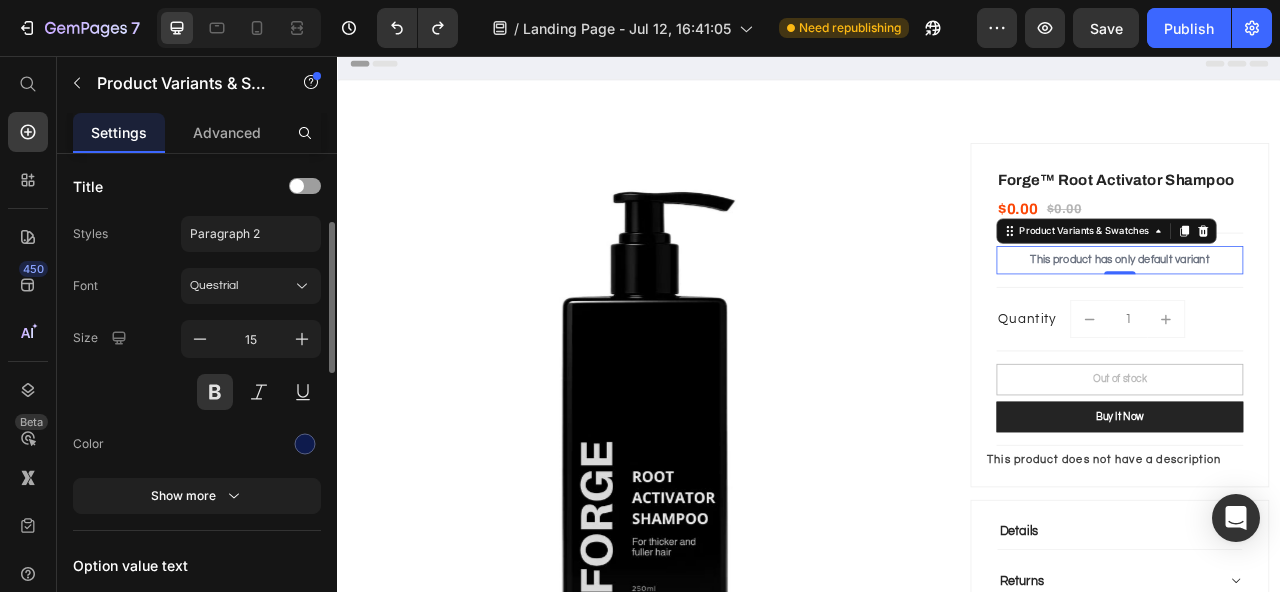 scroll, scrollTop: 384, scrollLeft: 0, axis: vertical 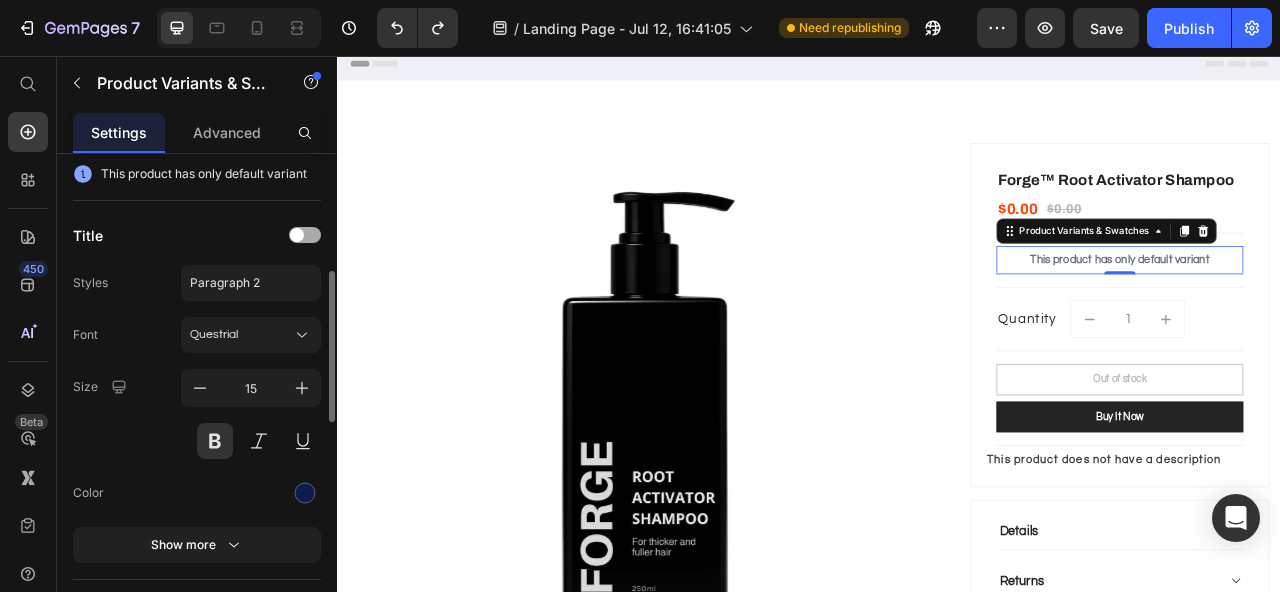 click at bounding box center [305, 235] 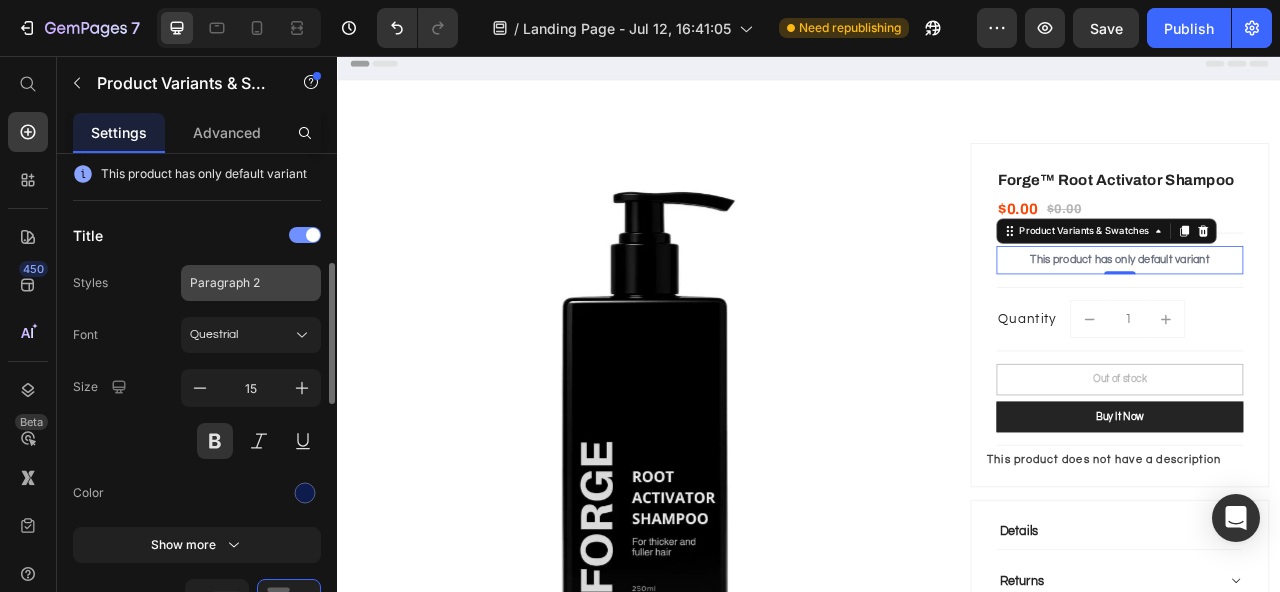 click on "Paragraph 2" at bounding box center [239, 283] 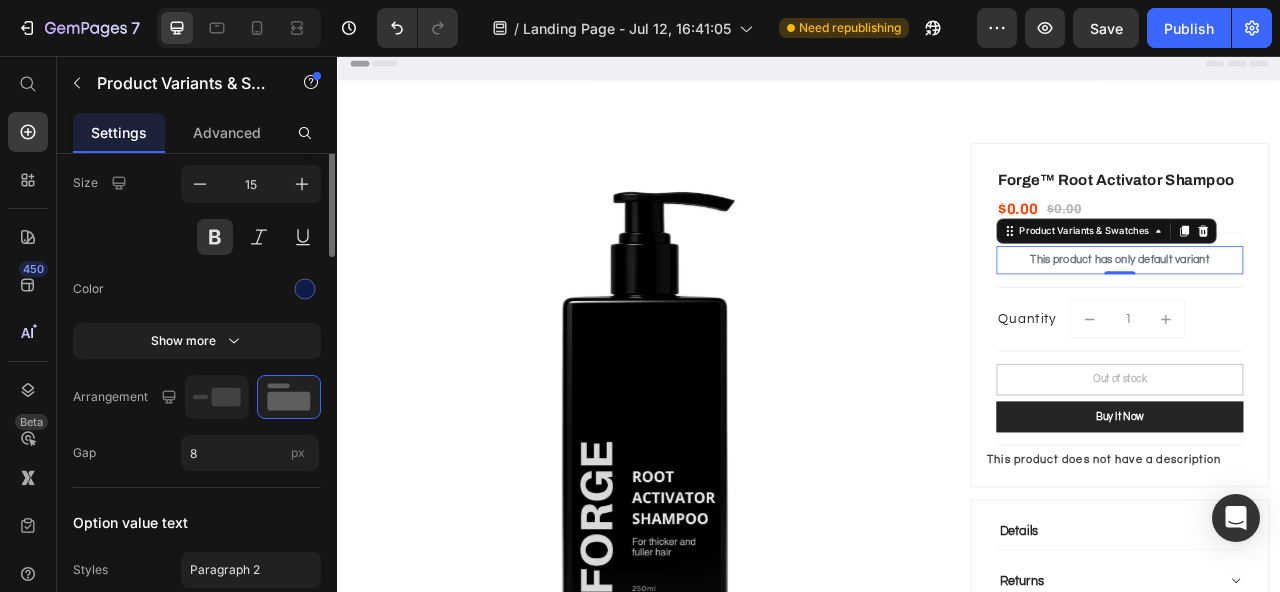 scroll, scrollTop: 392, scrollLeft: 0, axis: vertical 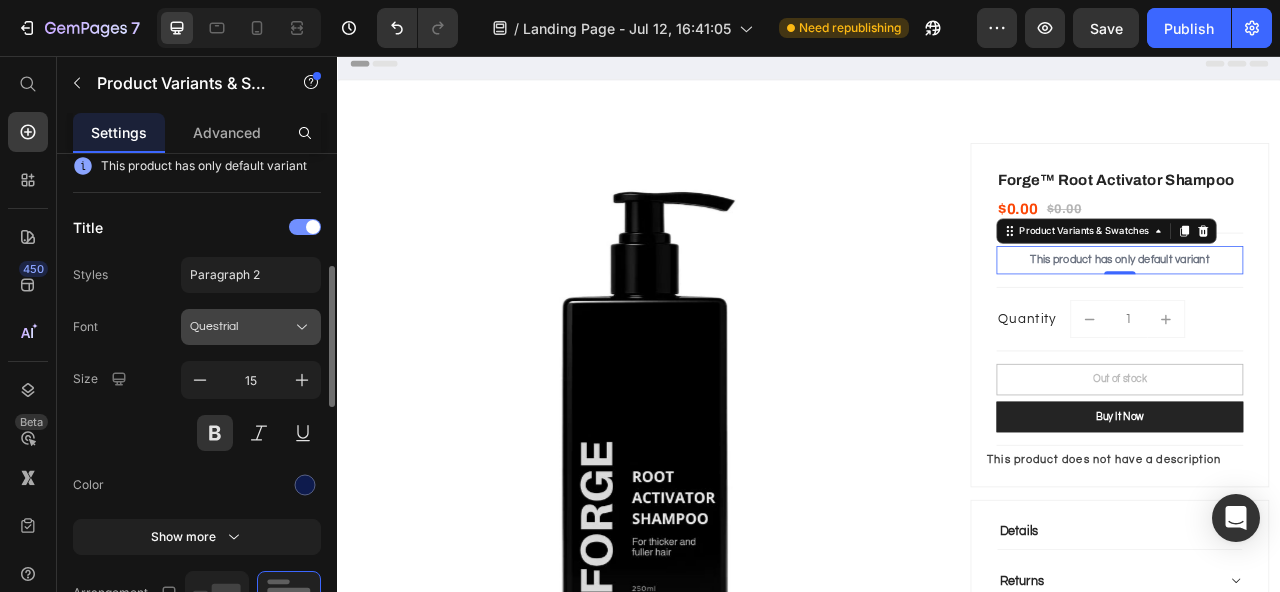 click on "Questrial" at bounding box center [241, 327] 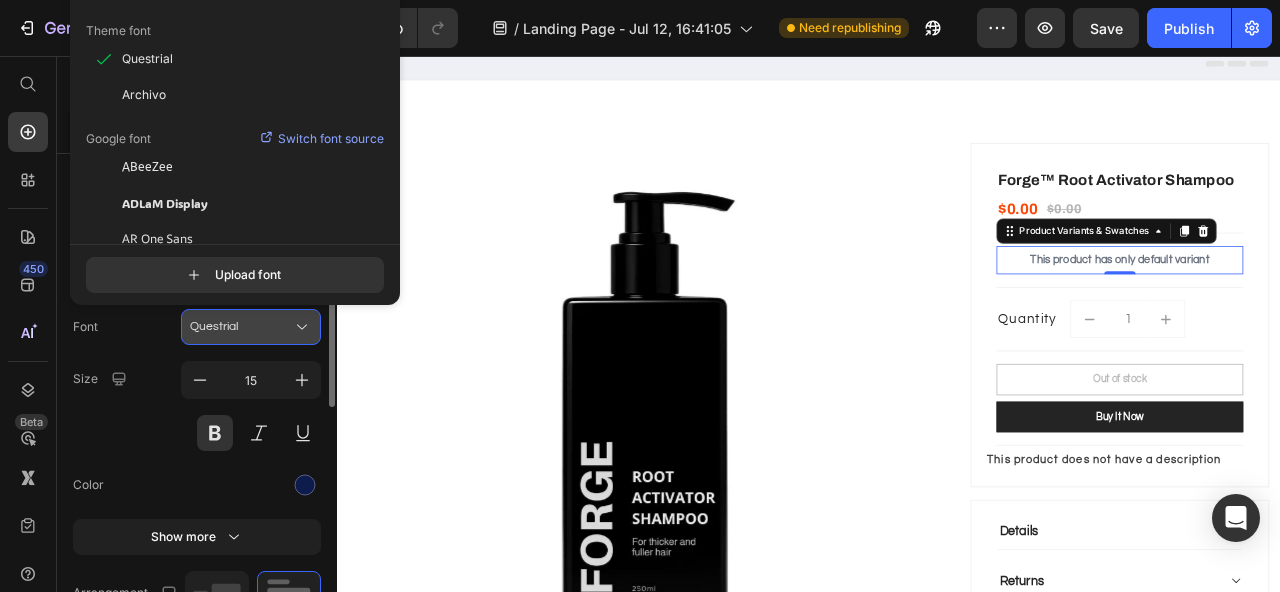 click on "Questrial" at bounding box center (241, 327) 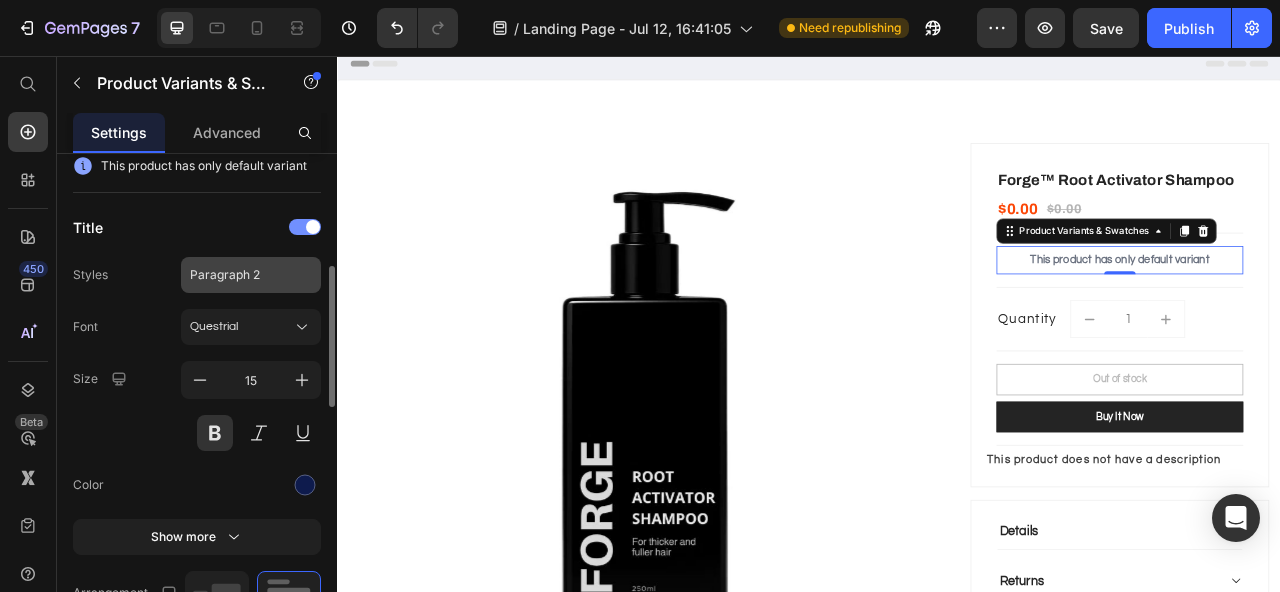 click on "Paragraph 2" at bounding box center (239, 275) 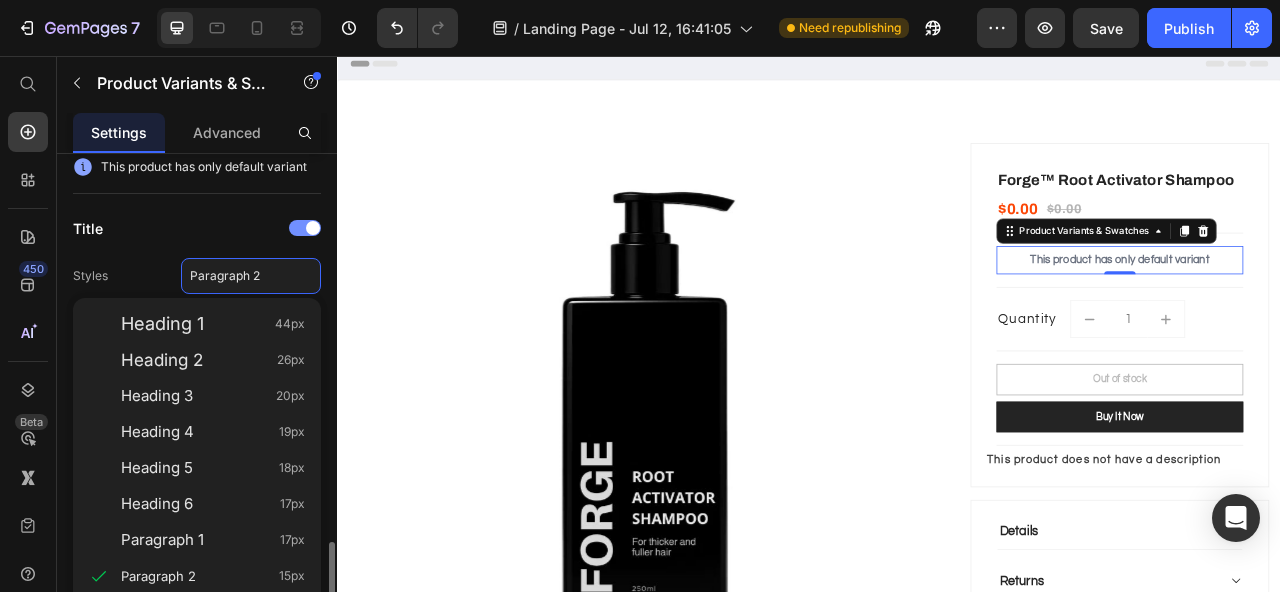 scroll, scrollTop: 301, scrollLeft: 0, axis: vertical 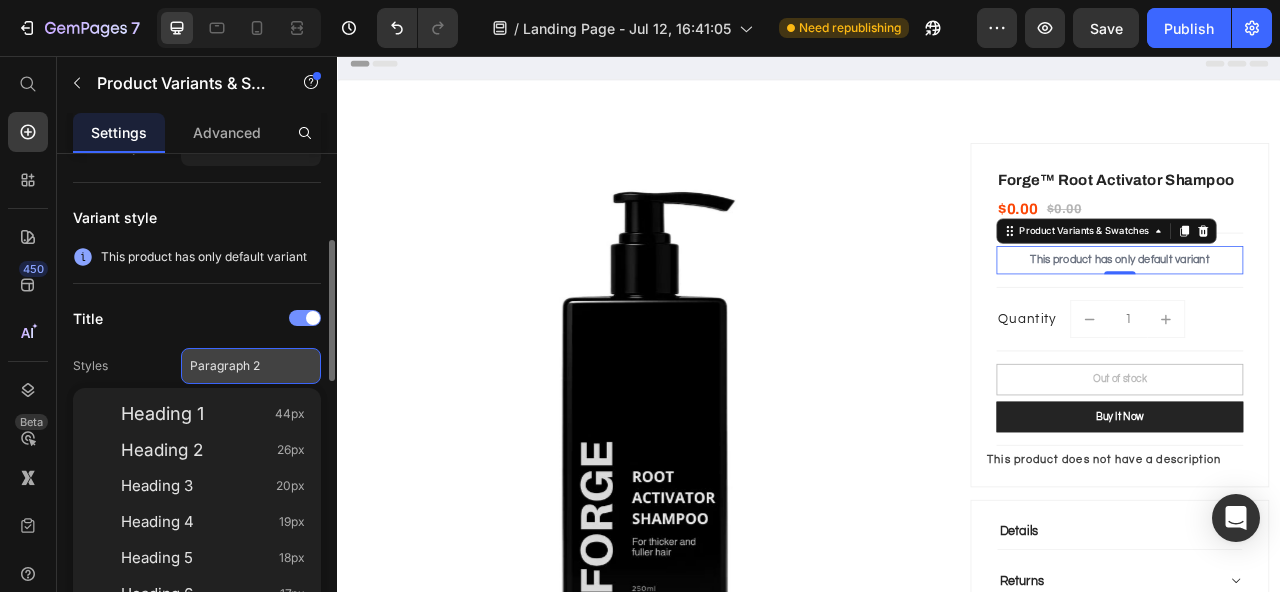 click on "Paragraph 2" 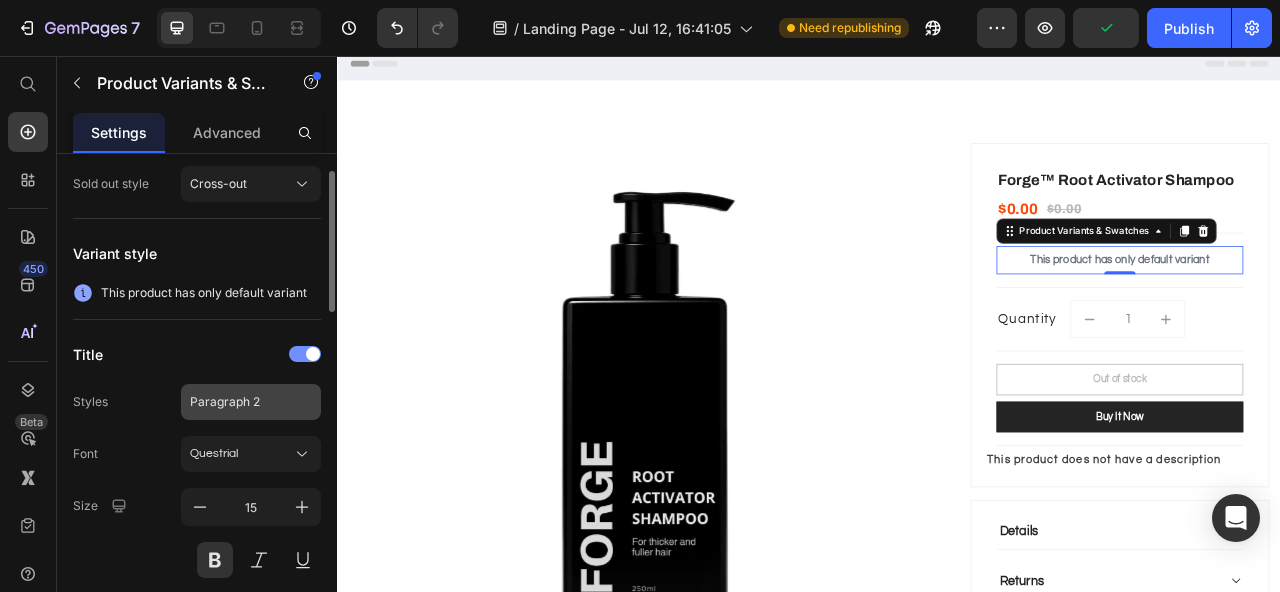 scroll, scrollTop: 157, scrollLeft: 0, axis: vertical 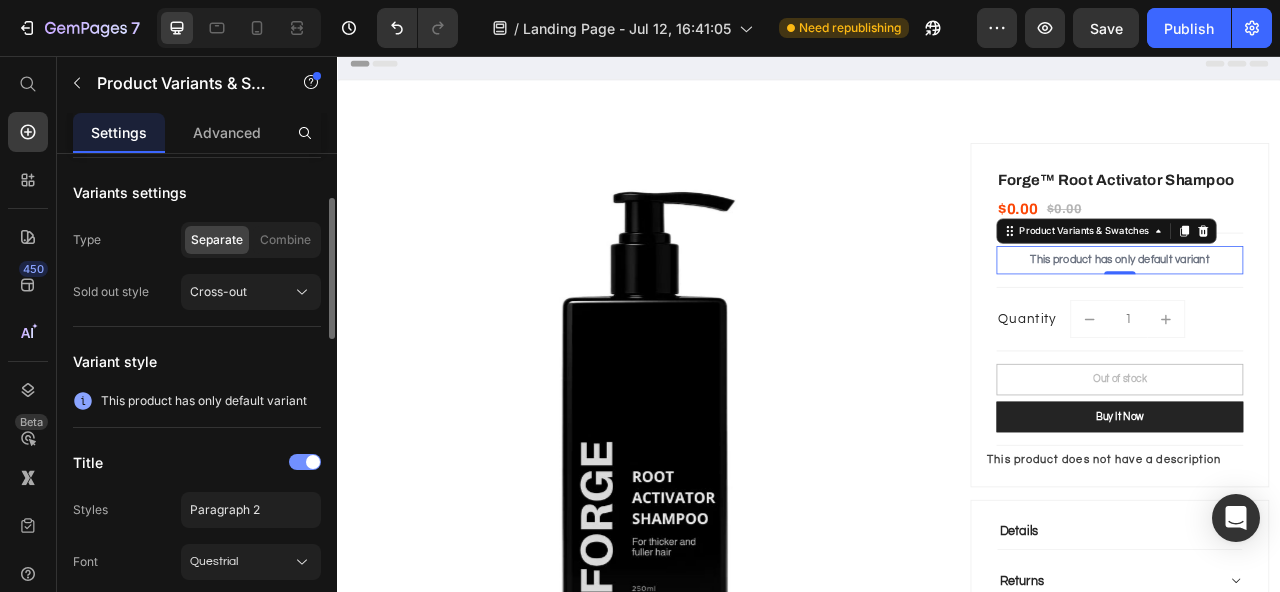 click at bounding box center [305, 462] 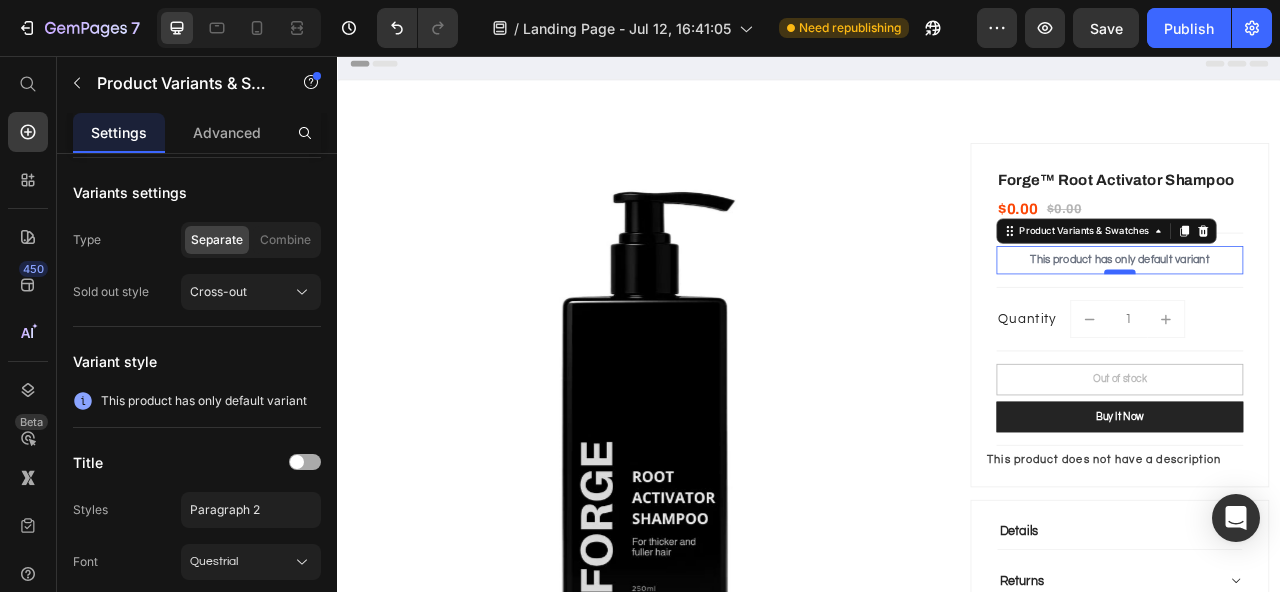 click at bounding box center [1332, 331] 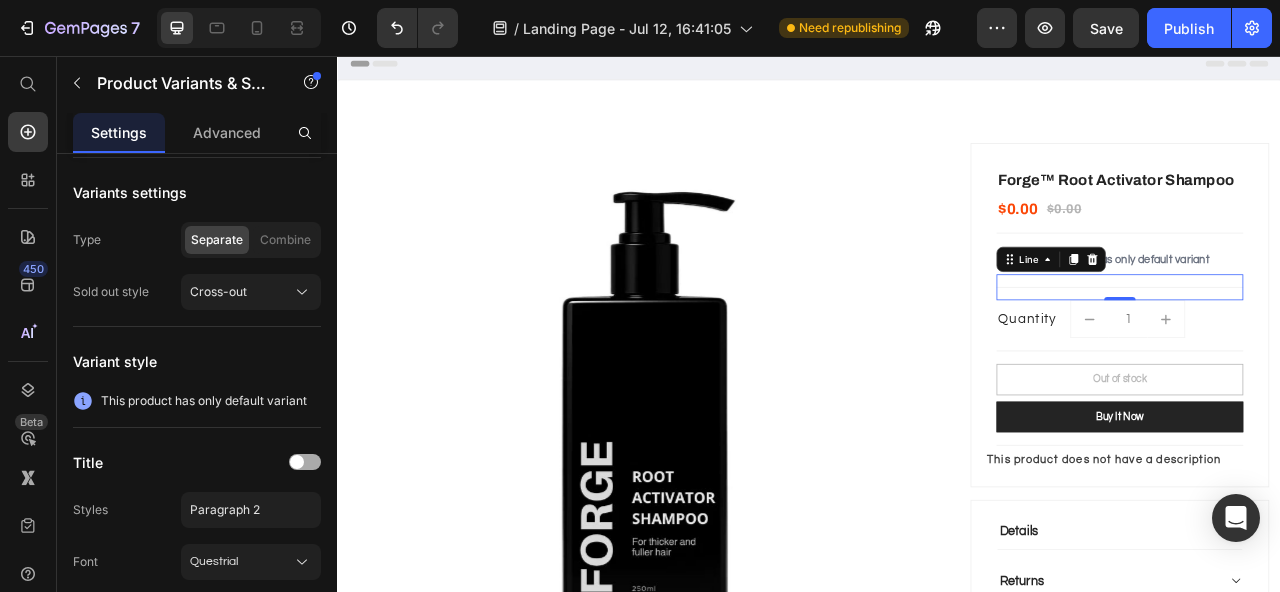 click on "Title Line   0" at bounding box center (1332, 350) 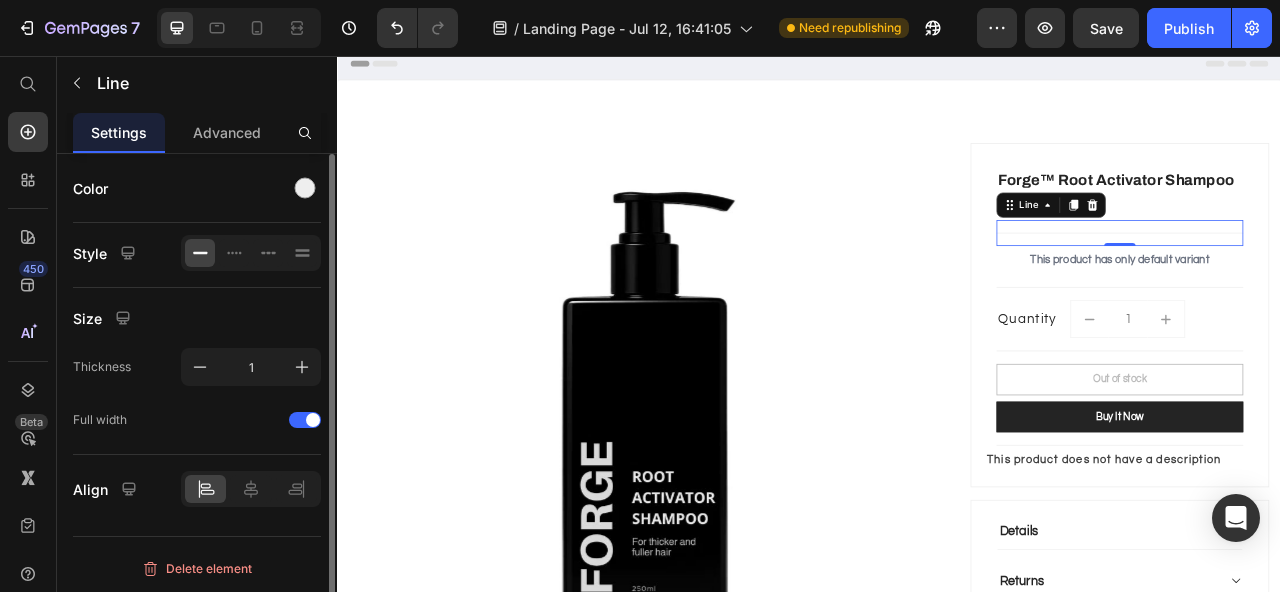 click on "Title Line   0" at bounding box center [1332, 281] 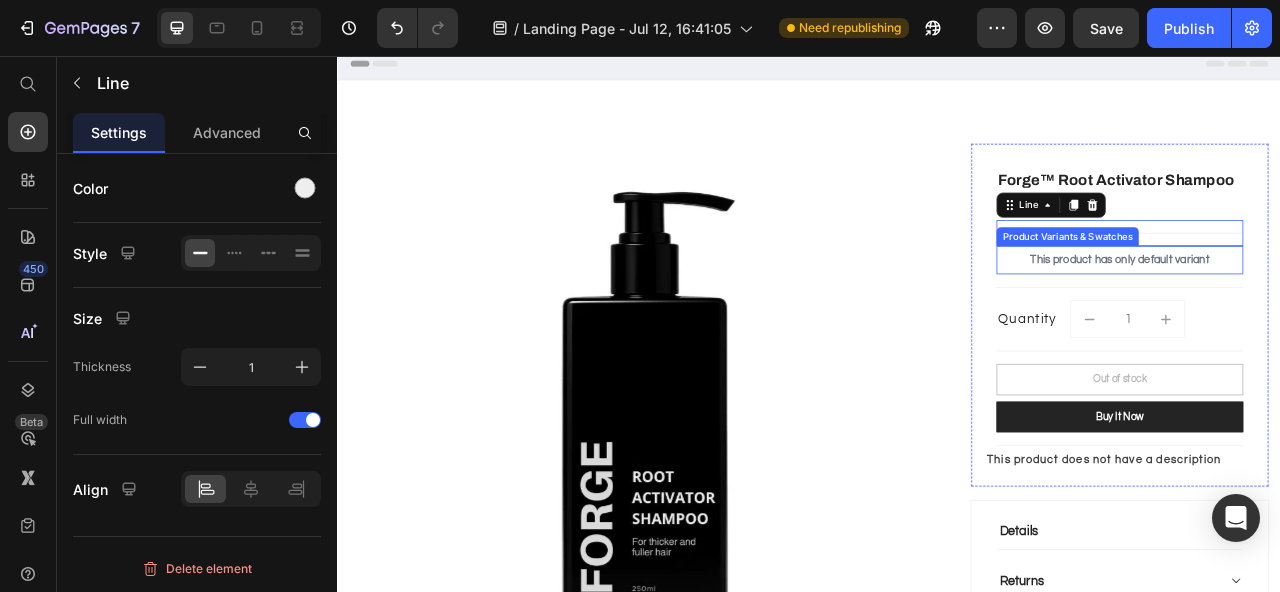 scroll, scrollTop: 56, scrollLeft: 0, axis: vertical 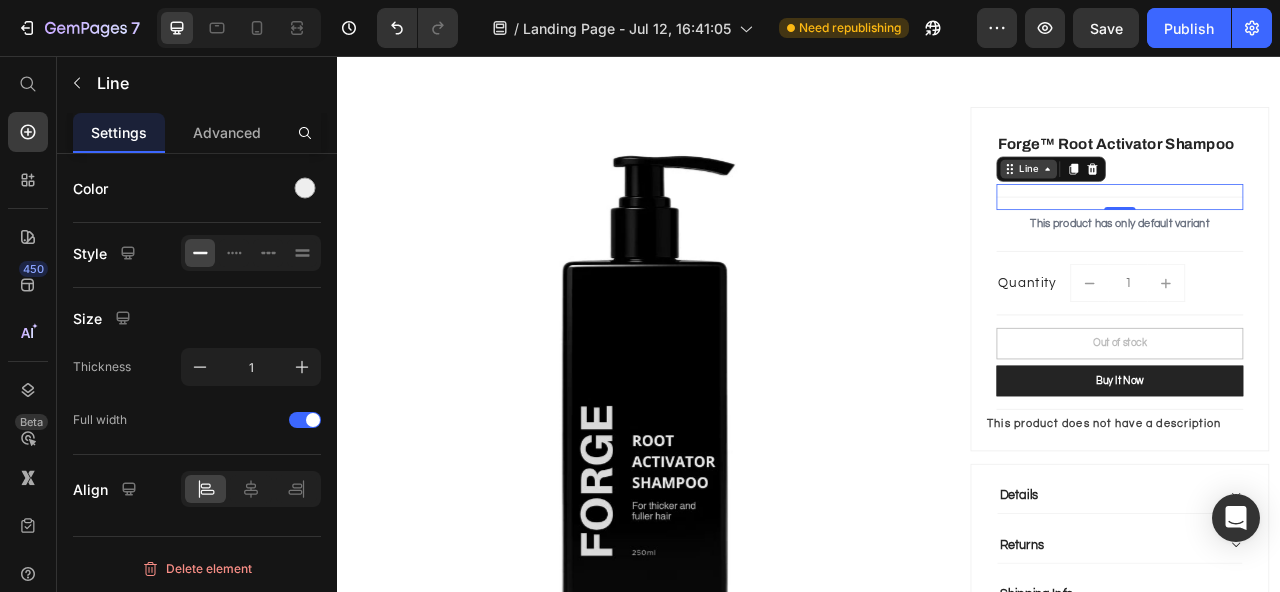 click on "Line" at bounding box center (1216, 200) 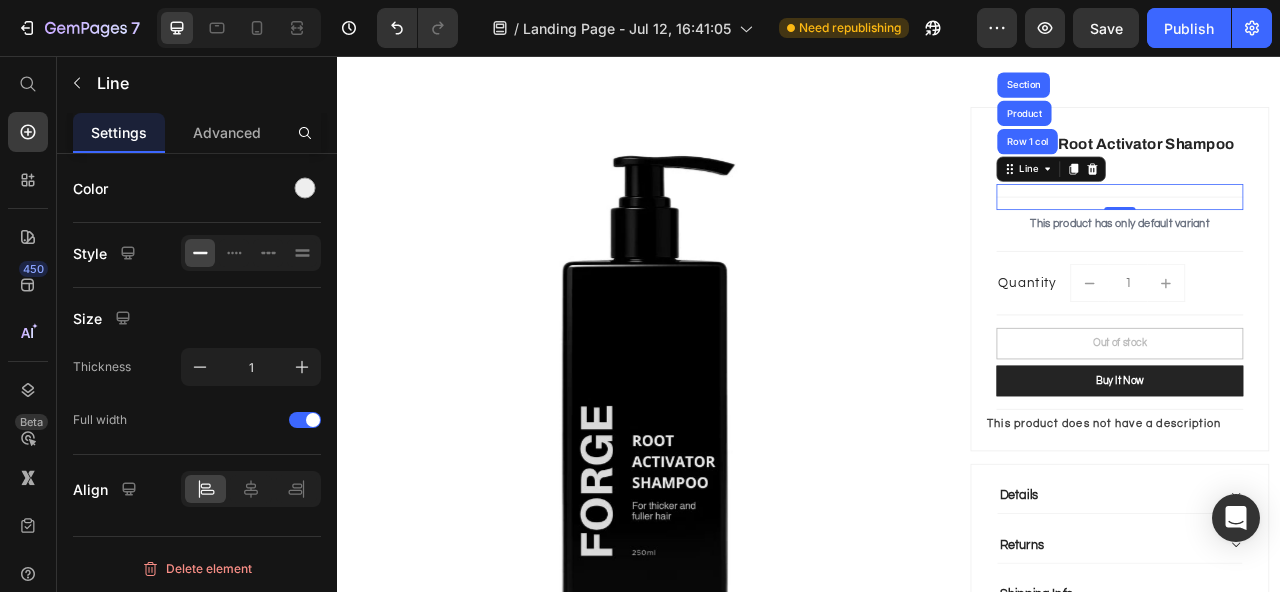 click on "Title Line Row 1 col Product Section   0" at bounding box center (1332, 235) 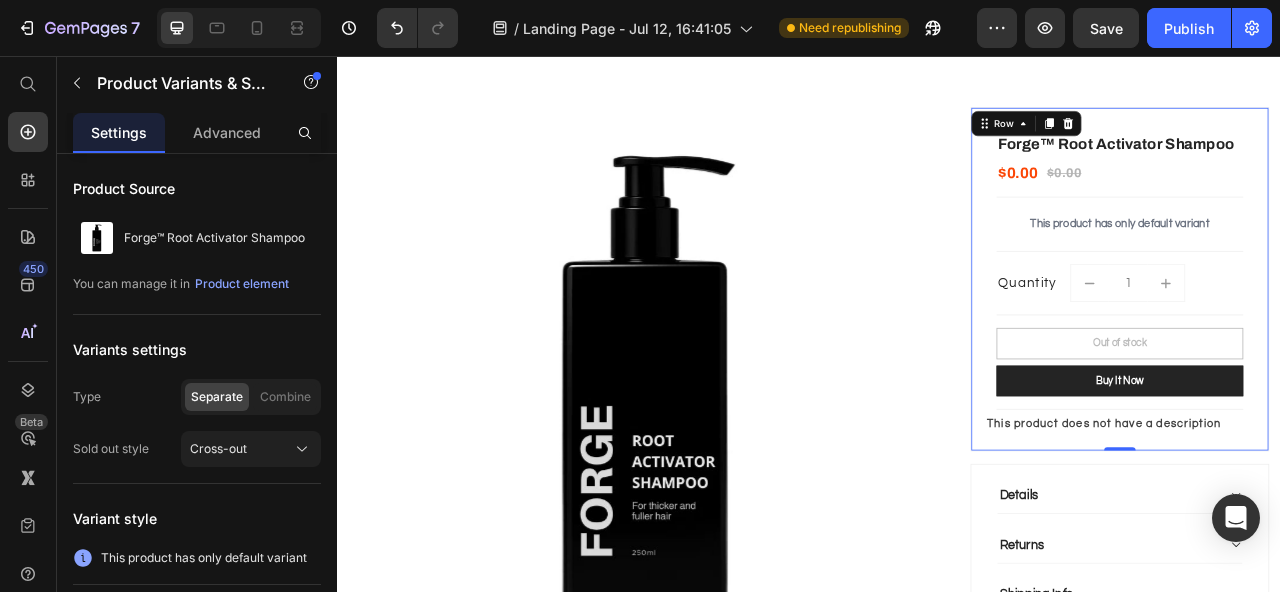 click on "Forge™ Root Activator Shampoo (P) Title $0.00 (P) Price $0.00 (P) Price Row                Title Line This product has only default variant Product Variants & Swatches                Title Line Quantity Text block 1 (P) Quantity Row                Title Line Out of stock (P) Cart Button Buy it now (P) Dynamic                Title Line This product does not have a description (P) Description Row   0" at bounding box center [1332, 340] 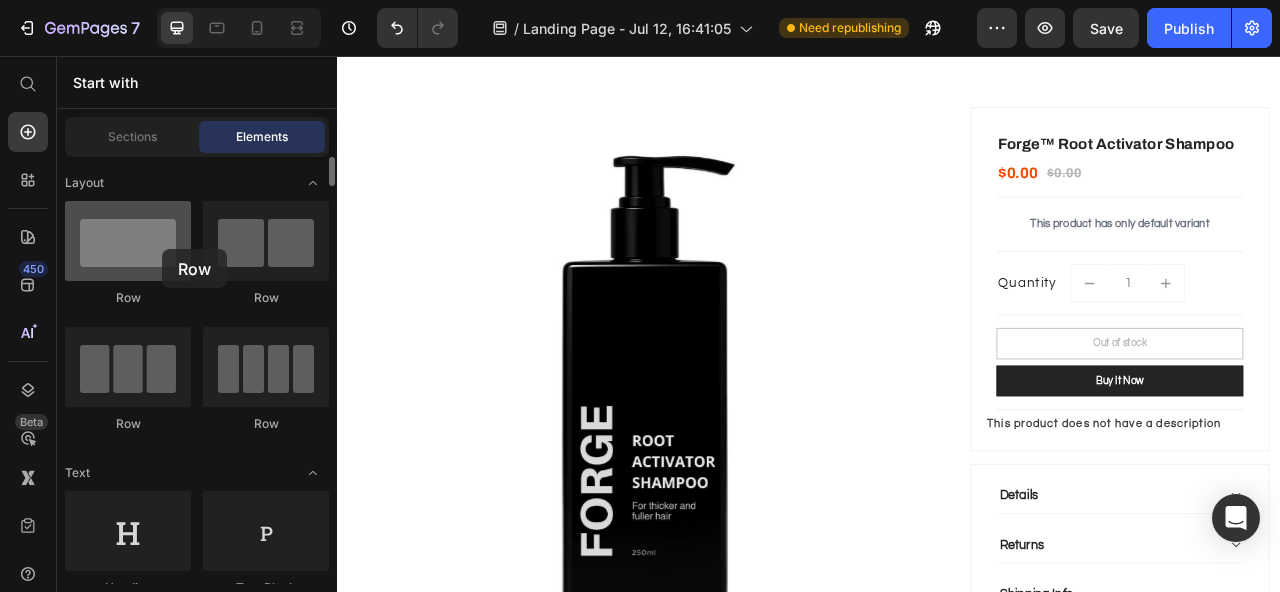 drag, startPoint x: 122, startPoint y: 248, endPoint x: 151, endPoint y: 247, distance: 29.017237 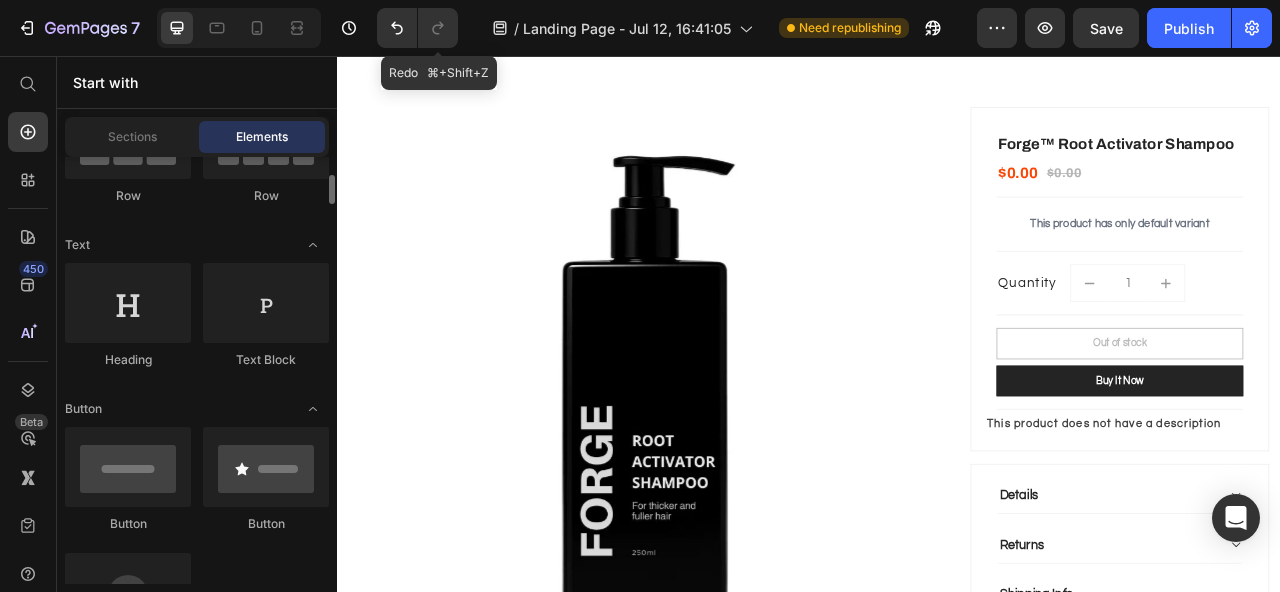 scroll, scrollTop: 231, scrollLeft: 0, axis: vertical 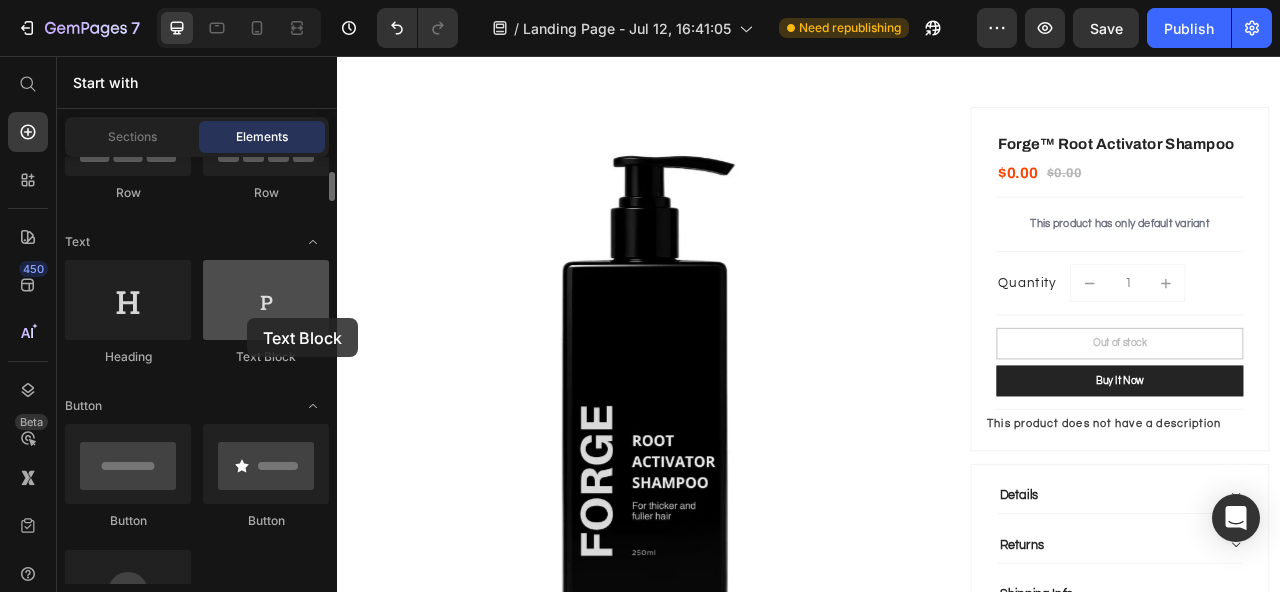 click at bounding box center (266, 300) 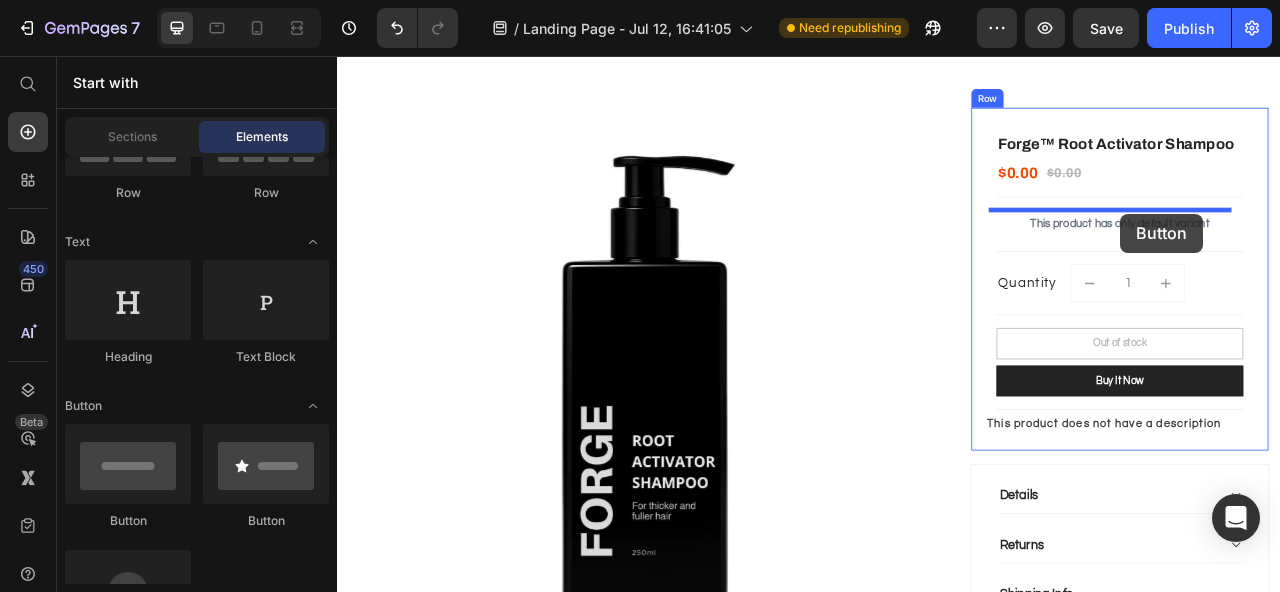 drag, startPoint x: 611, startPoint y: 553, endPoint x: 1334, endPoint y: 257, distance: 781.2458 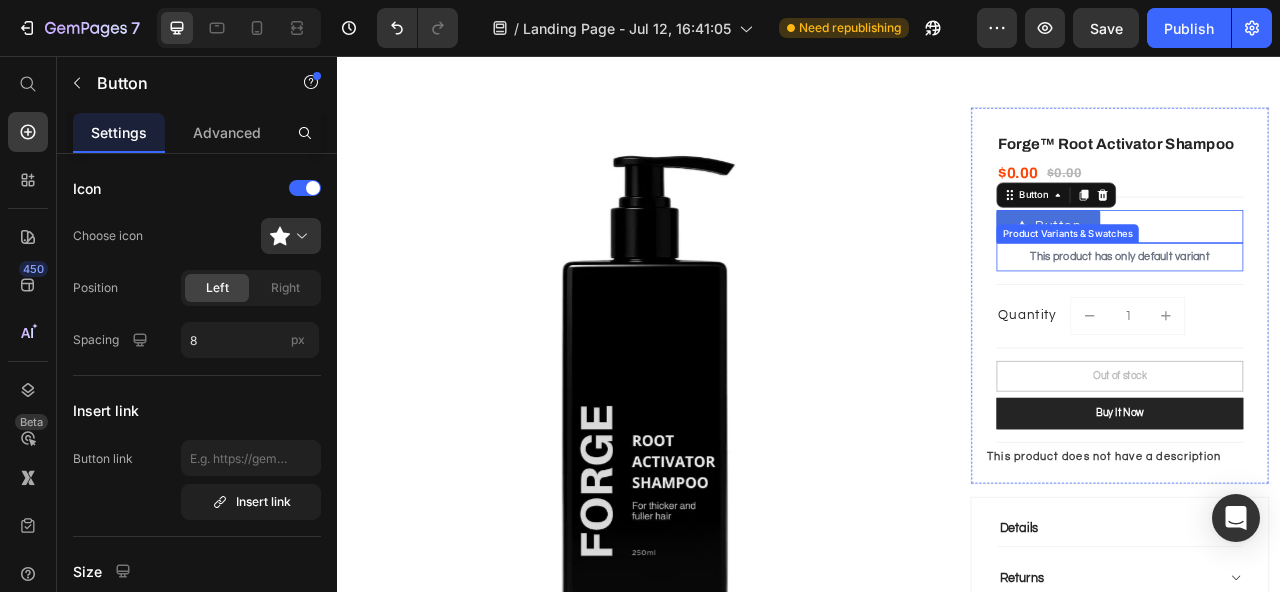 click on "This product has only default variant" at bounding box center [1332, 312] 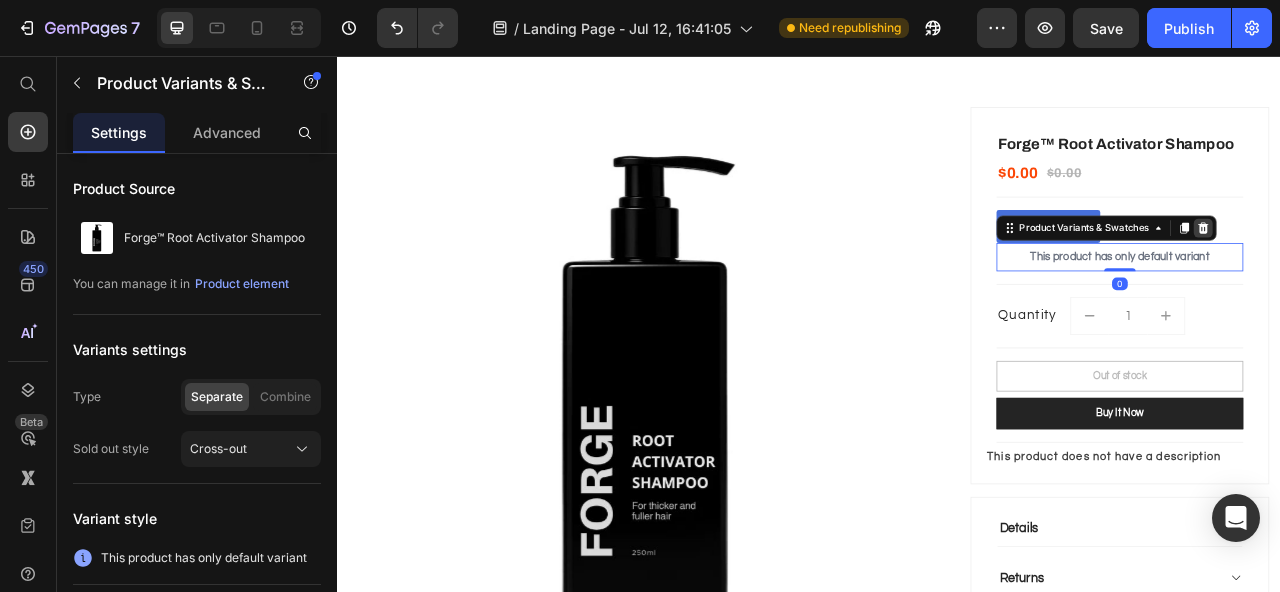 click 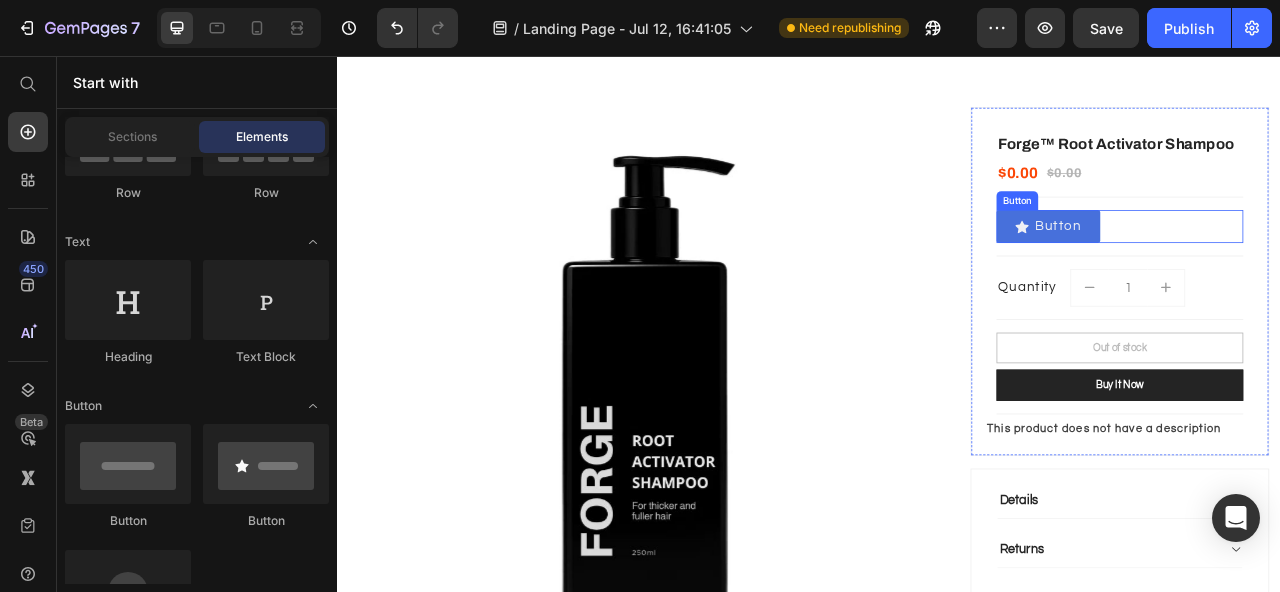 click on "Button Button" at bounding box center [1332, 273] 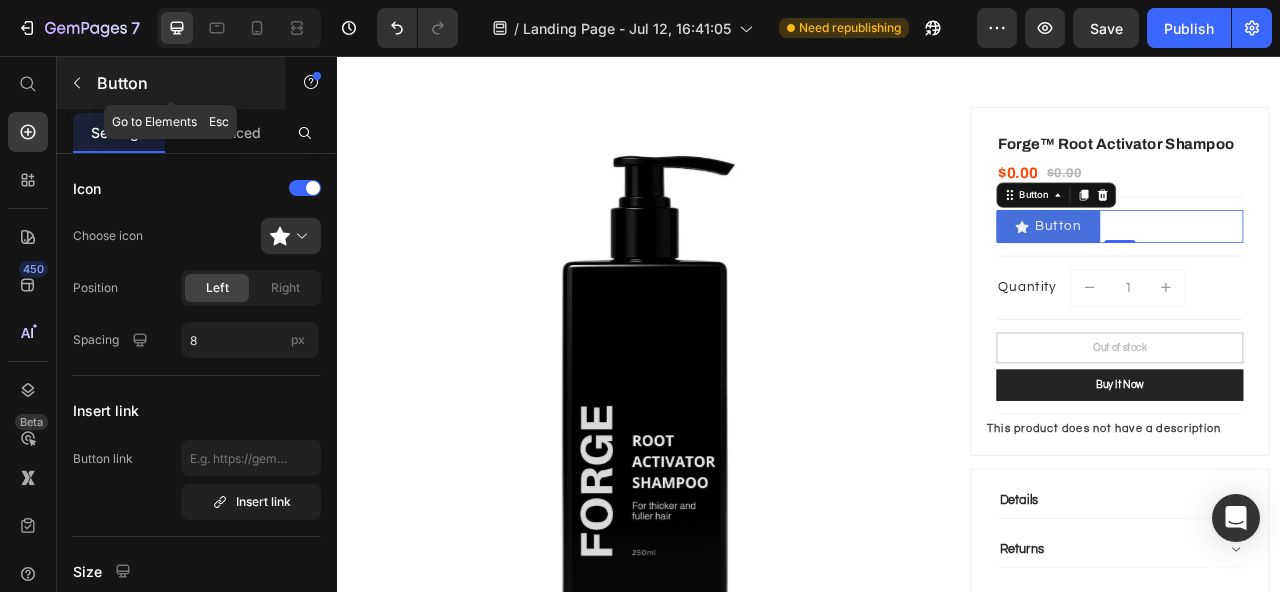 click on "Button" at bounding box center (171, 83) 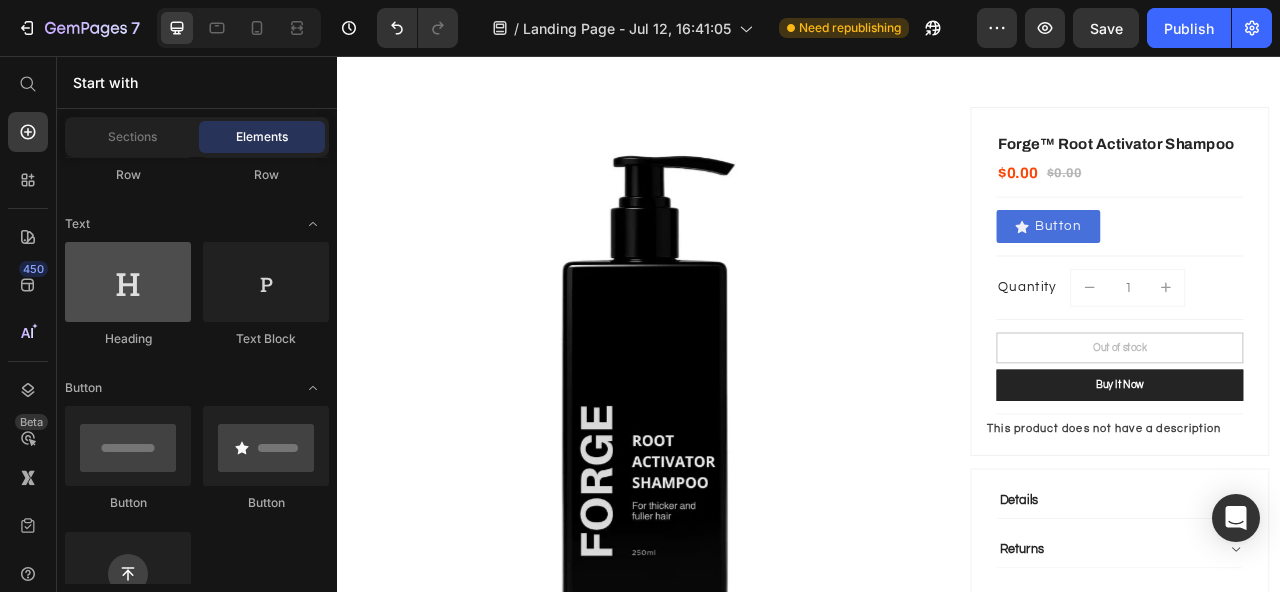 scroll, scrollTop: 141, scrollLeft: 0, axis: vertical 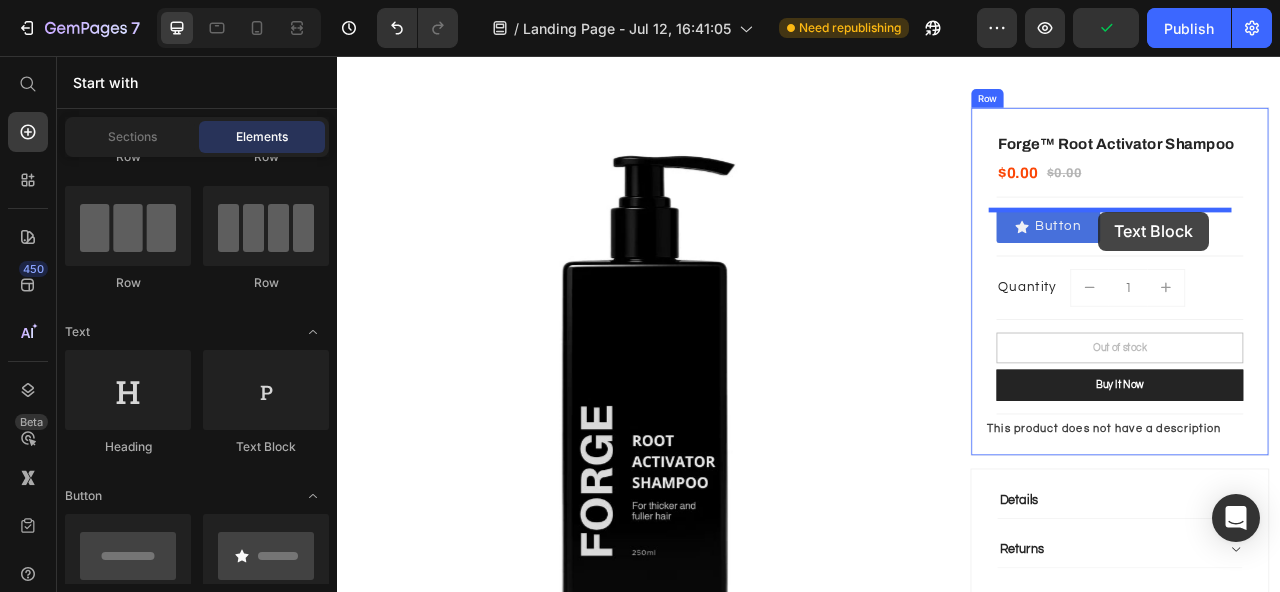 drag, startPoint x: 556, startPoint y: 457, endPoint x: 1305, endPoint y: 254, distance: 776.0219 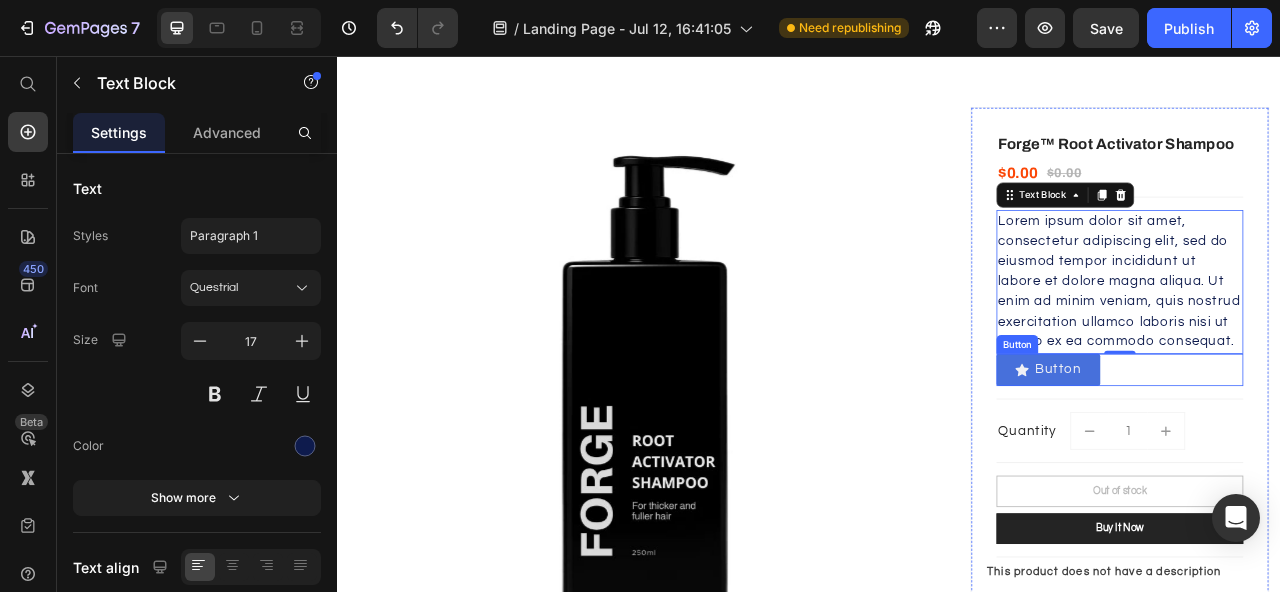 click on "Button Button" at bounding box center [1332, 456] 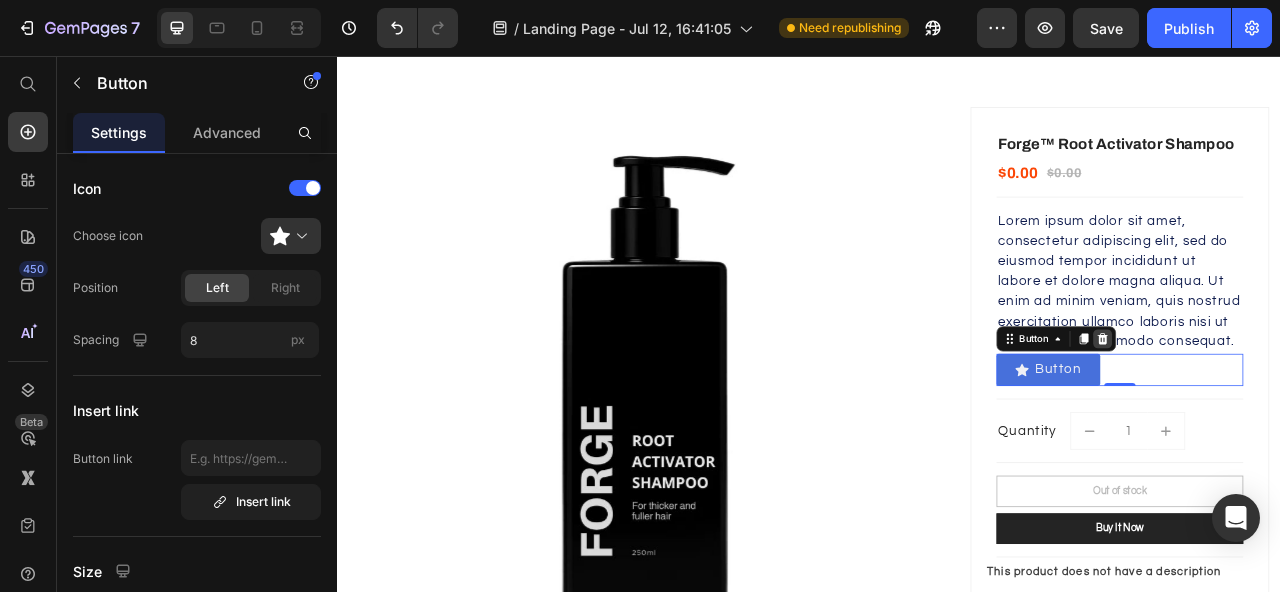click 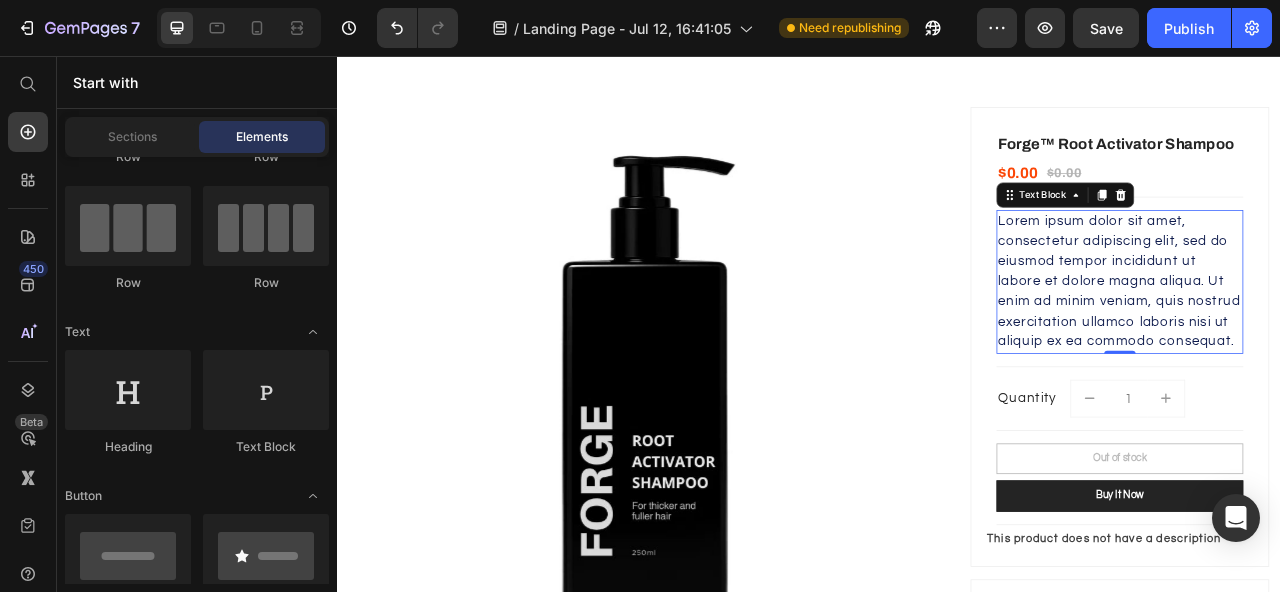 click on "Lorem ipsum dolor sit amet, consectetur adipiscing elit, sed do eiusmod tempor incididunt ut labore et dolore magna aliqua. Ut enim ad minim veniam, quis nostrud exercitation ullamco laboris nisi ut aliquip ex ea commodo consequat." at bounding box center (1332, 343) 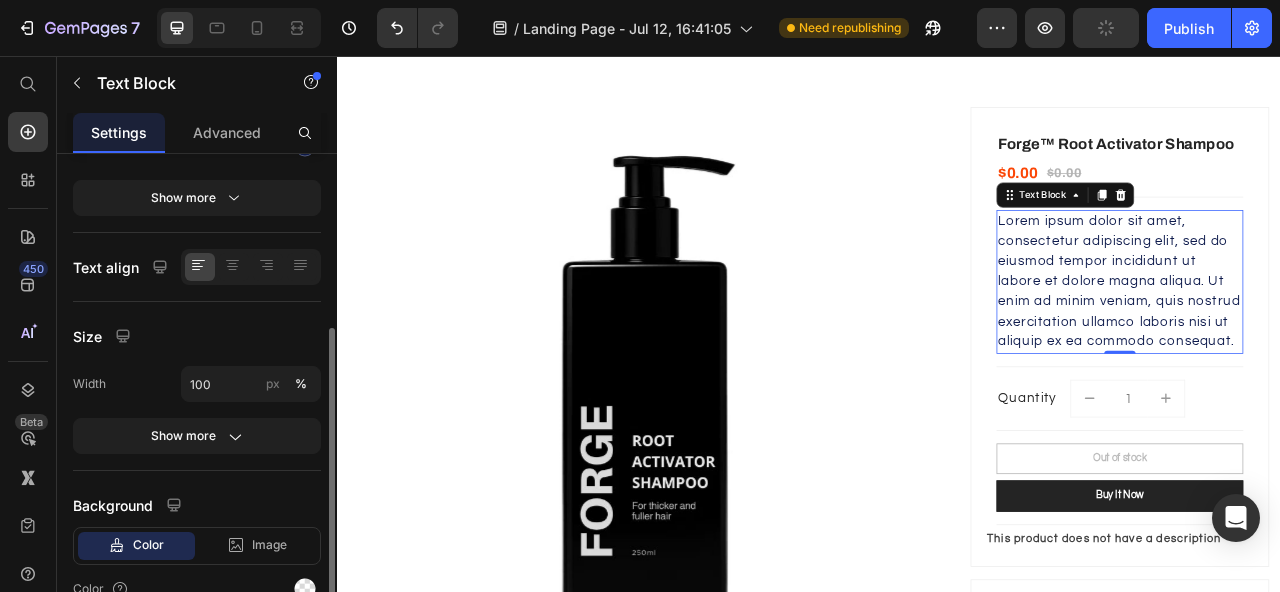 scroll, scrollTop: 400, scrollLeft: 0, axis: vertical 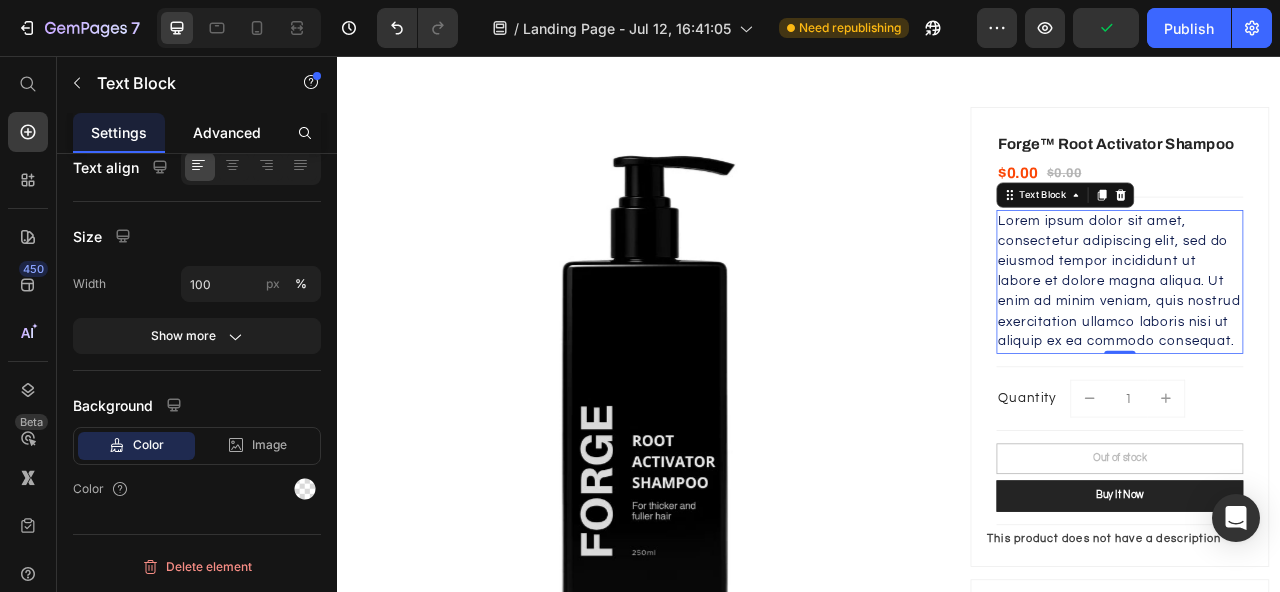click on "Advanced" at bounding box center (227, 132) 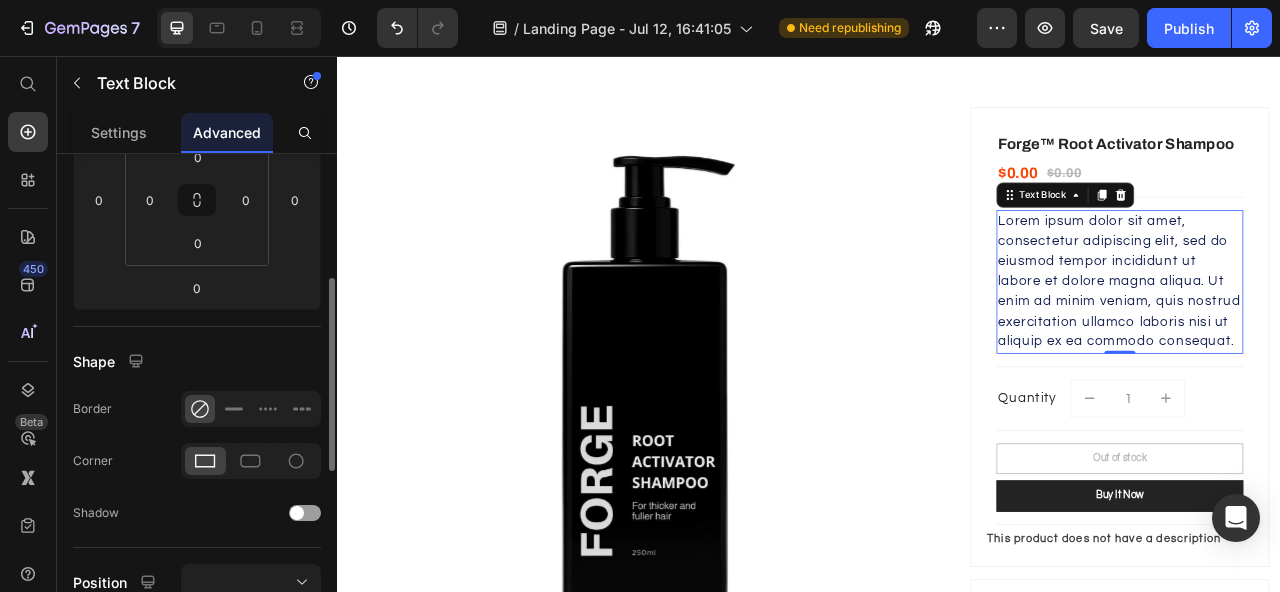 scroll, scrollTop: 0, scrollLeft: 0, axis: both 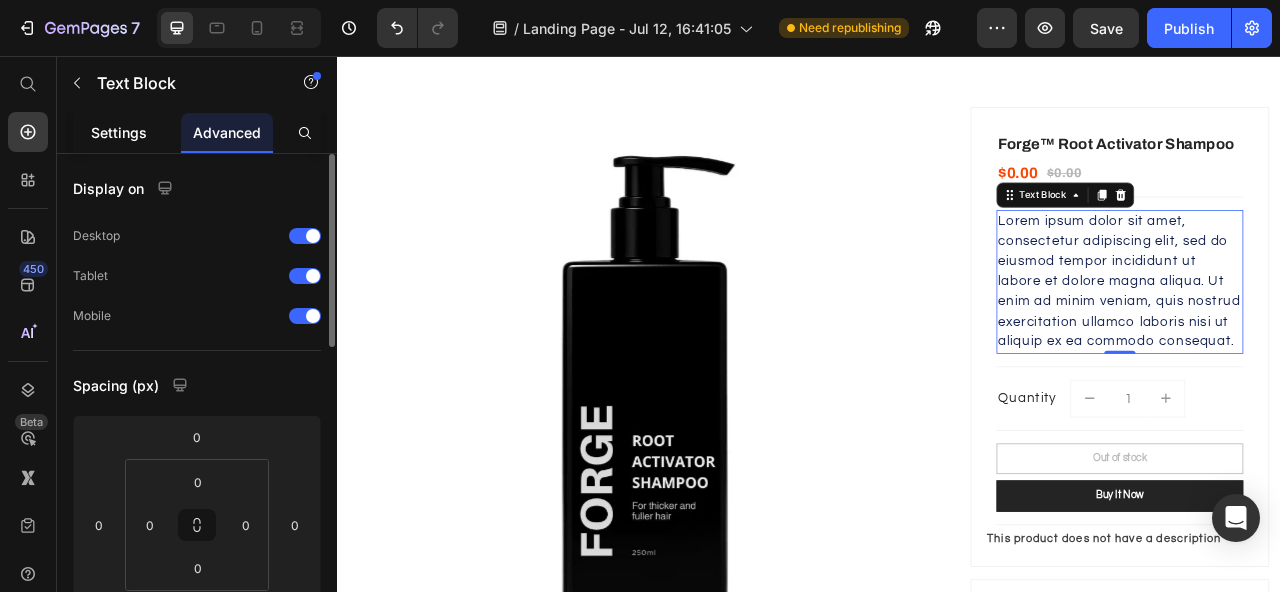 click on "Settings" 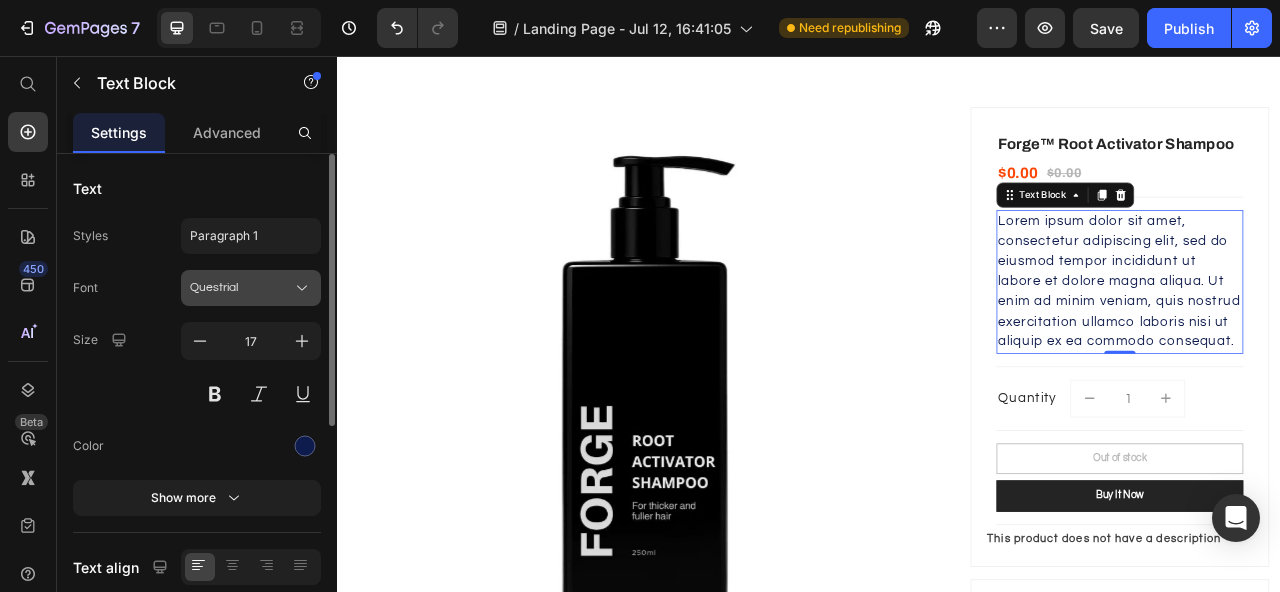 click on "Questrial" at bounding box center (241, 288) 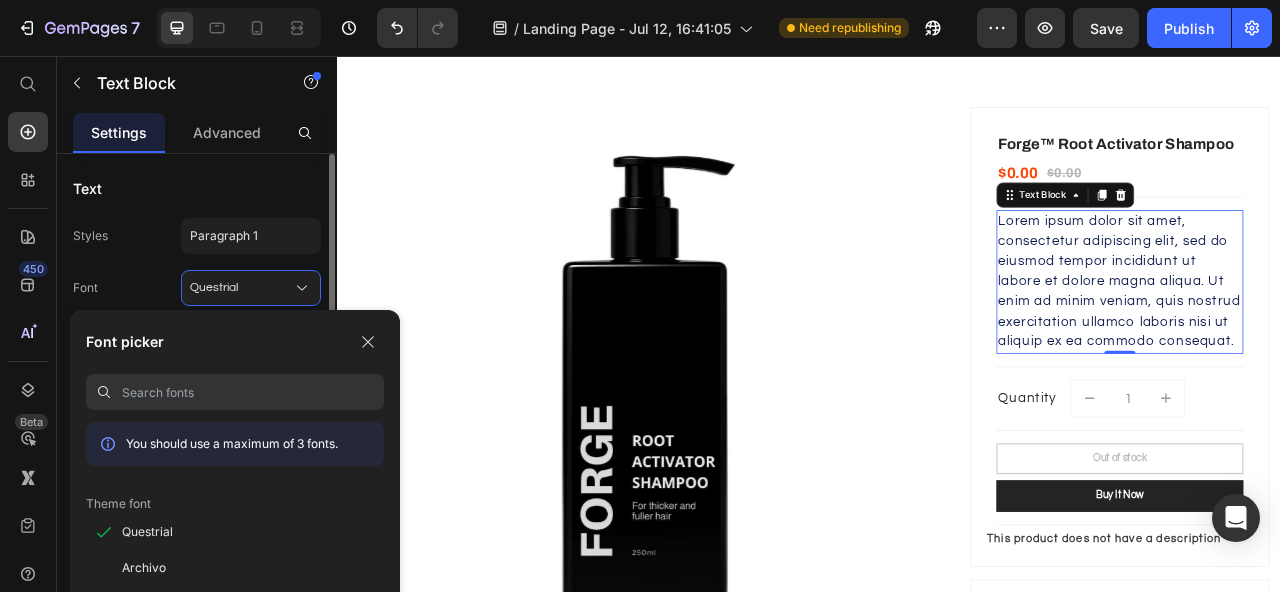 click on "Font Questrial" at bounding box center (197, 288) 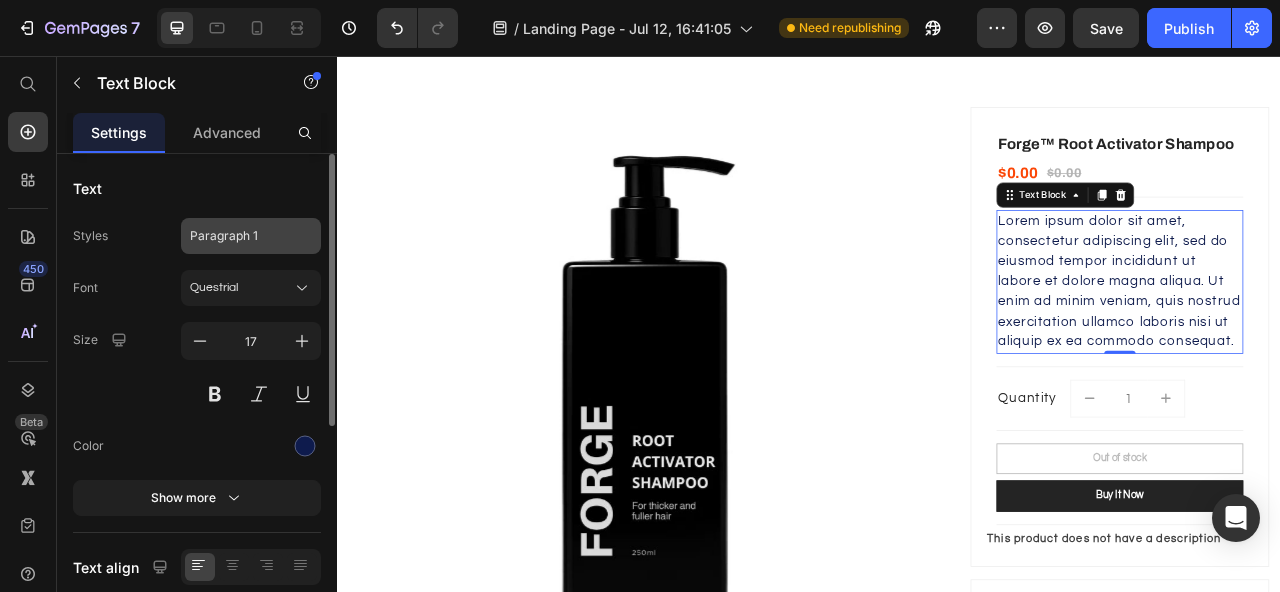 click on "Paragraph 1" 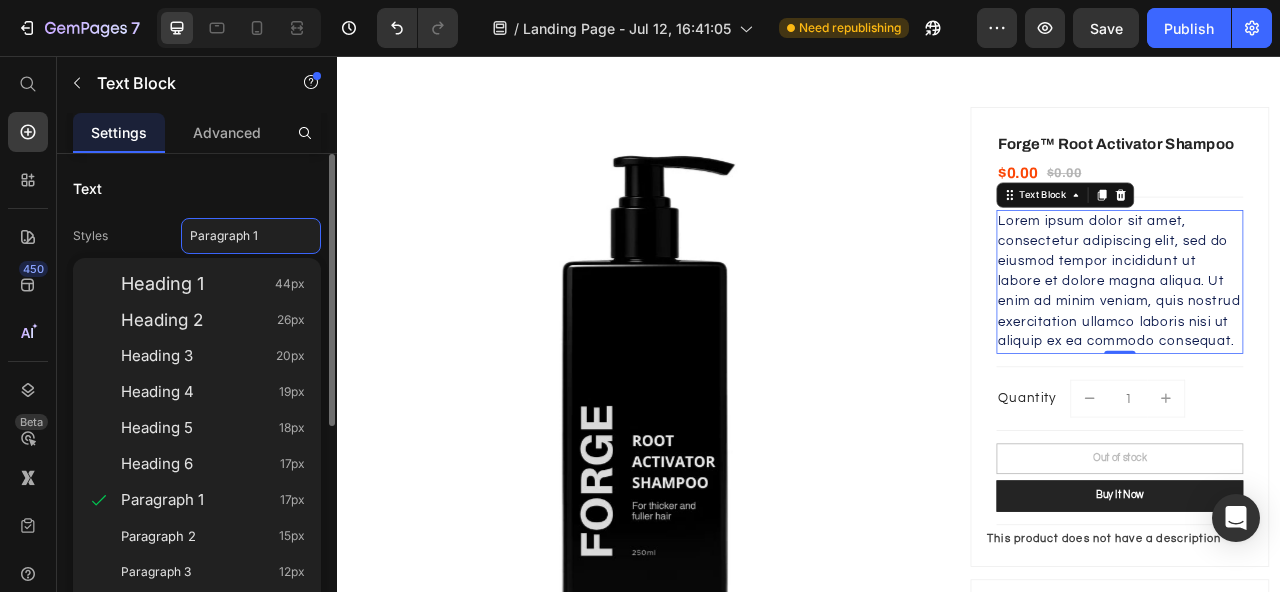 click on "Text" at bounding box center [197, 188] 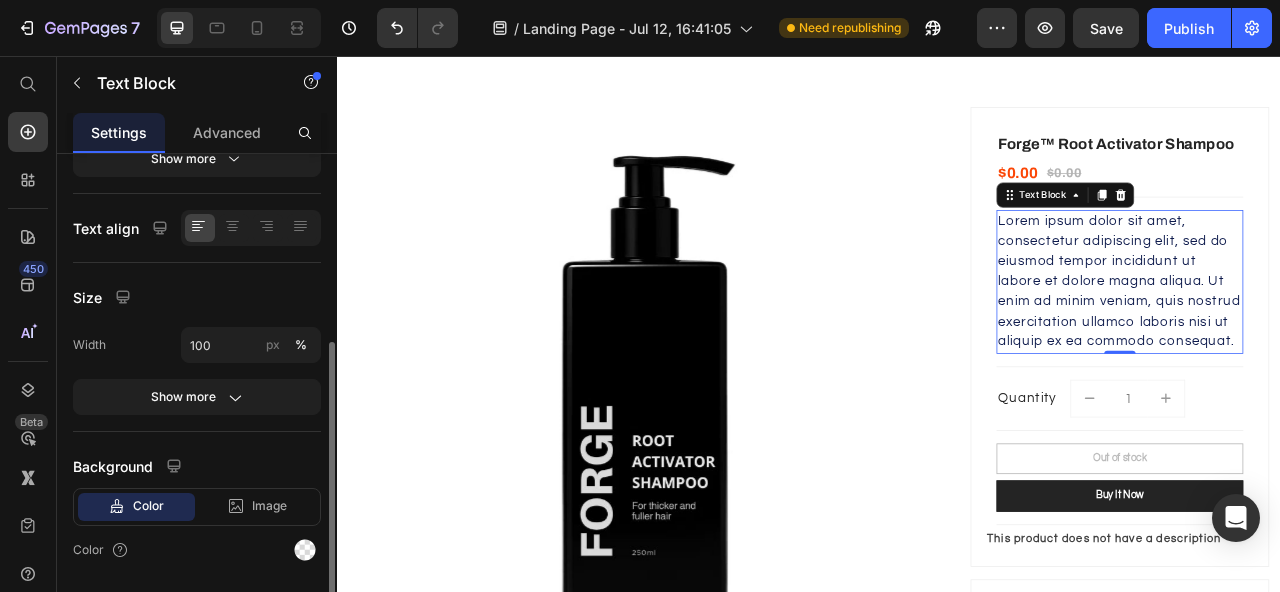 scroll, scrollTop: 337, scrollLeft: 0, axis: vertical 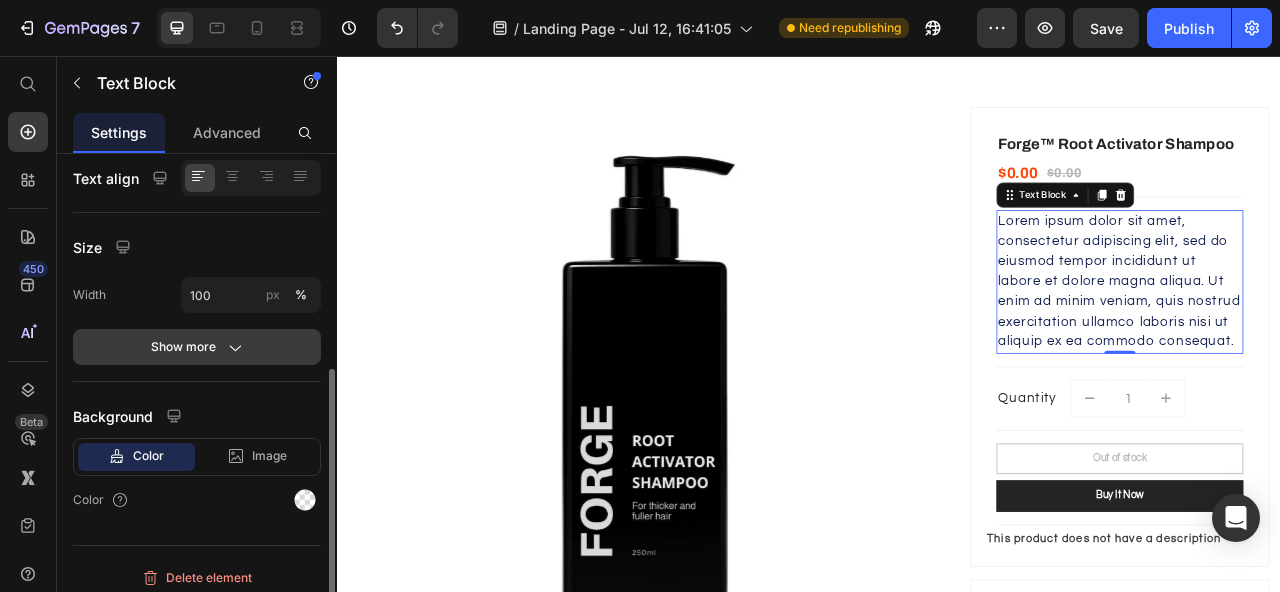 click on "Show more" 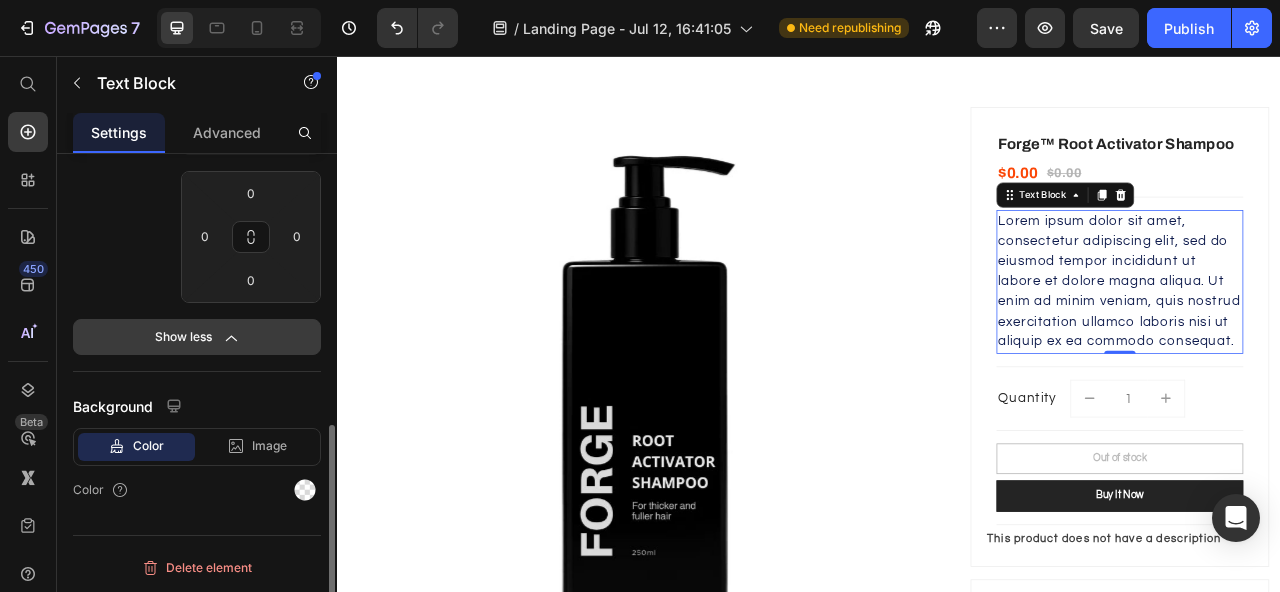 scroll, scrollTop: 0, scrollLeft: 0, axis: both 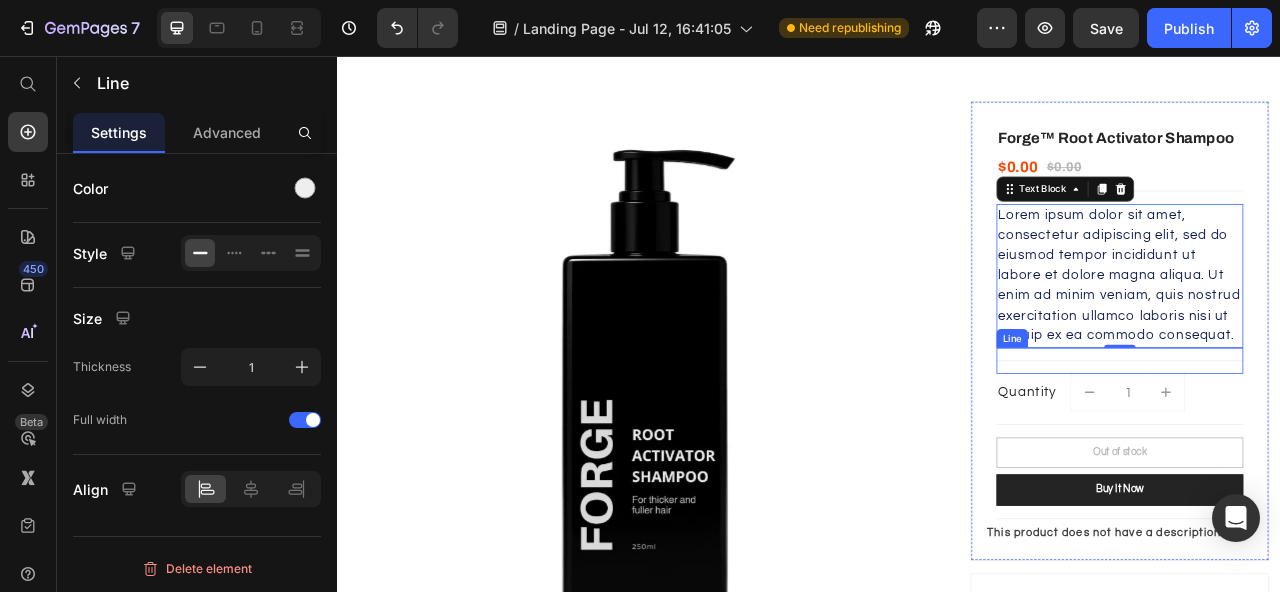 click on "Title Line" at bounding box center [1332, 443] 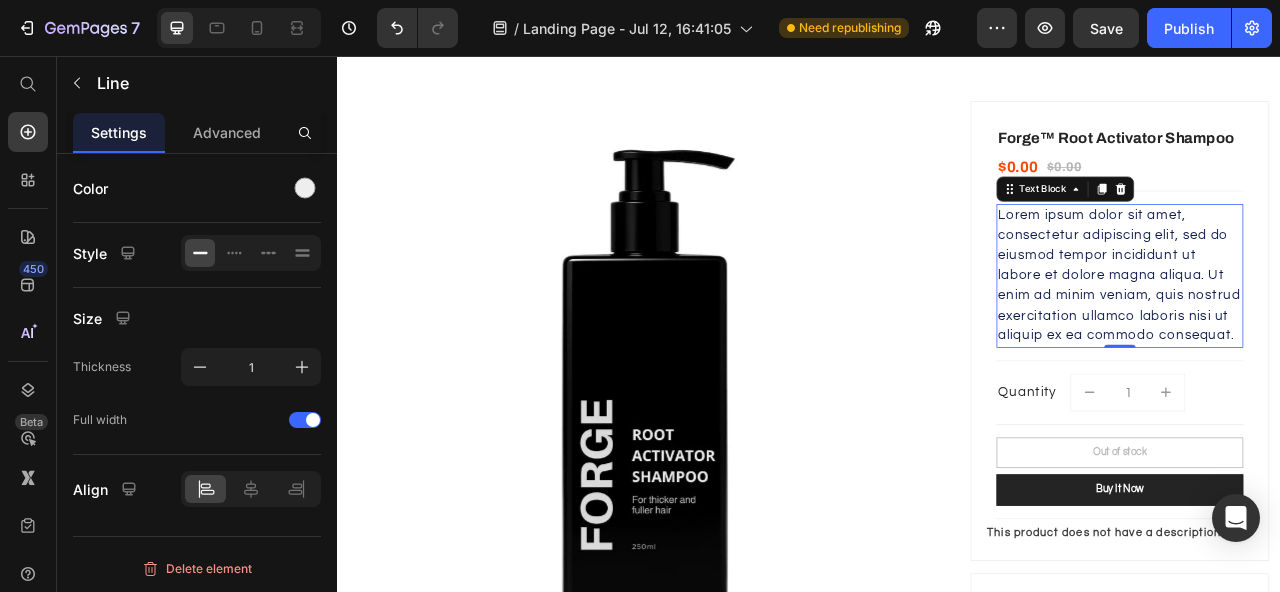 click on "Lorem ipsum dolor sit amet, consectetur adipiscing elit, sed do eiusmod tempor incididunt ut labore et dolore magna aliqua. Ut enim ad minim veniam, quis nostrud exercitation ullamco laboris nisi ut aliquip ex ea commodo consequat." at bounding box center [1332, 335] 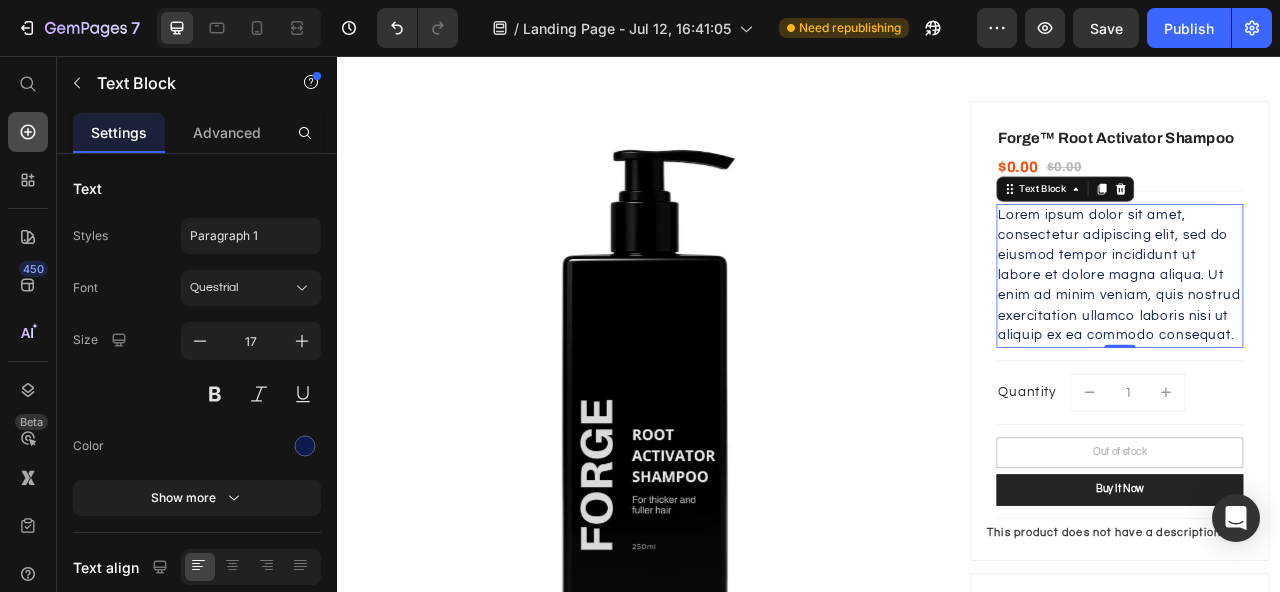 click 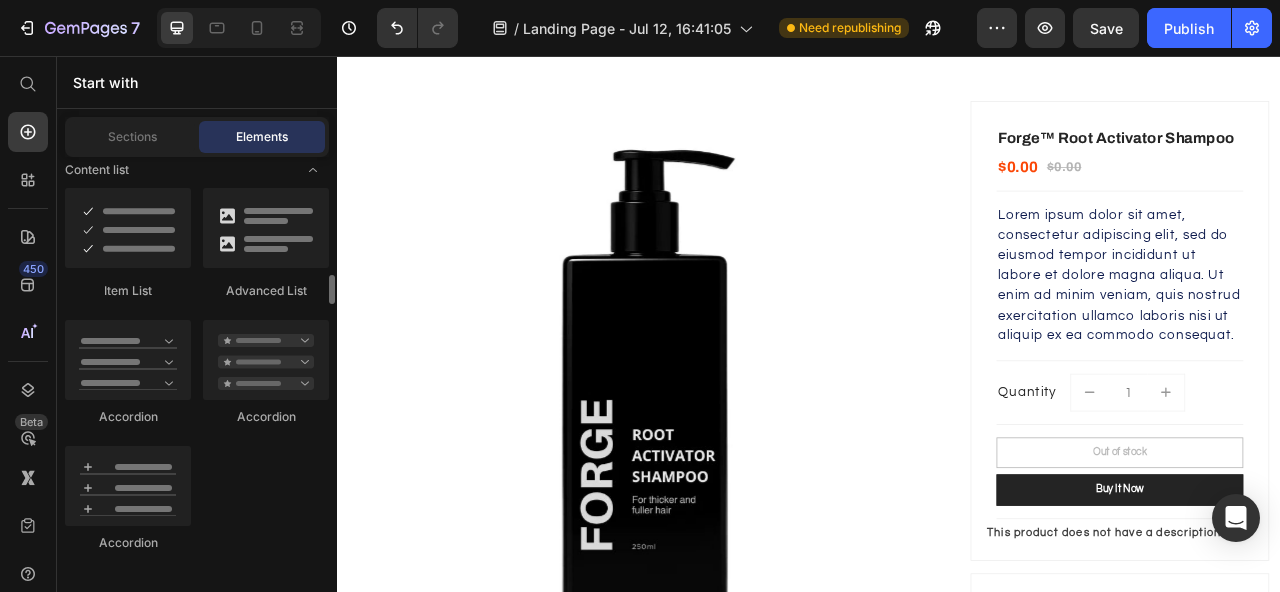scroll, scrollTop: 1660, scrollLeft: 0, axis: vertical 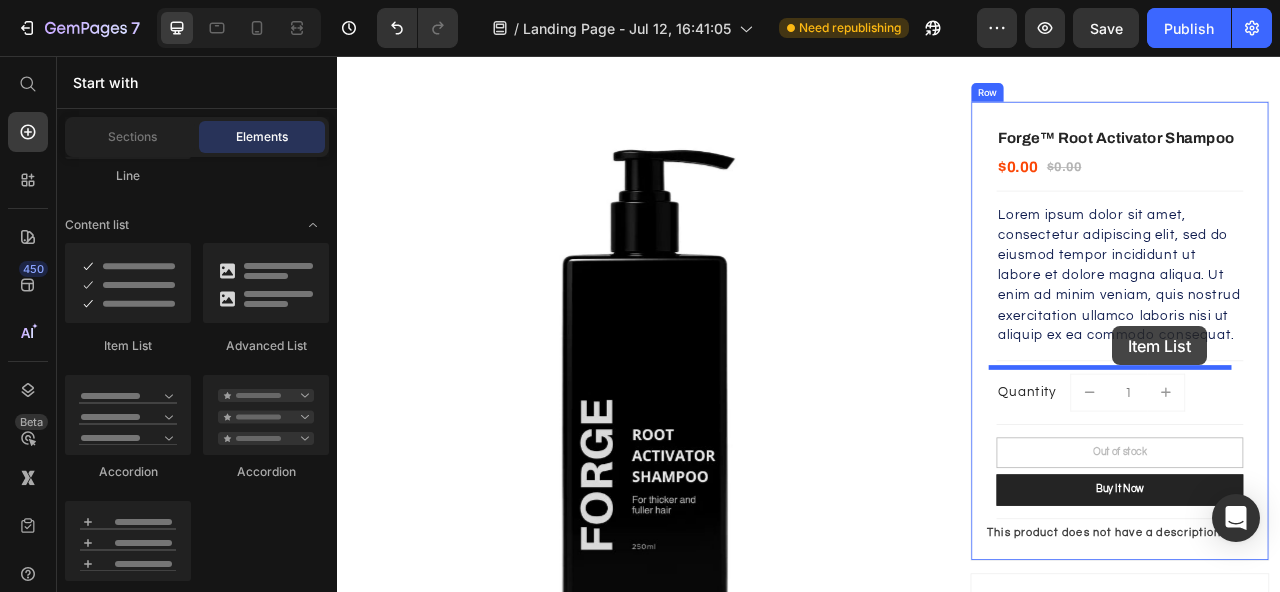drag, startPoint x: 493, startPoint y: 346, endPoint x: 1325, endPoint y: 412, distance: 834.6137 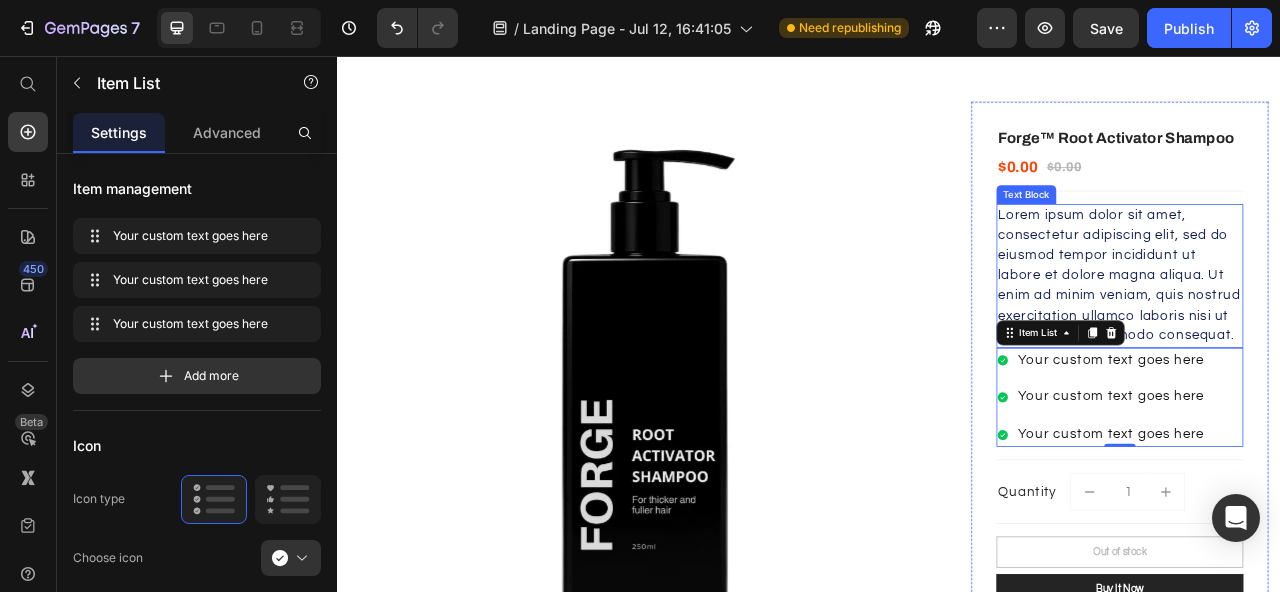 click on "Lorem ipsum dolor sit amet, consectetur adipiscing elit, sed do eiusmod tempor incididunt ut labore et dolore magna aliqua. Ut enim ad minim veniam, quis nostrud exercitation ullamco laboris nisi ut aliquip ex ea commodo consequat." at bounding box center [1332, 335] 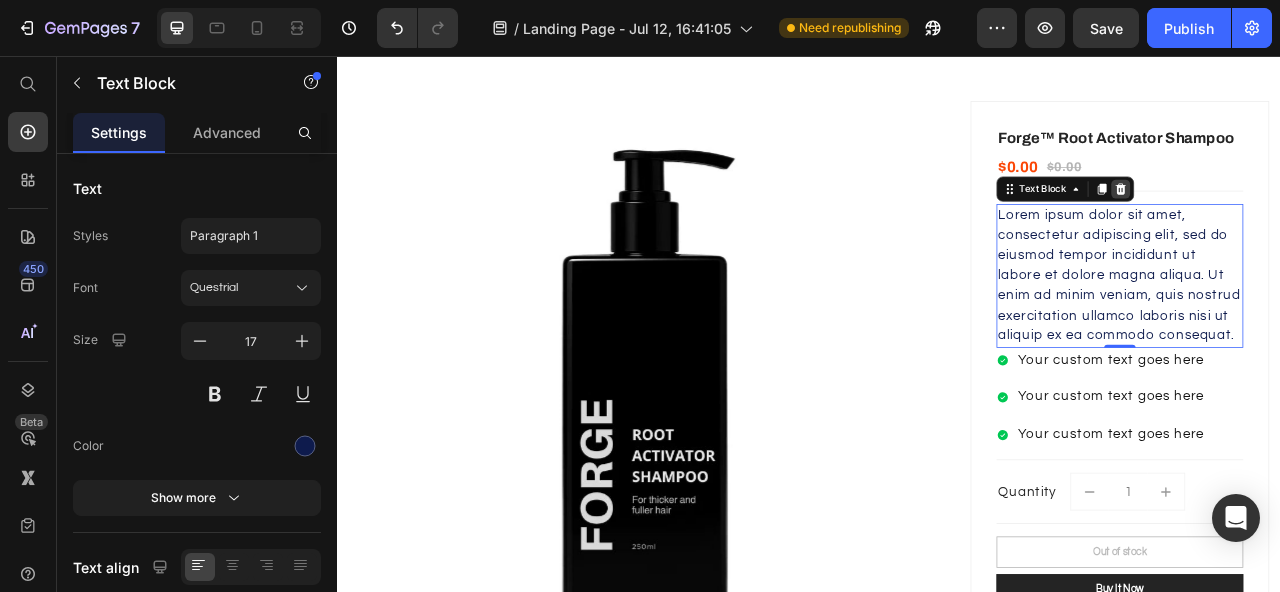 click 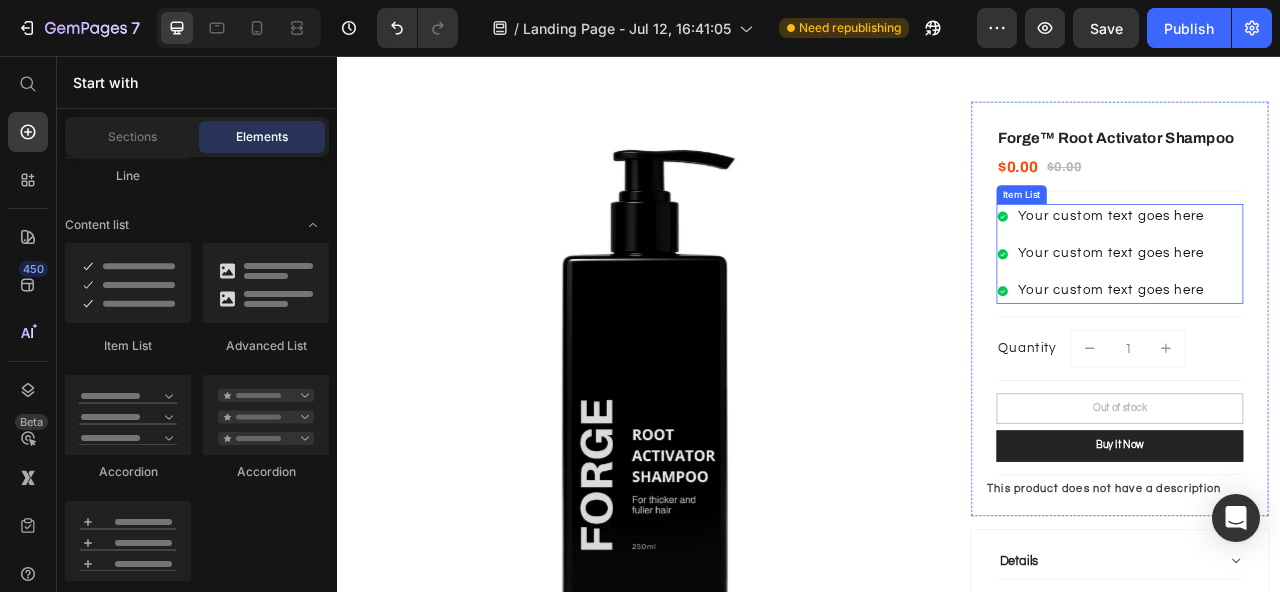 click on "Your custom text goes here Your custom text goes here Your custom text goes here" at bounding box center (1308, 307) 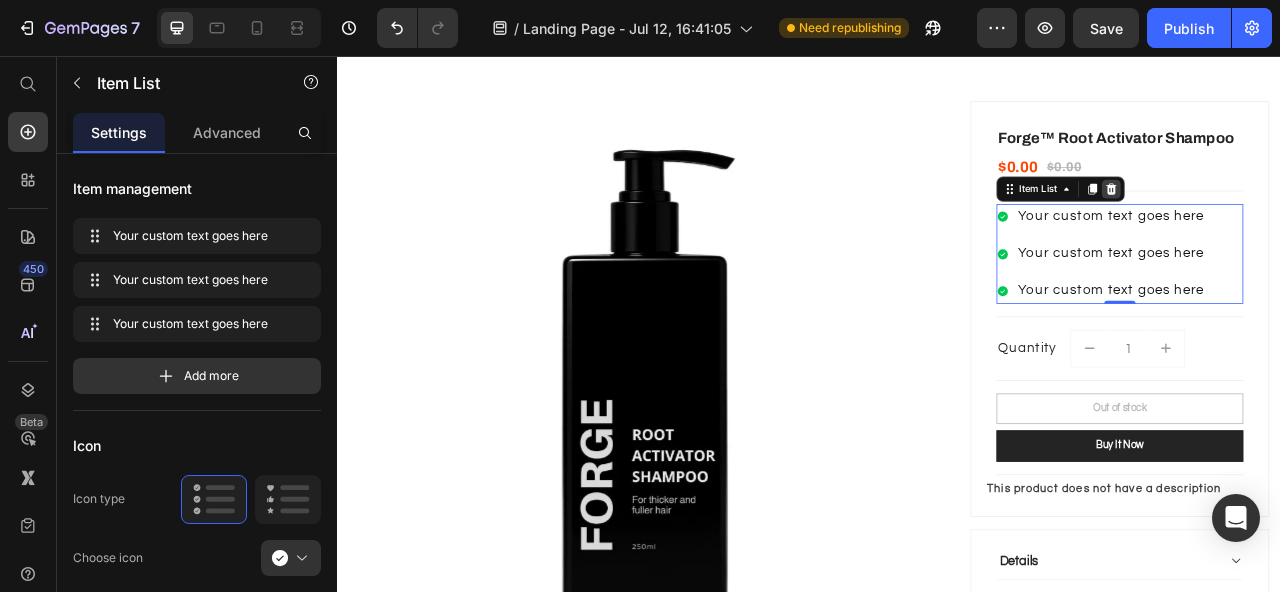 click 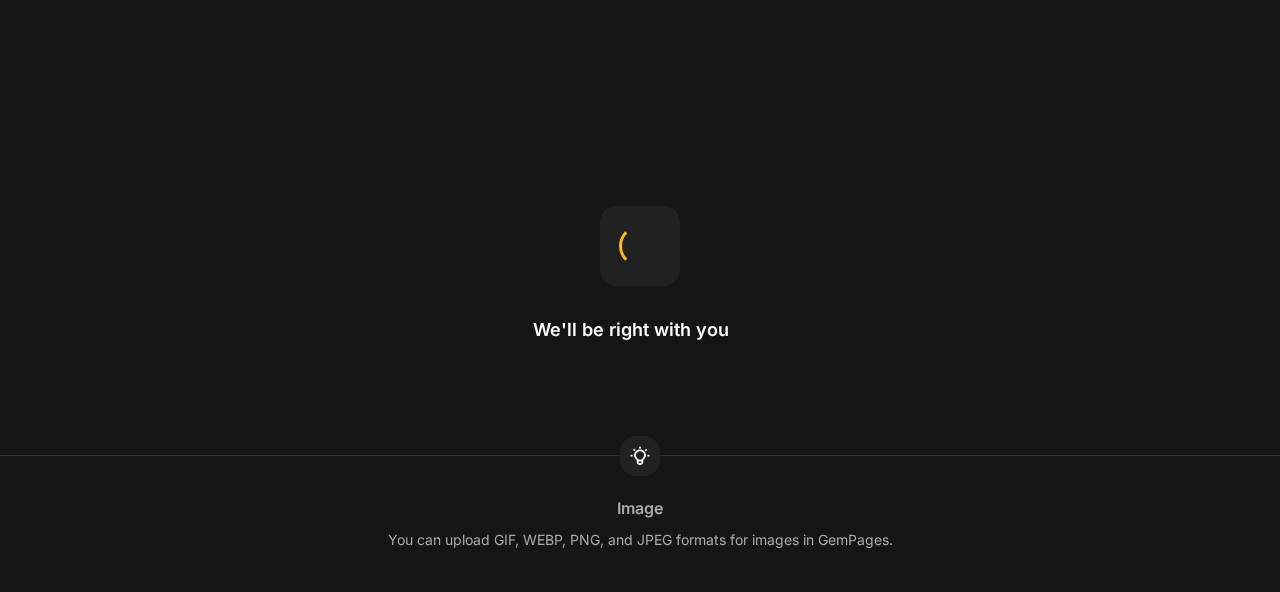 scroll, scrollTop: 0, scrollLeft: 0, axis: both 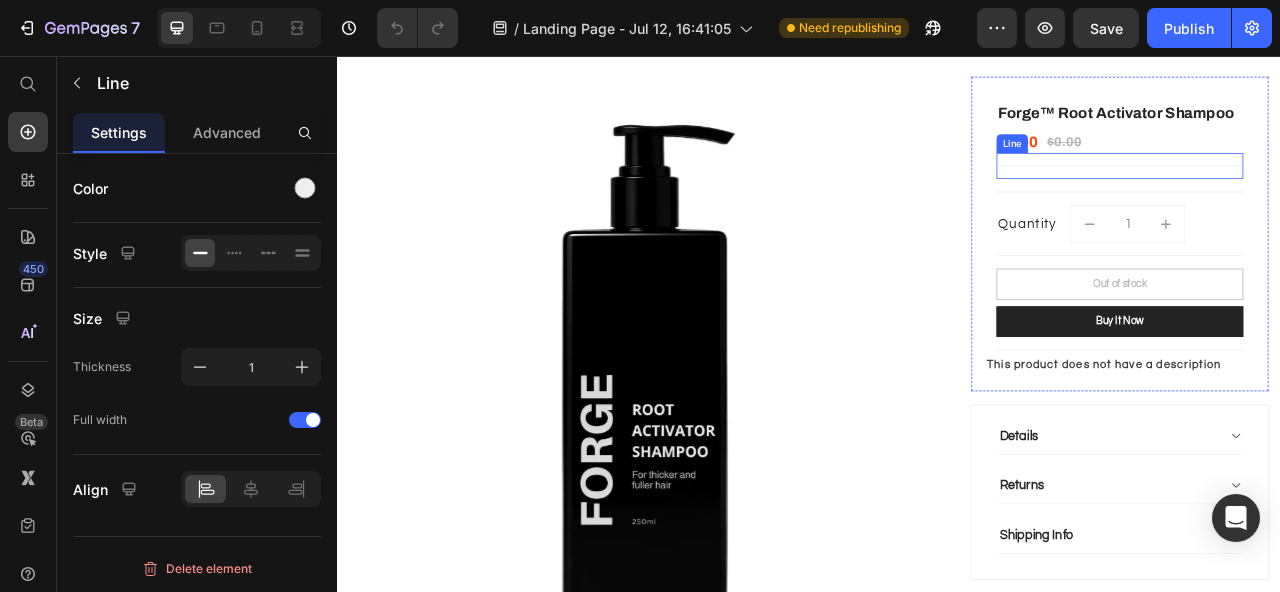 click on "Title Line" at bounding box center (1332, 195) 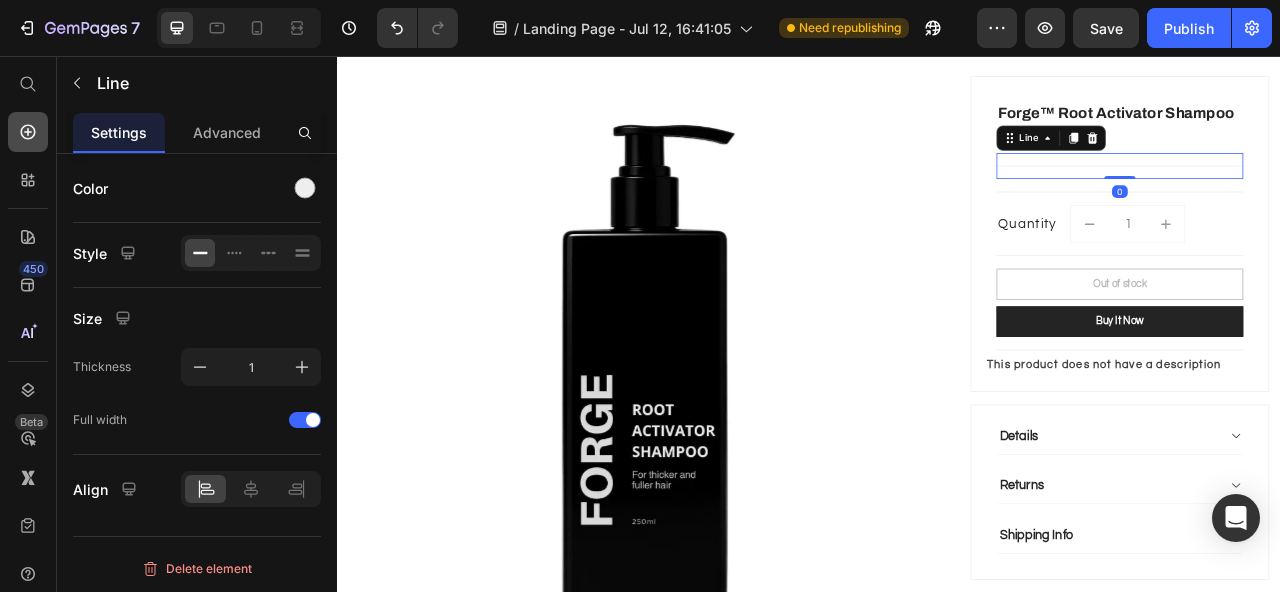 click 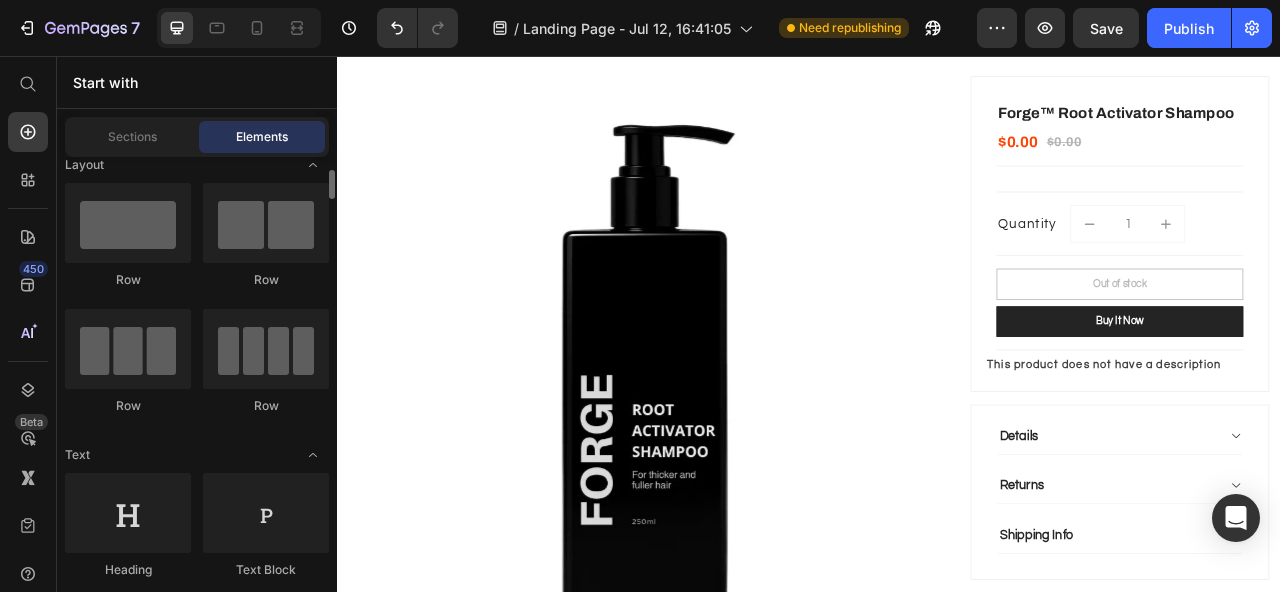 scroll, scrollTop: 29, scrollLeft: 0, axis: vertical 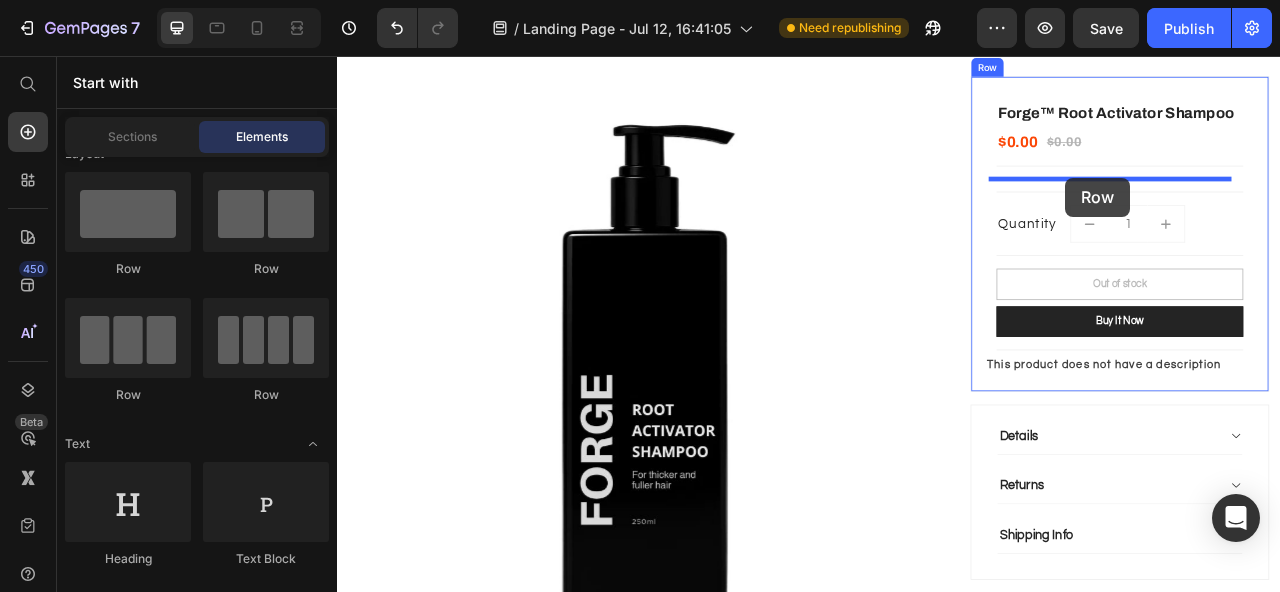 drag, startPoint x: 481, startPoint y: 299, endPoint x: 1264, endPoint y: 211, distance: 787.92957 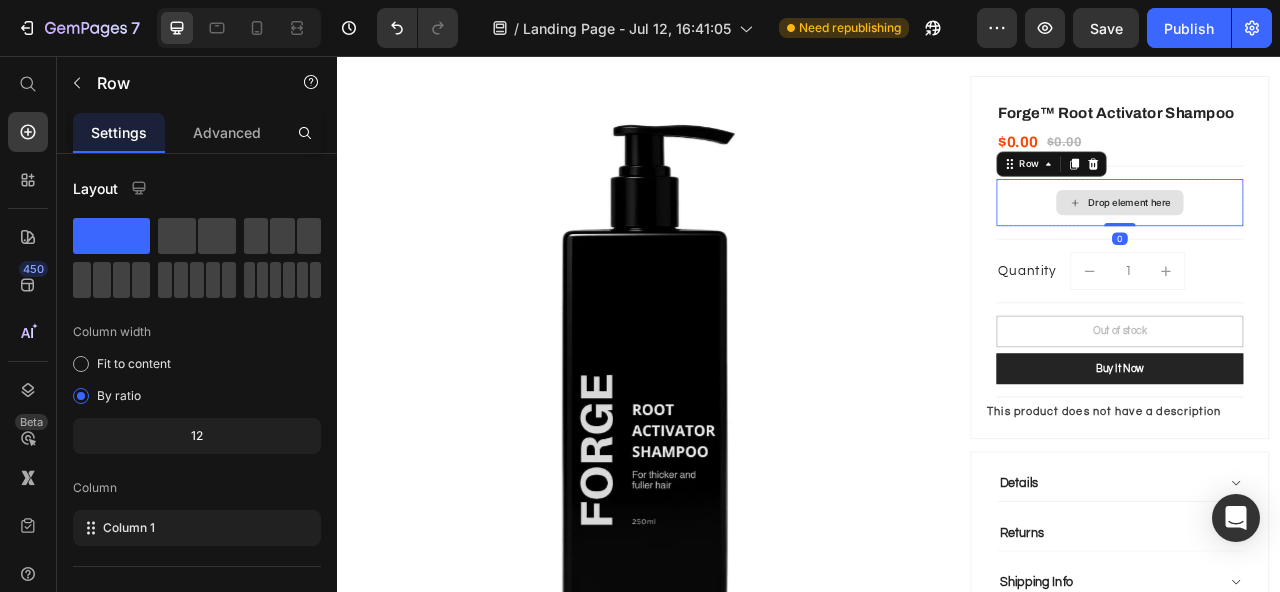 click 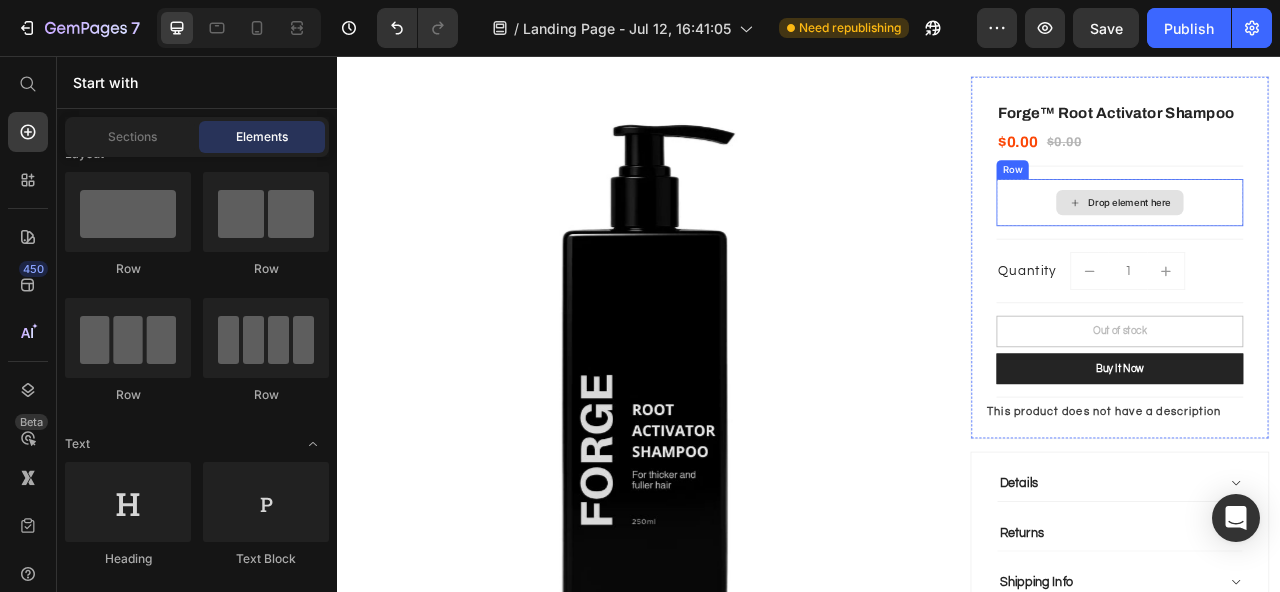 click on "Drop element here" at bounding box center (1344, 242) 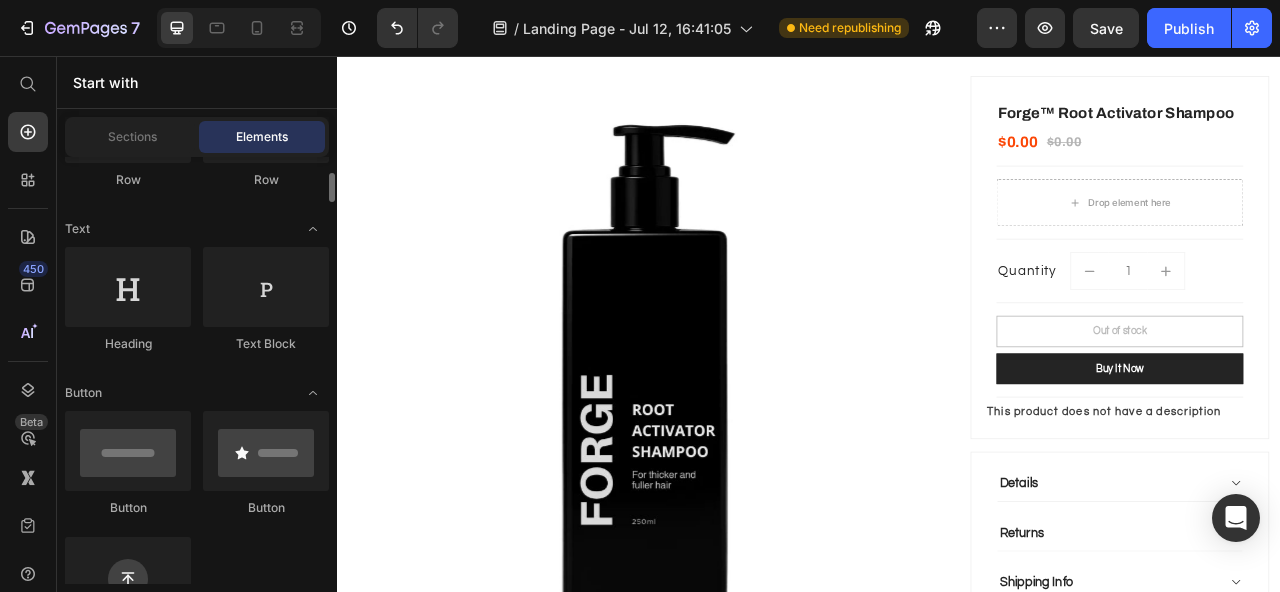 scroll, scrollTop: 236, scrollLeft: 0, axis: vertical 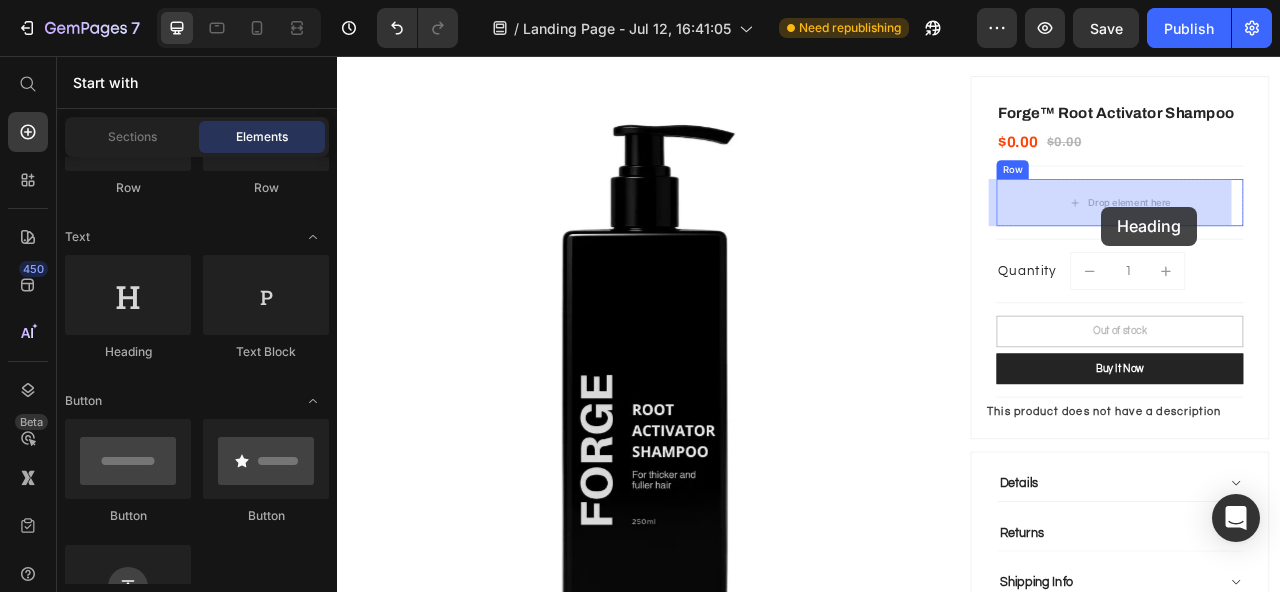 drag, startPoint x: 450, startPoint y: 373, endPoint x: 1309, endPoint y: 248, distance: 868.04724 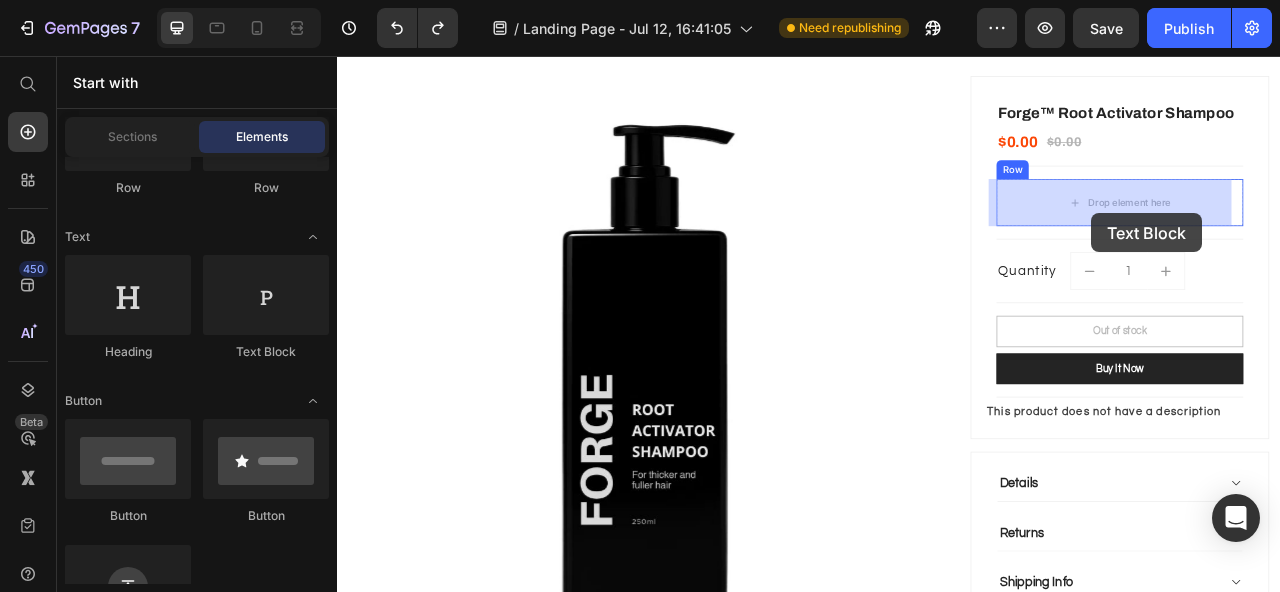 drag, startPoint x: 581, startPoint y: 350, endPoint x: 1296, endPoint y: 253, distance: 721.54974 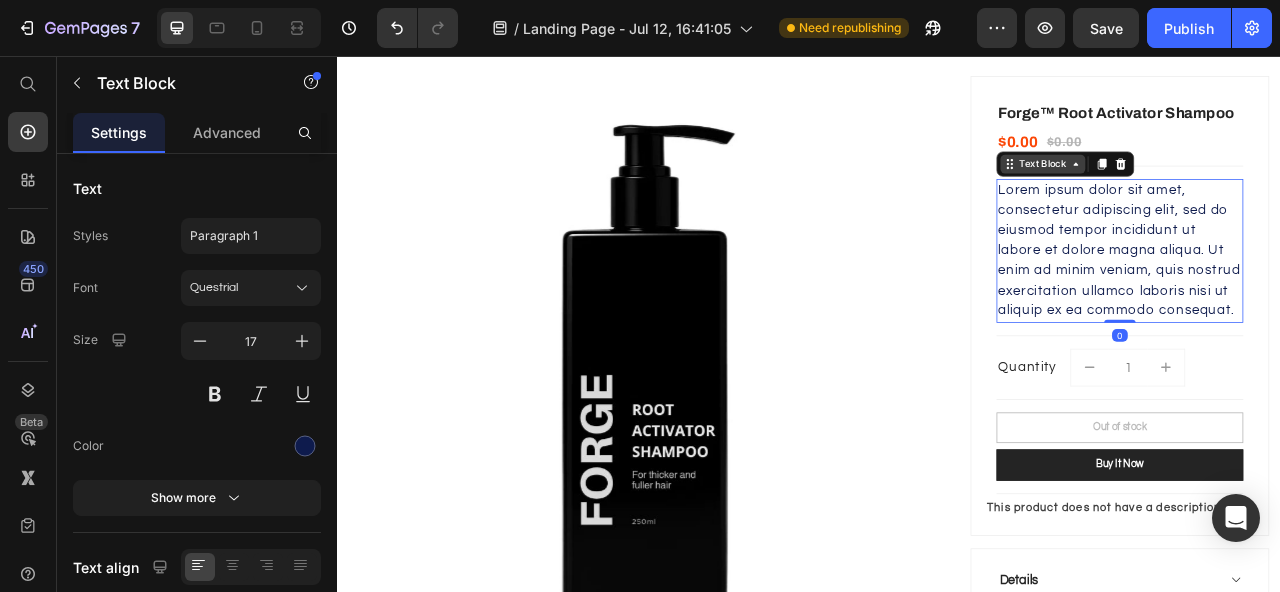 click on "Text Block" at bounding box center (1234, 193) 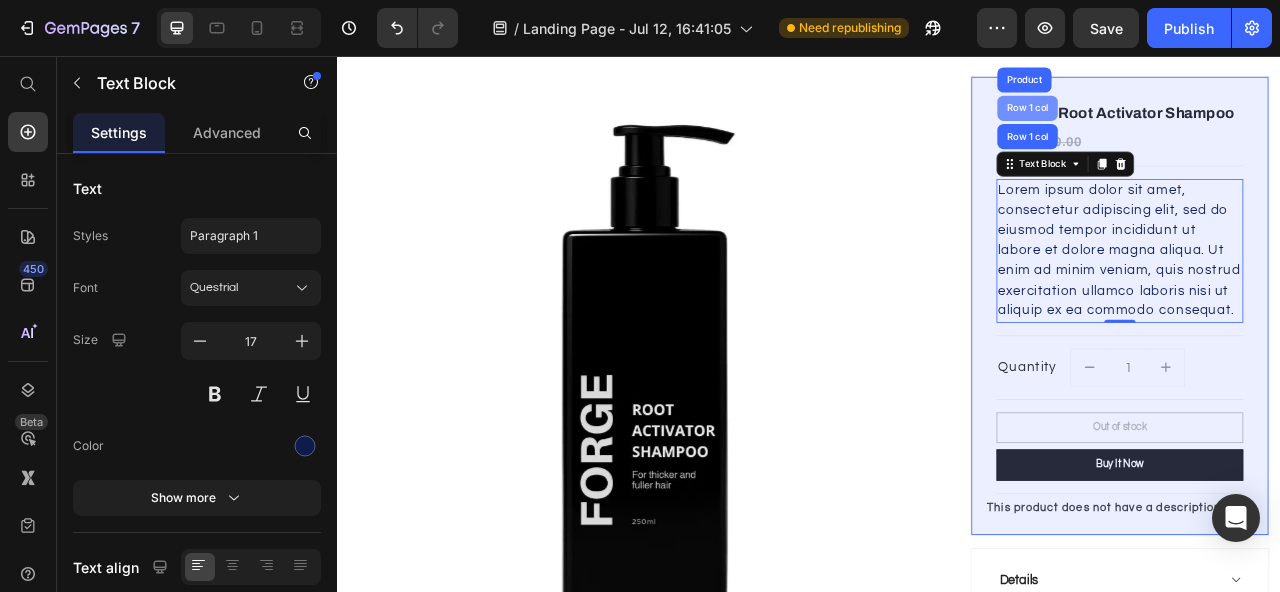 click on "Row 1 col" at bounding box center [1214, 122] 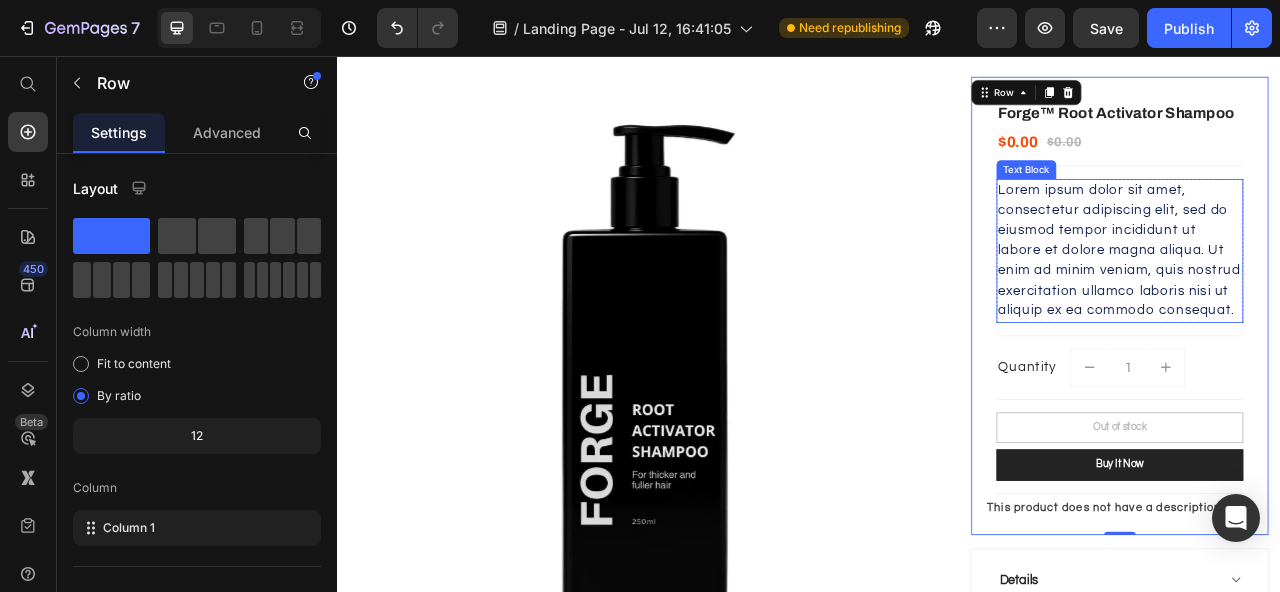 click on "Lorem ipsum dolor sit amet, consectetur adipiscing elit, sed do eiusmod tempor incididunt ut labore et dolore magna aliqua. Ut enim ad minim veniam, quis nostrud exercitation ullamco laboris nisi ut aliquip ex ea commodo consequat." at bounding box center [1332, 303] 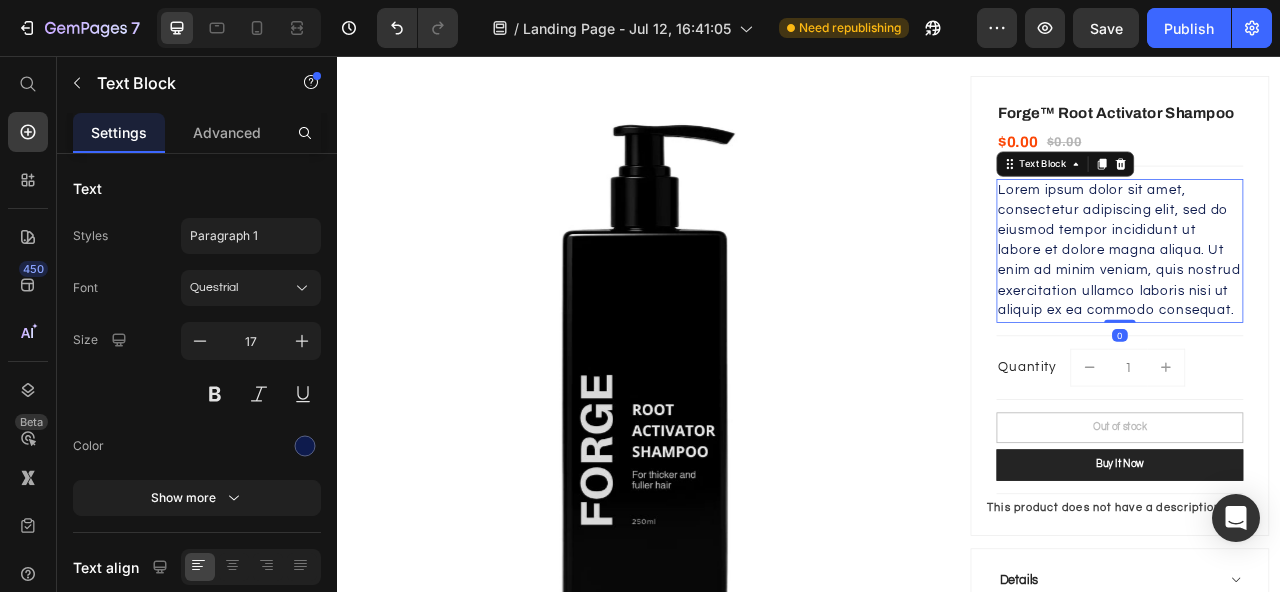 click on "Lorem ipsum dolor sit amet, consectetur adipiscing elit, sed do eiusmod tempor incididunt ut labore et dolore magna aliqua. Ut enim ad minim veniam, quis nostrud exercitation ullamco laboris nisi ut aliquip ex ea commodo consequat." at bounding box center [1332, 303] 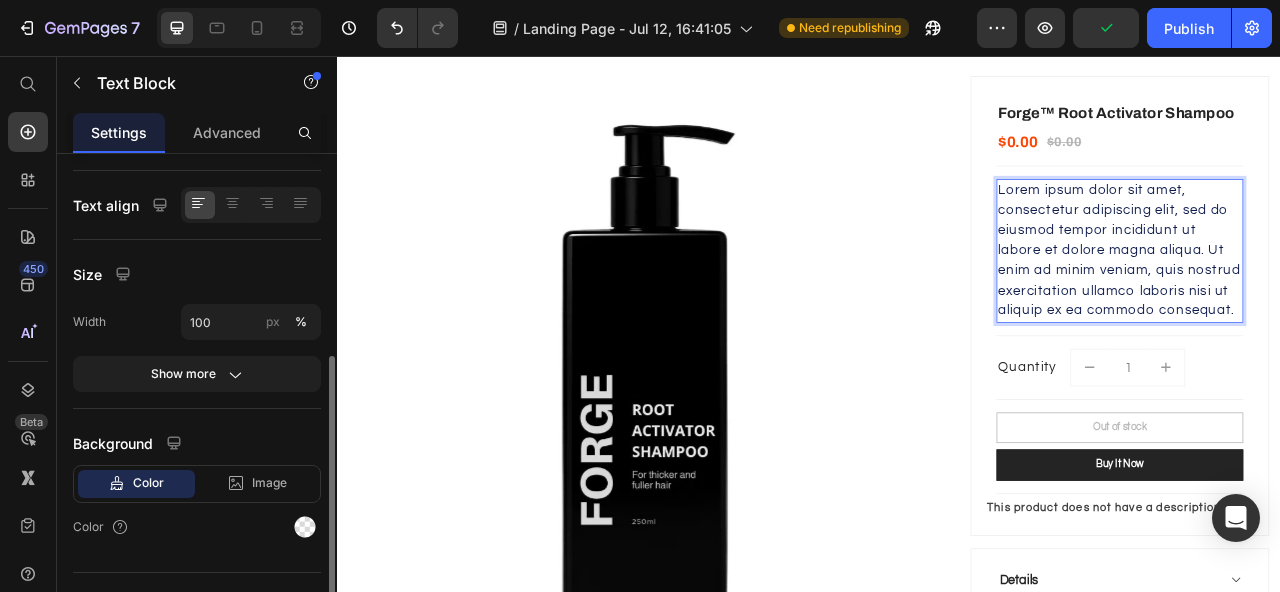 scroll, scrollTop: 400, scrollLeft: 0, axis: vertical 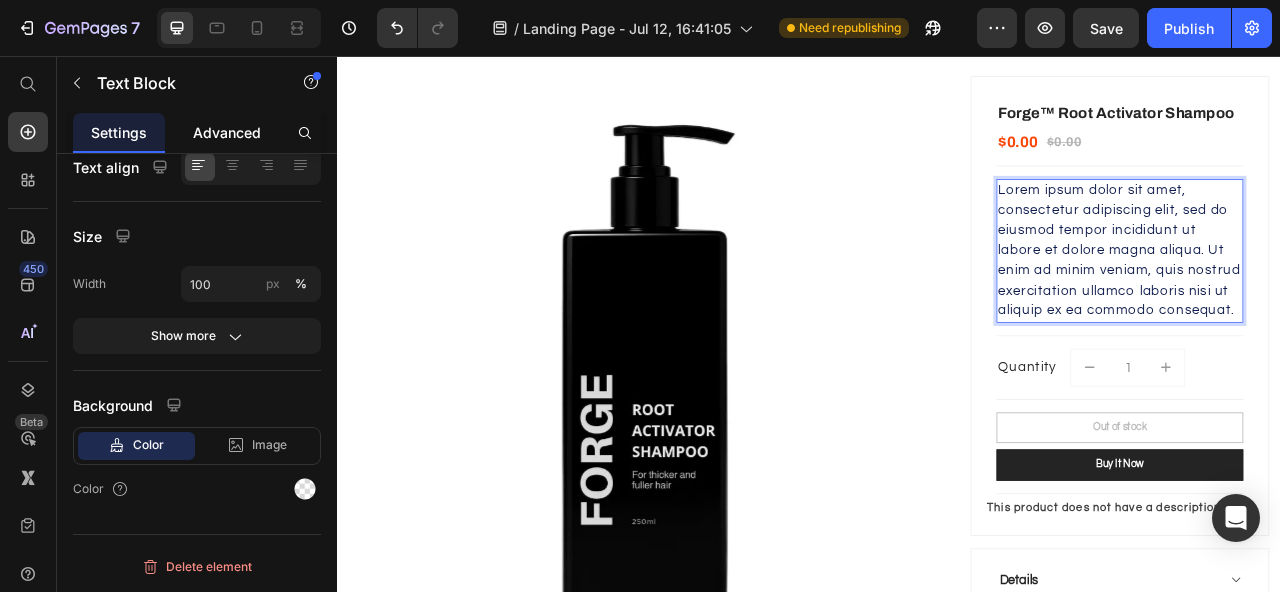 click on "Advanced" at bounding box center [227, 132] 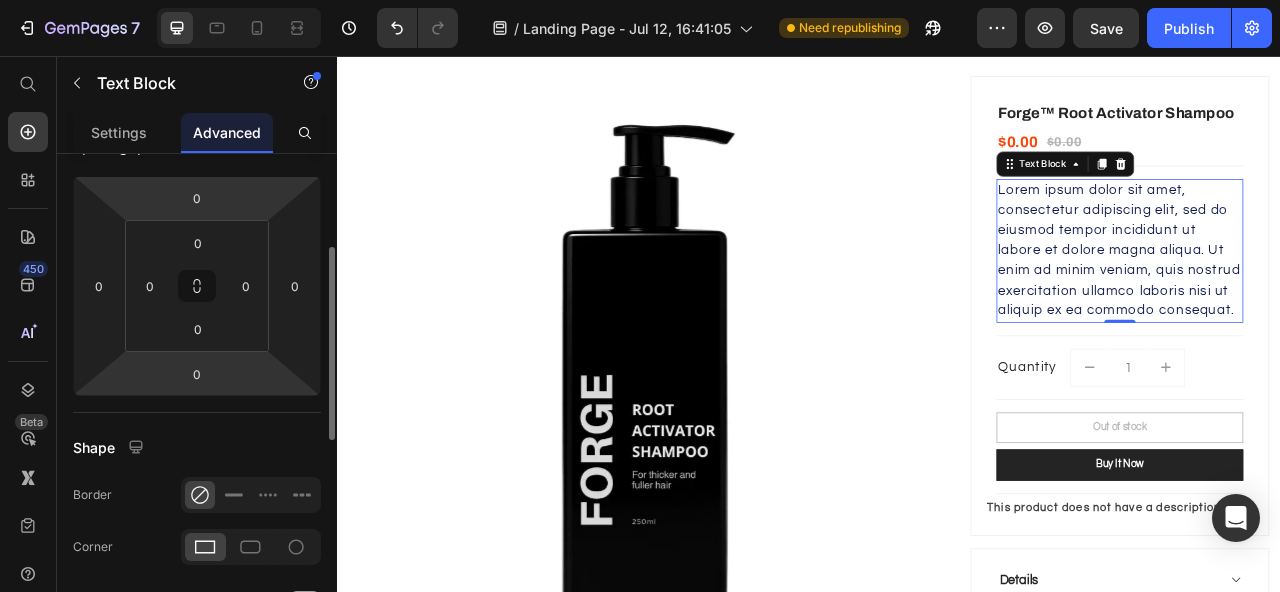 scroll, scrollTop: 0, scrollLeft: 0, axis: both 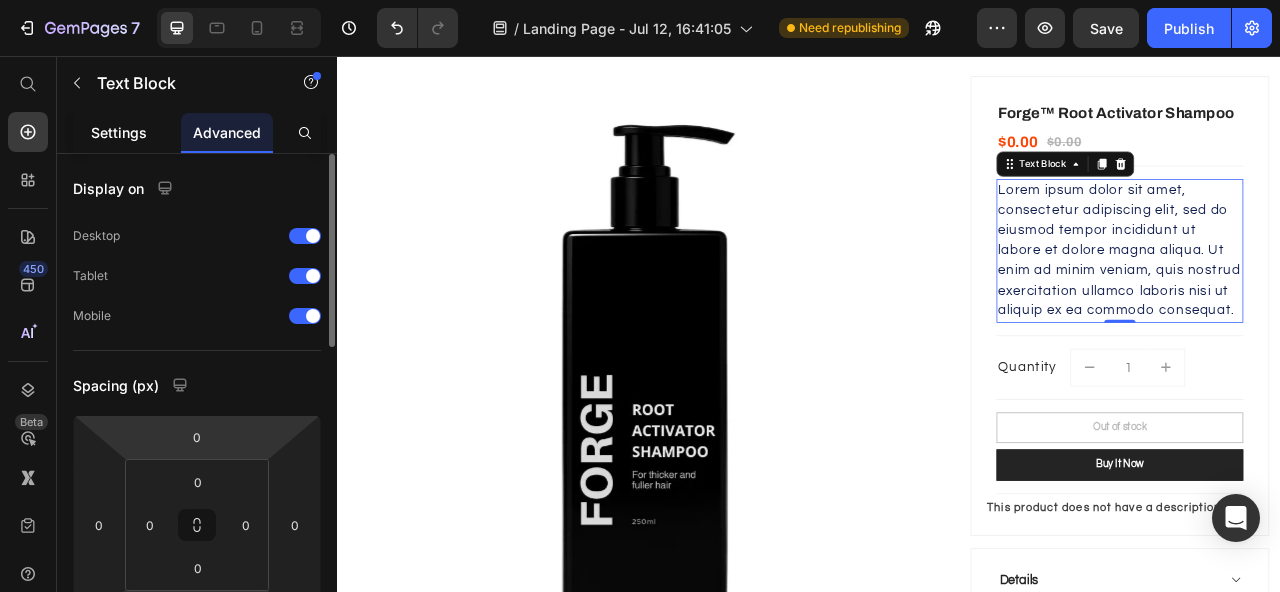 click on "Settings" 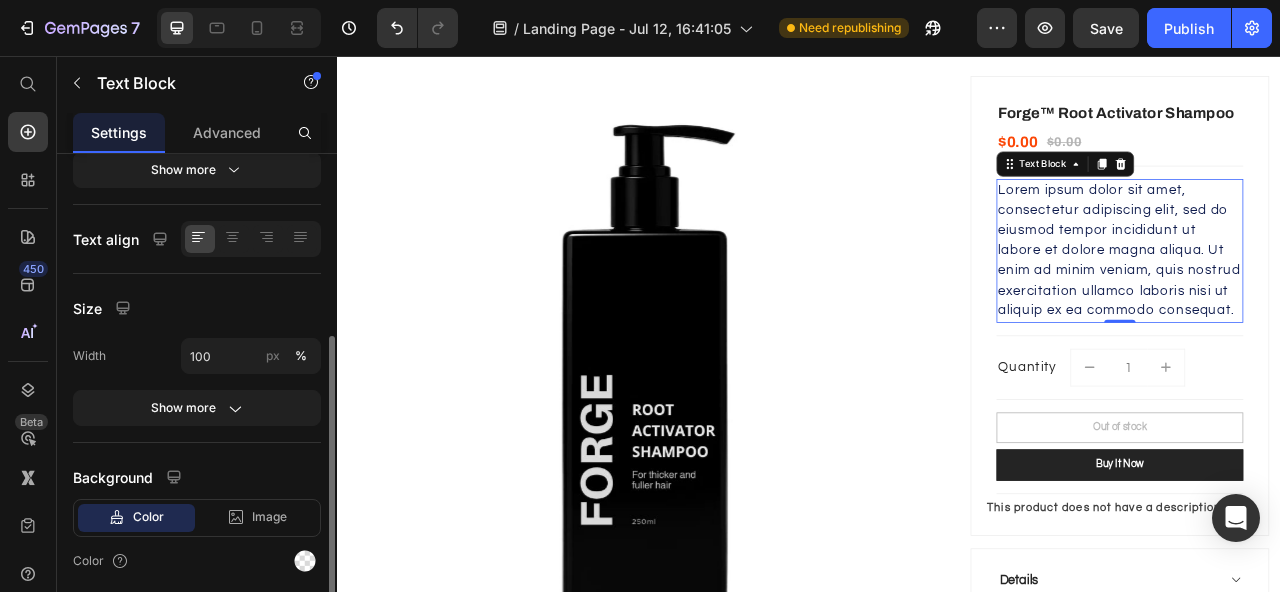 scroll, scrollTop: 327, scrollLeft: 0, axis: vertical 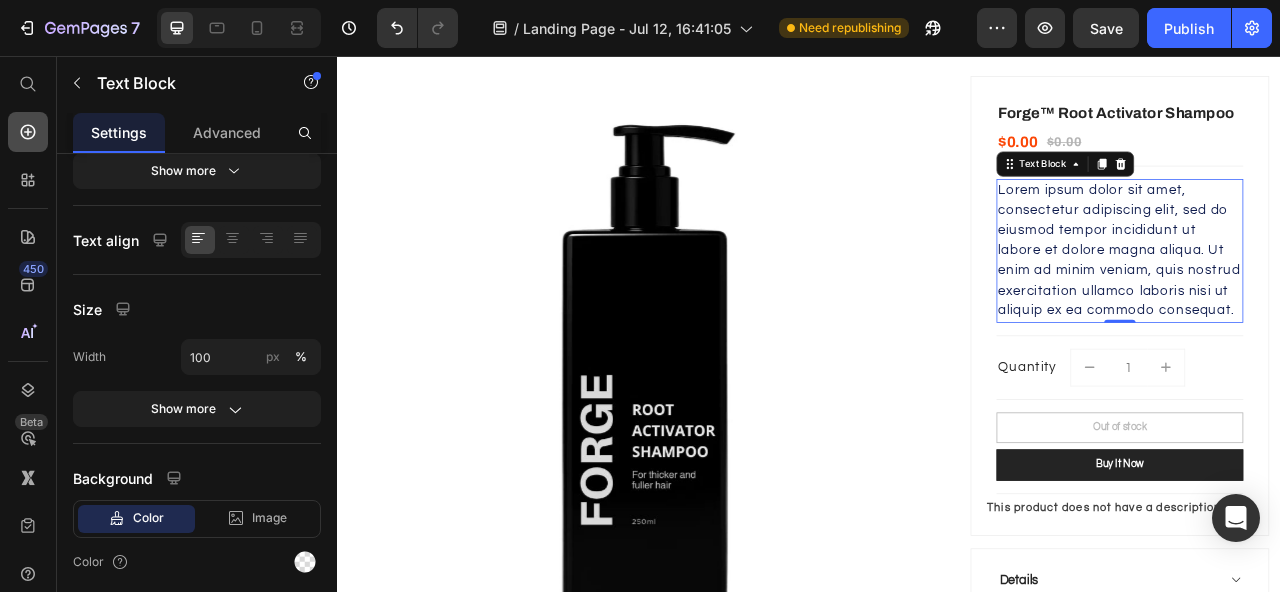 click 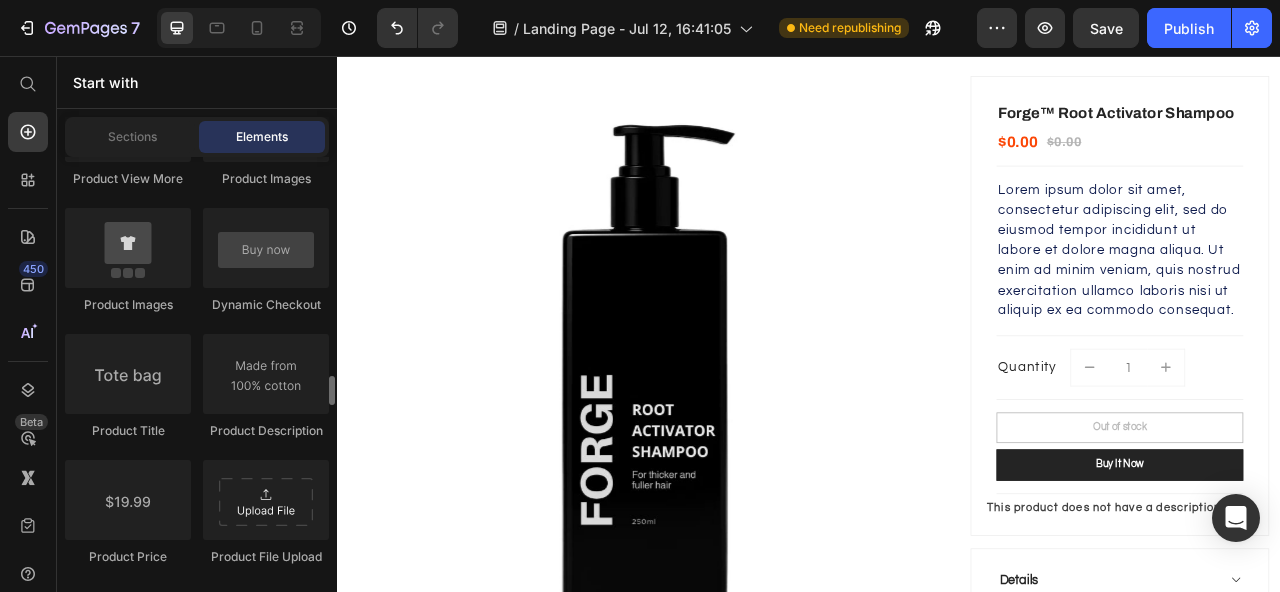 scroll, scrollTop: 3200, scrollLeft: 0, axis: vertical 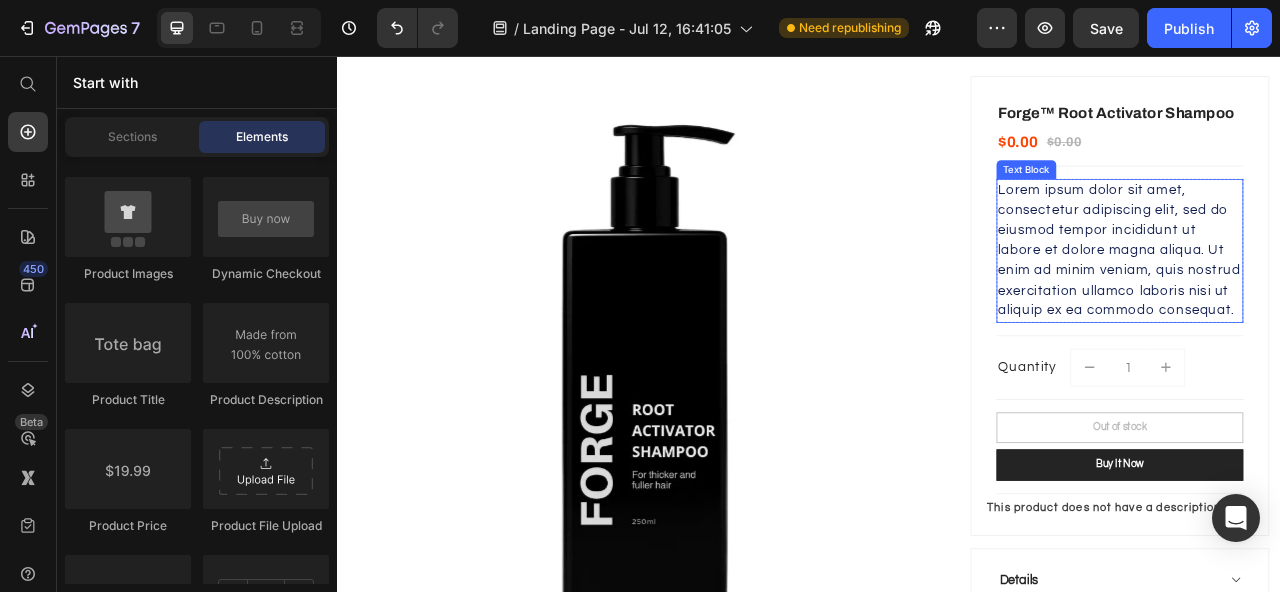 click on "Lorem ipsum dolor sit amet, consectetur adipiscing elit, sed do eiusmod tempor incididunt ut labore et dolore magna aliqua. Ut enim ad minim veniam, quis nostrud exercitation ullamco laboris nisi ut aliquip ex ea commodo consequat." at bounding box center [1332, 303] 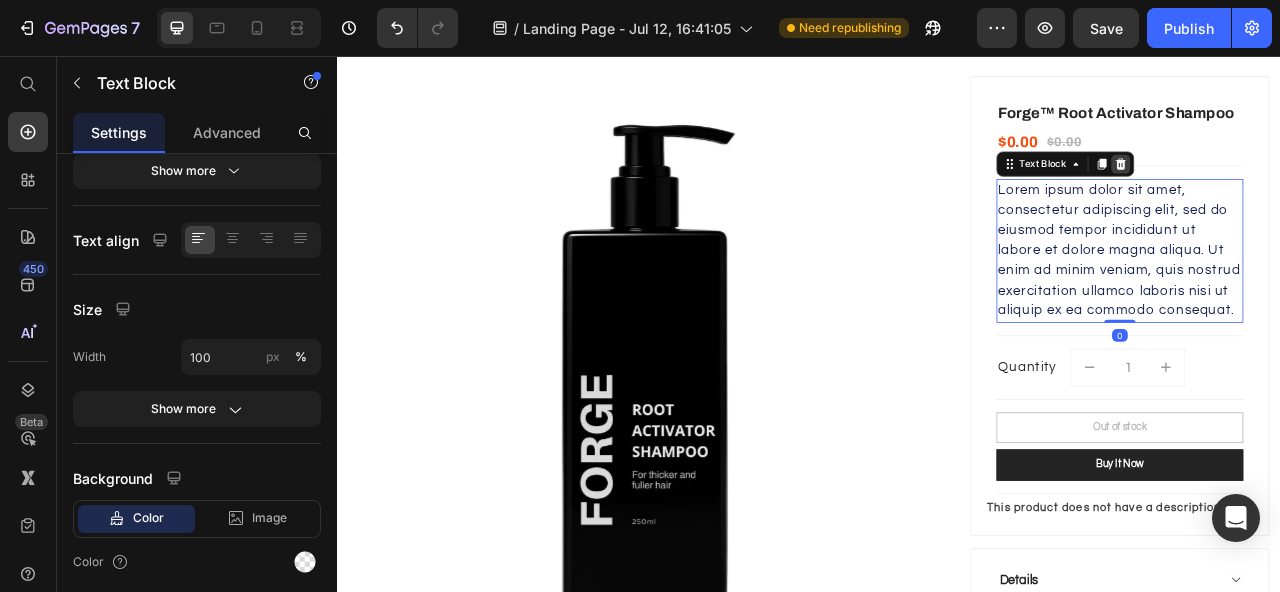 click 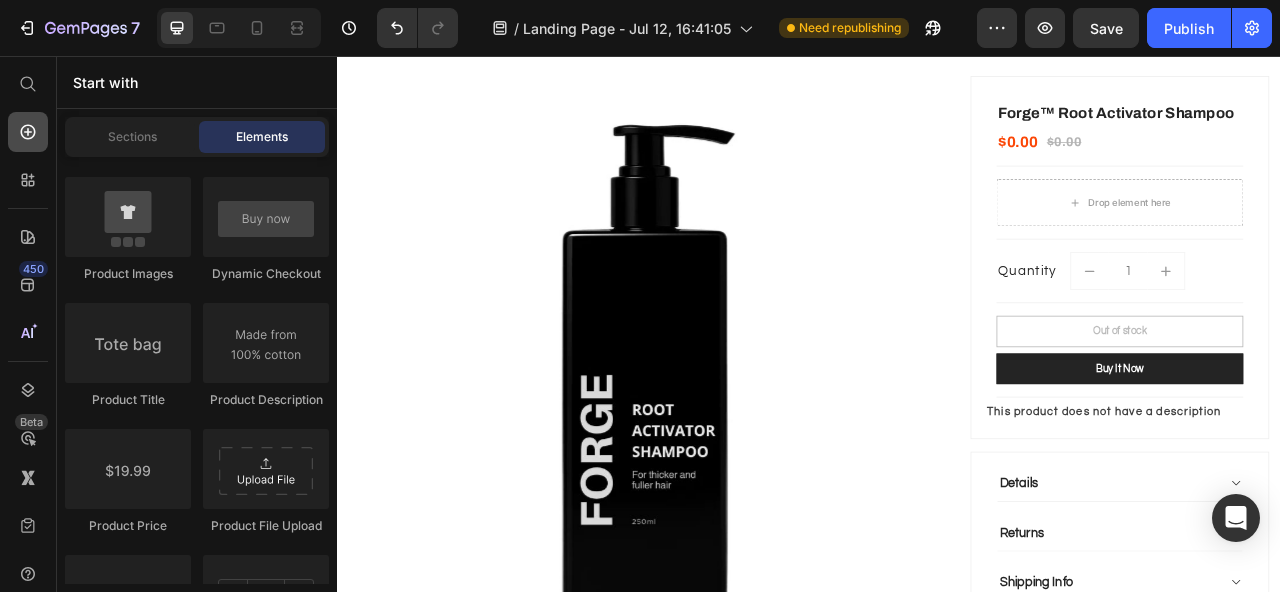 click 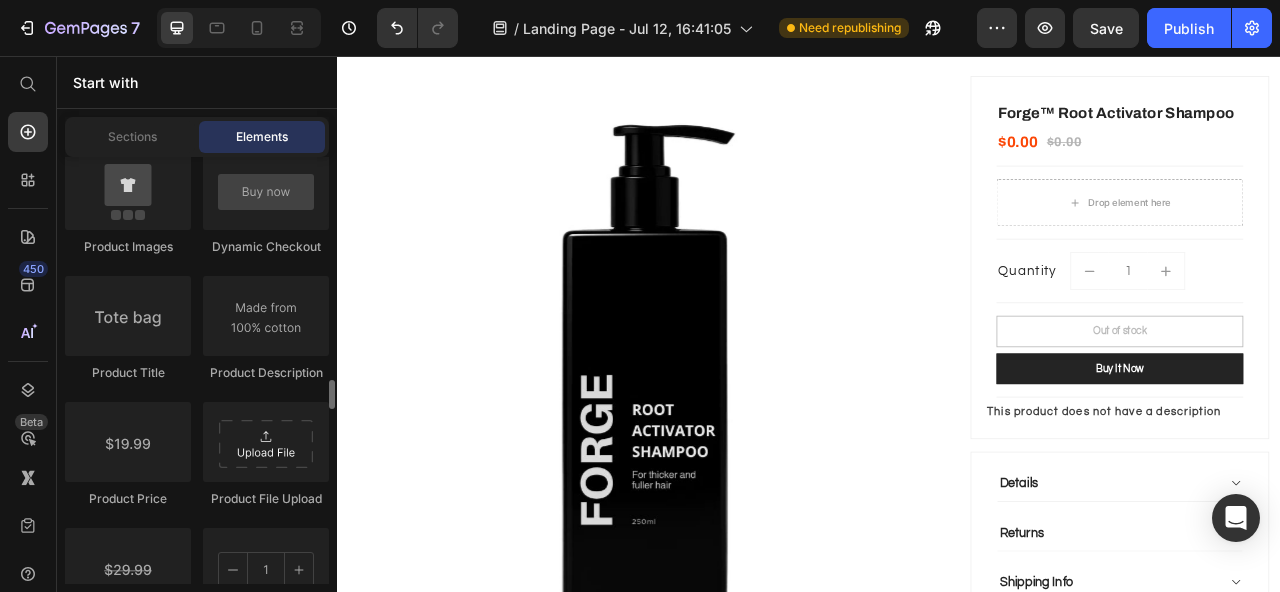 scroll, scrollTop: 3263, scrollLeft: 0, axis: vertical 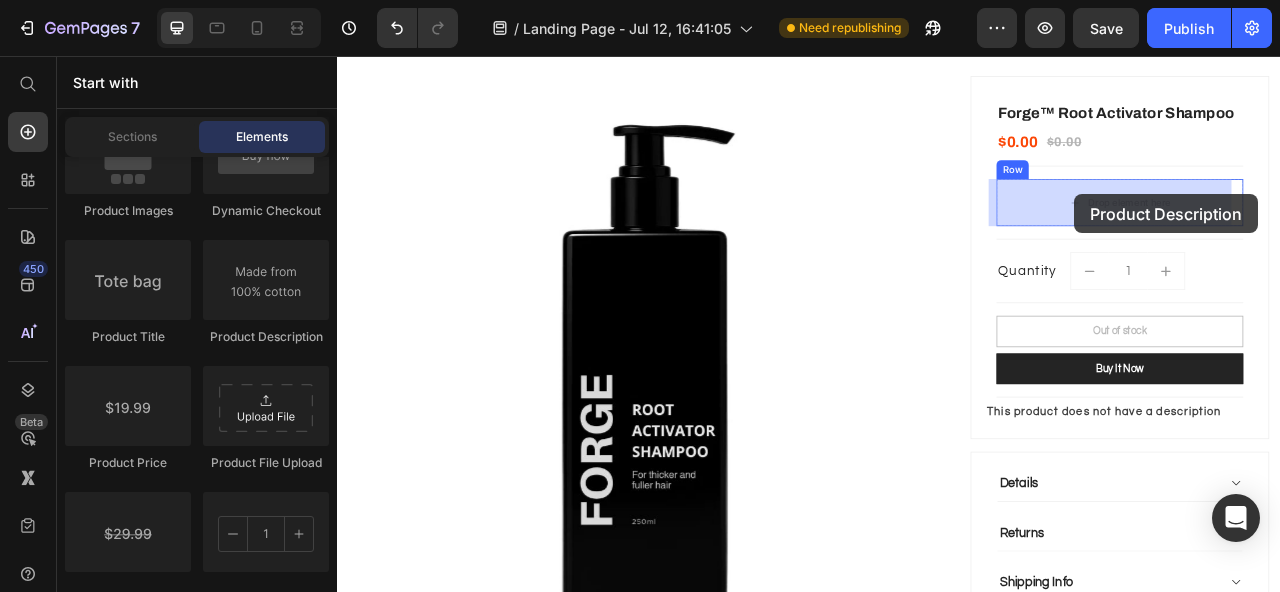 drag, startPoint x: 624, startPoint y: 327, endPoint x: 1275, endPoint y: 232, distance: 657.89514 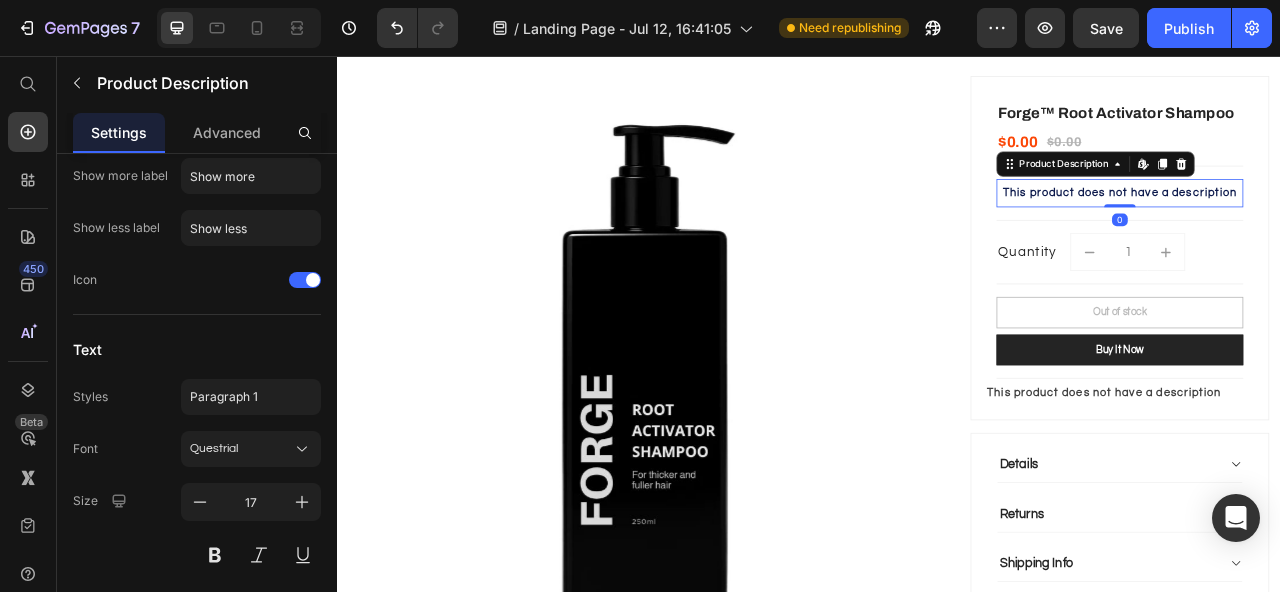scroll, scrollTop: 0, scrollLeft: 0, axis: both 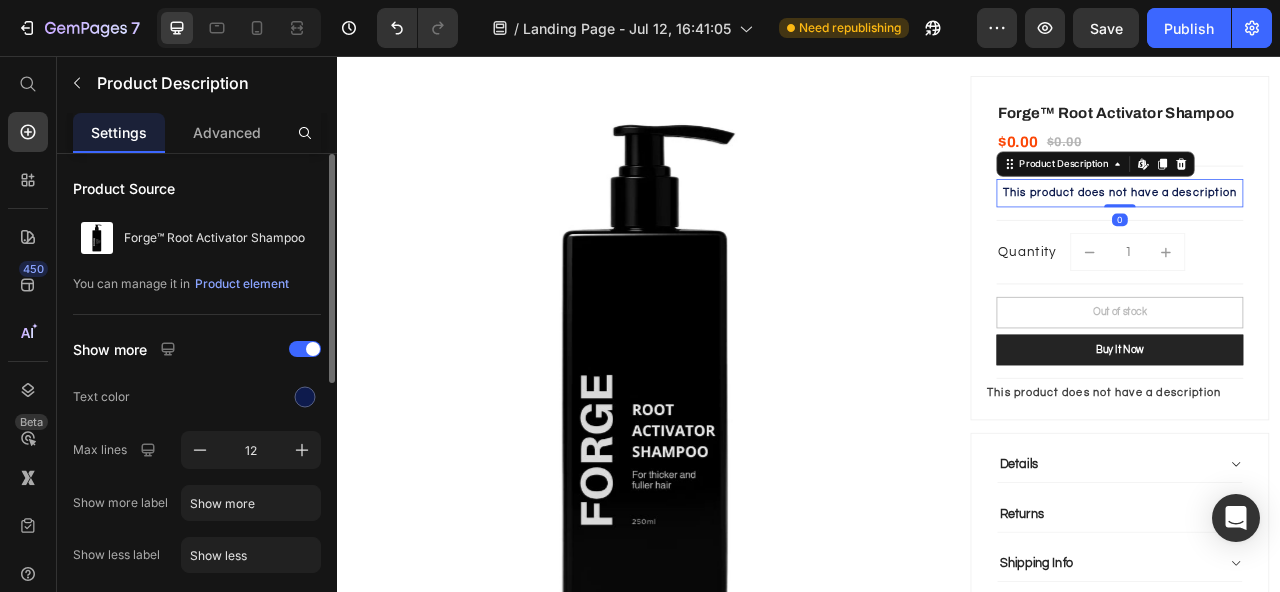 click on "This product does not have a description" at bounding box center (1332, 230) 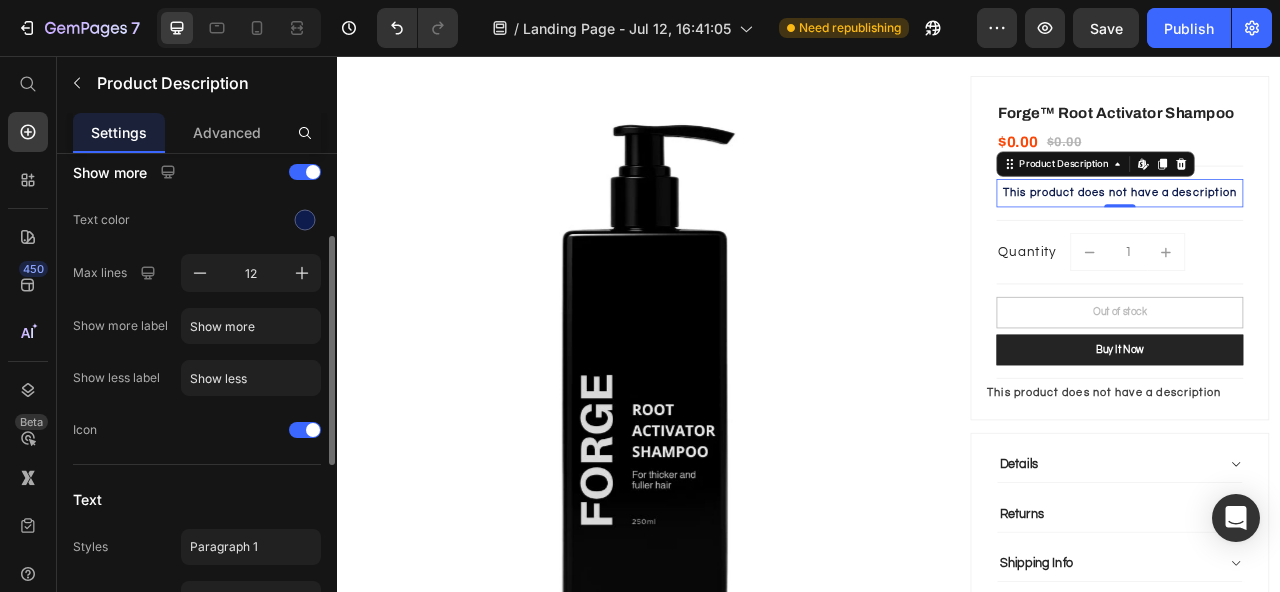 scroll, scrollTop: 227, scrollLeft: 0, axis: vertical 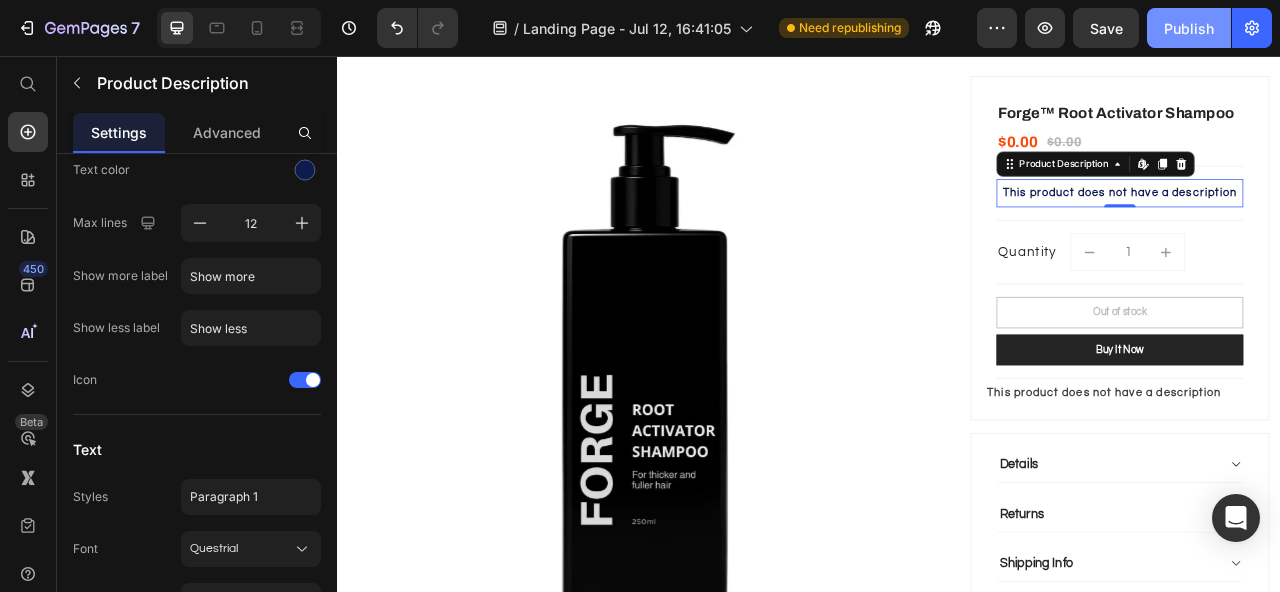 click on "Publish" at bounding box center [1189, 28] 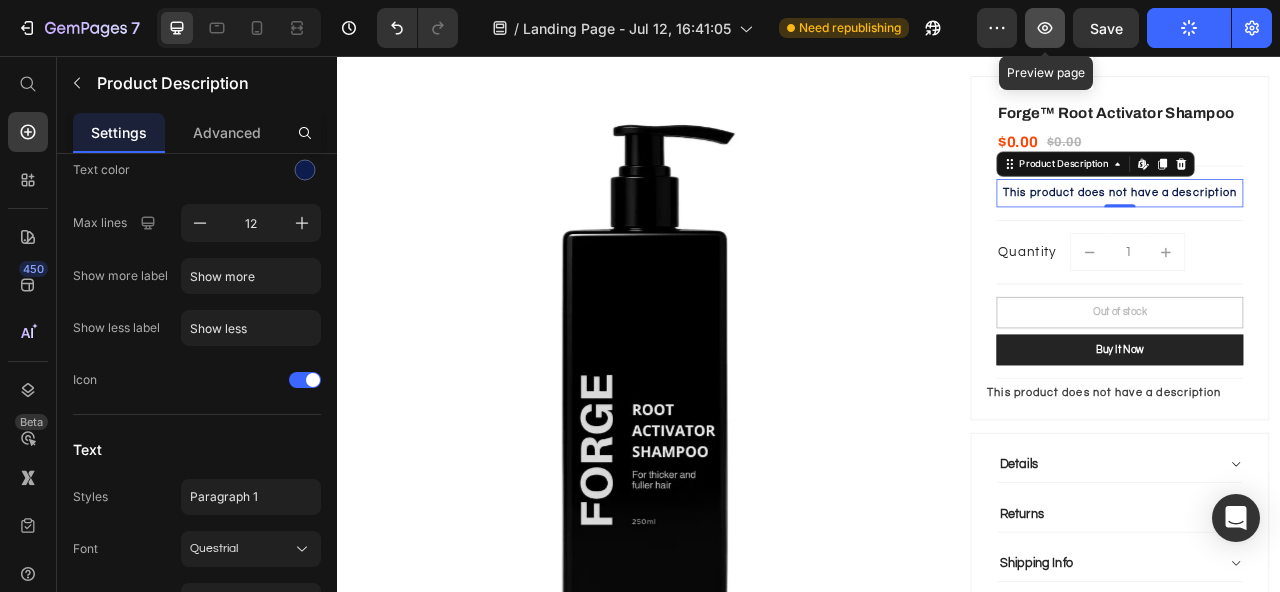 click 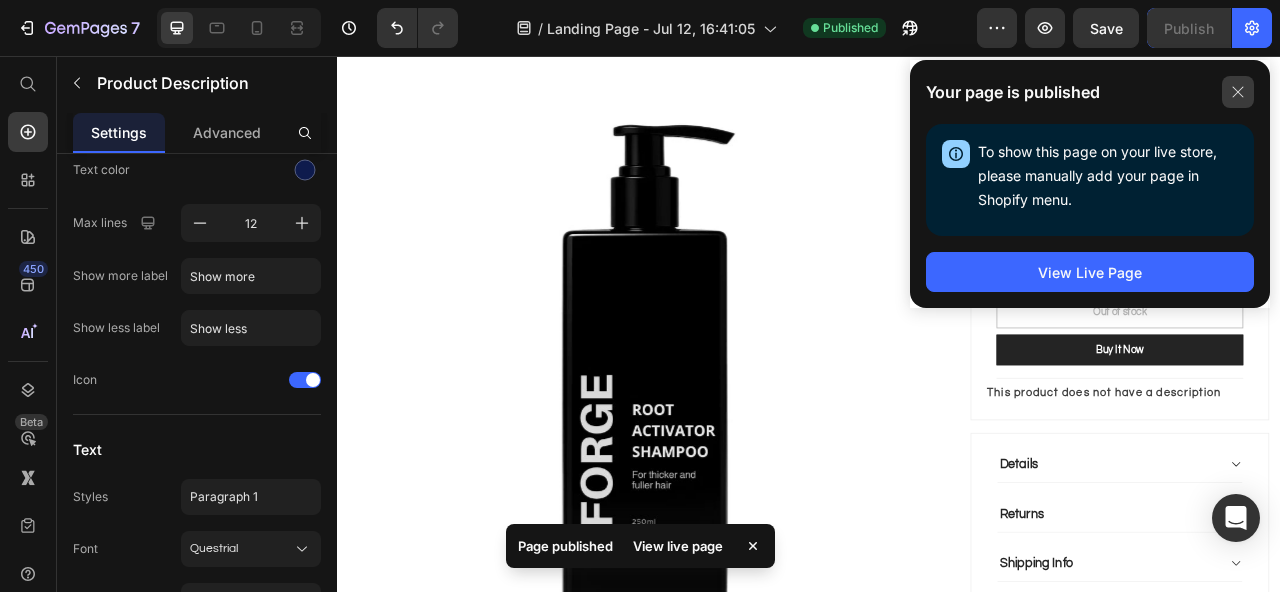 click on "Your page is published To show this page on your live store, please manually add your page in Shopify menu. Open Shopify Menu View Live Page" 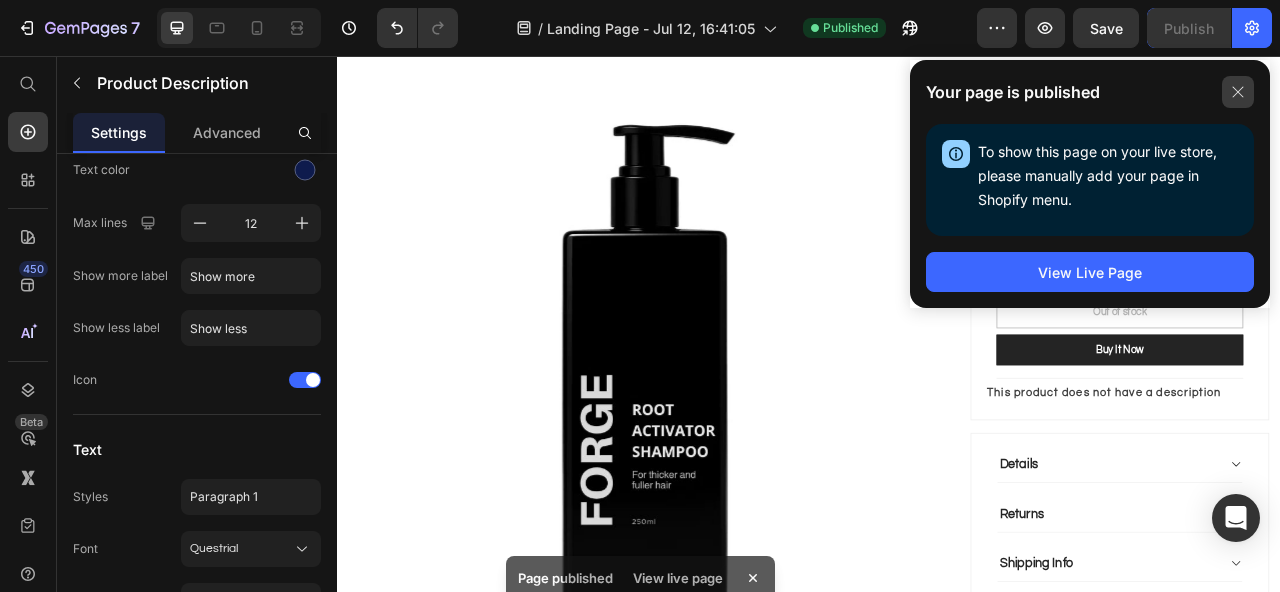 click 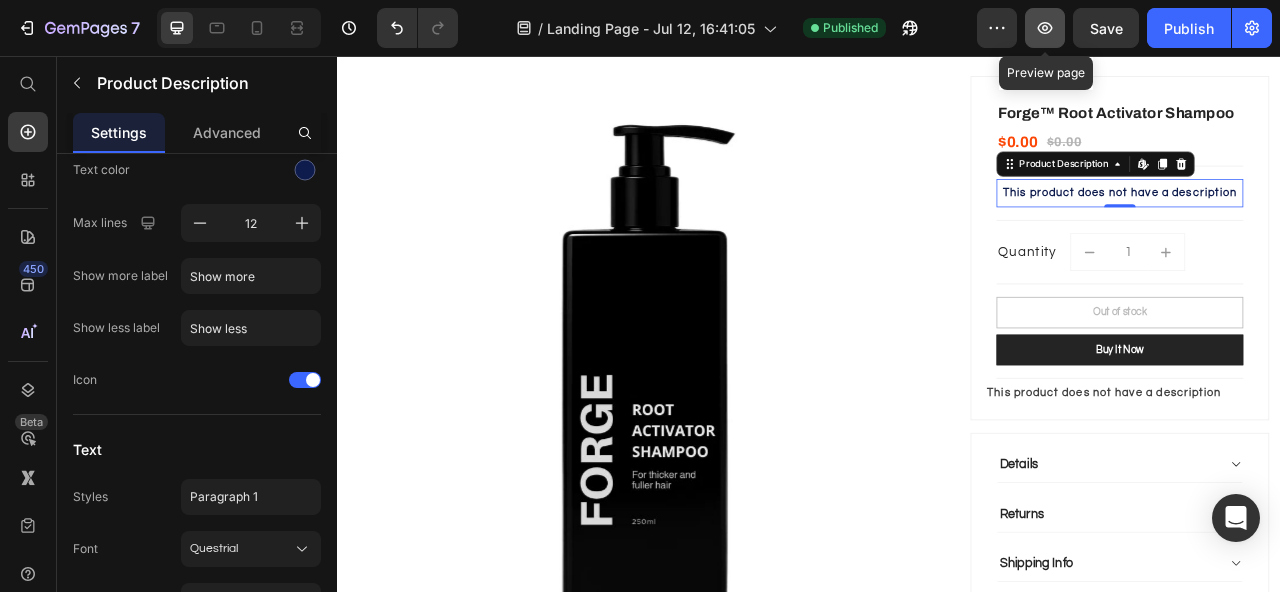click 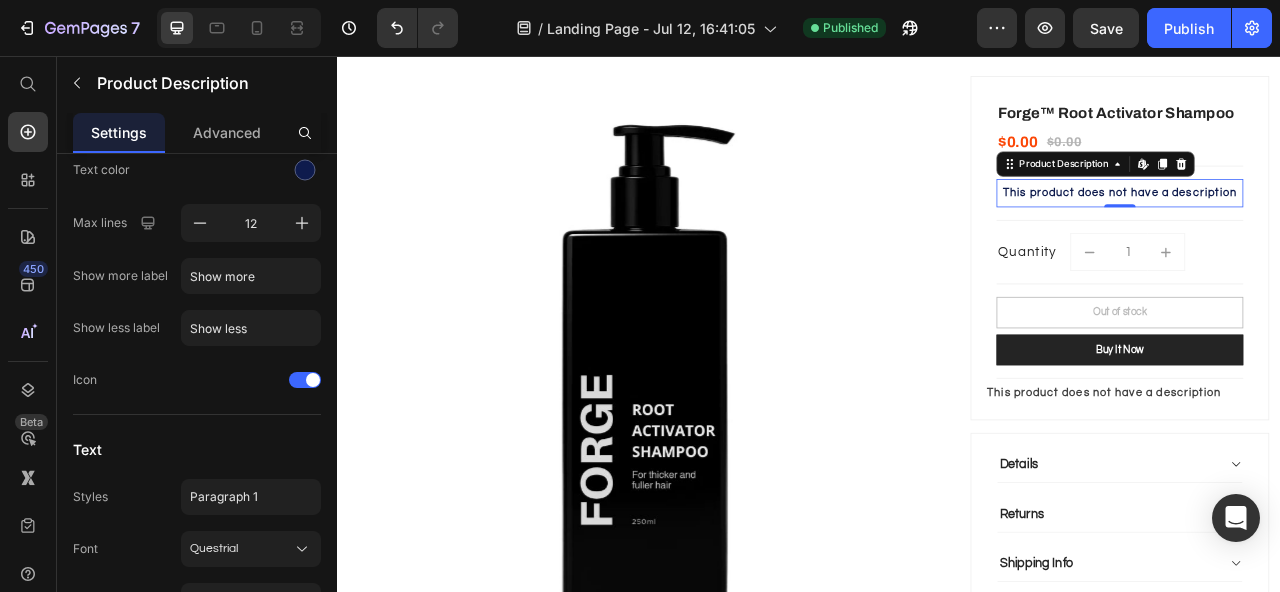 click on "This product does not have a description" at bounding box center [1332, 230] 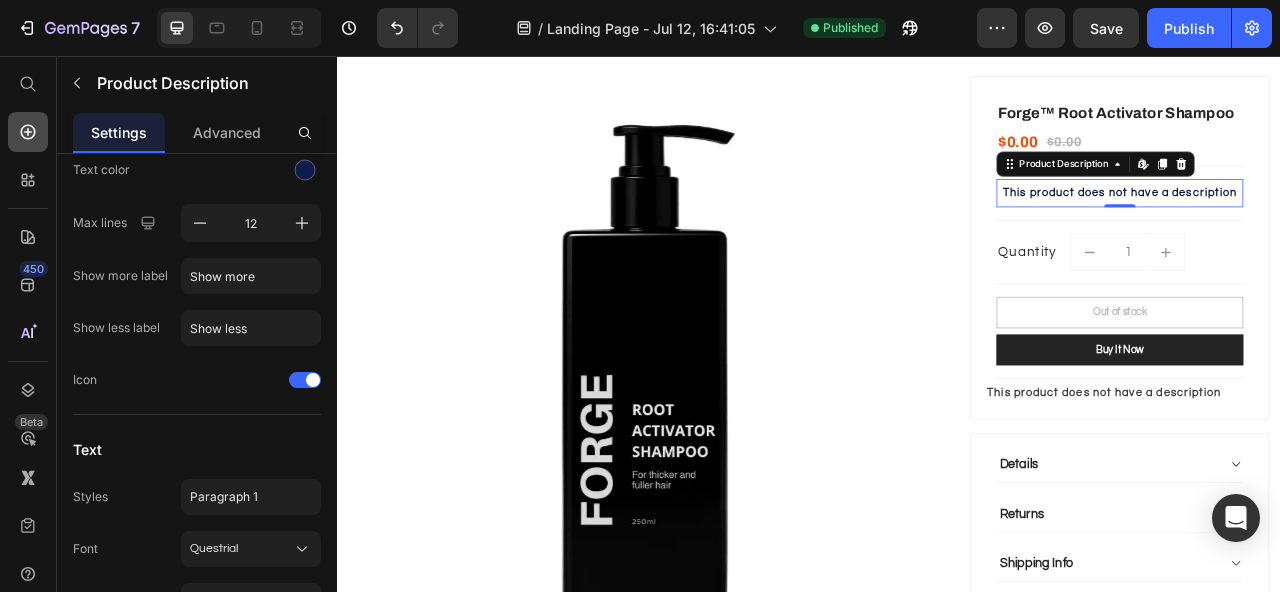 click 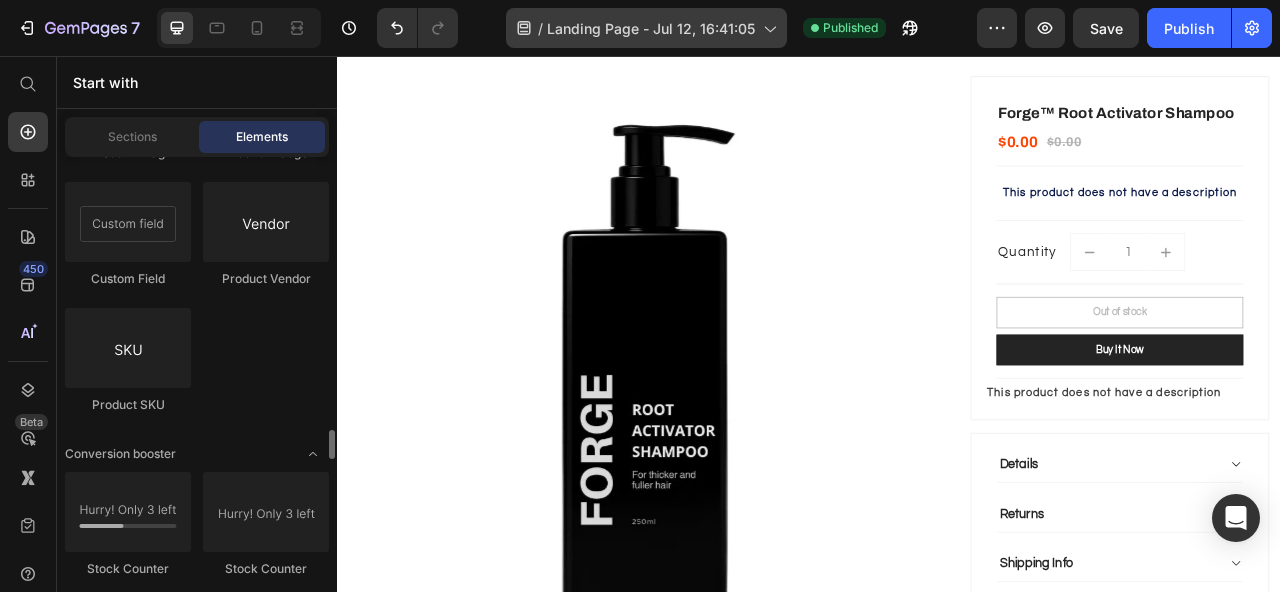 scroll, scrollTop: 3953, scrollLeft: 0, axis: vertical 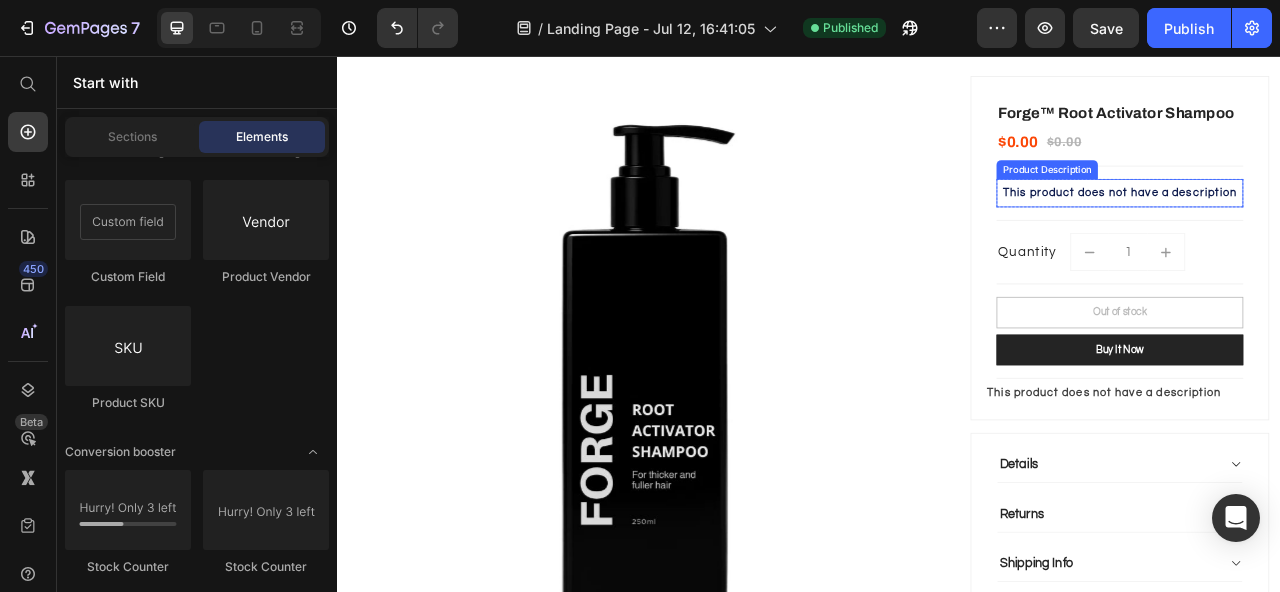 click on "This product does not have a description" at bounding box center [1332, 230] 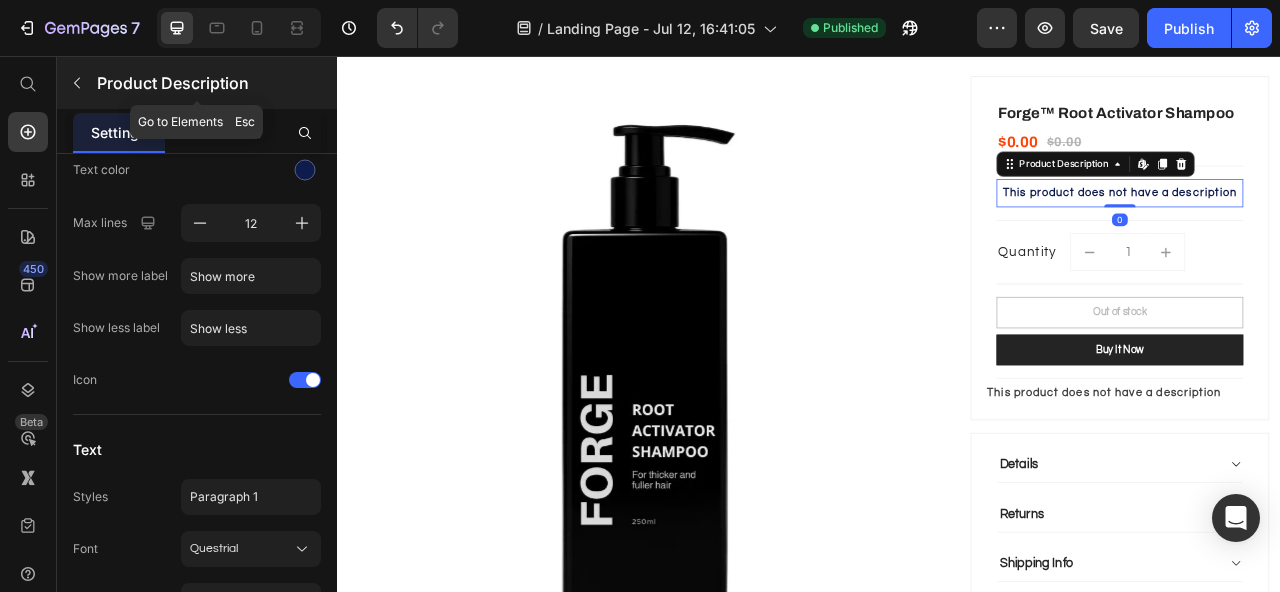 click 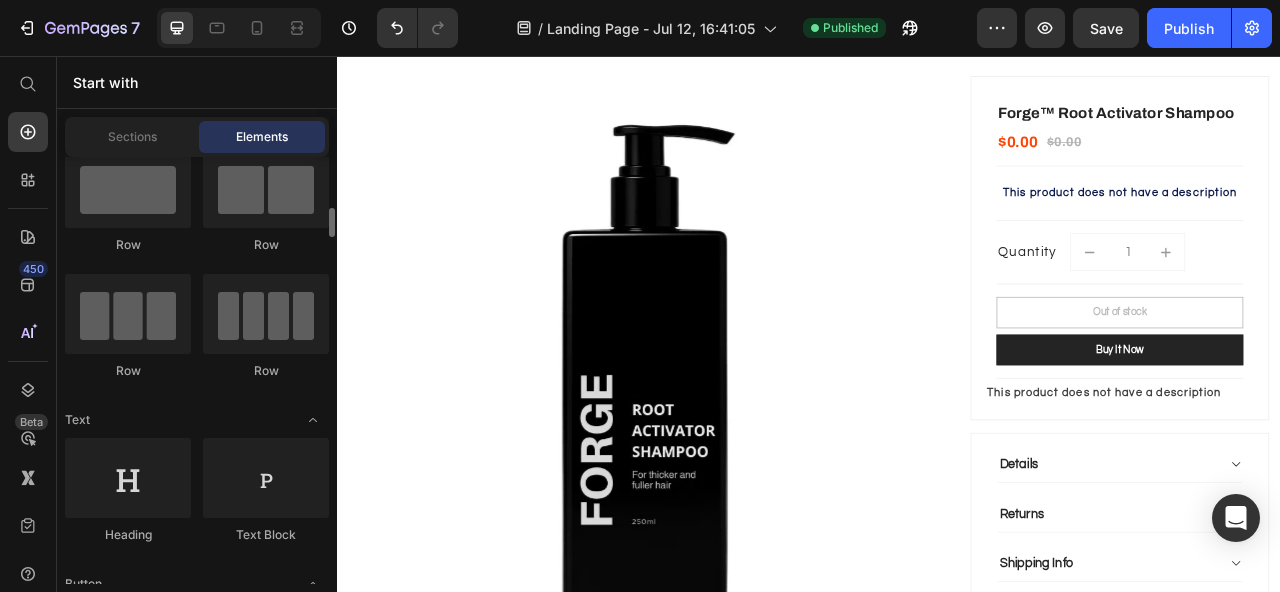 scroll, scrollTop: 261, scrollLeft: 0, axis: vertical 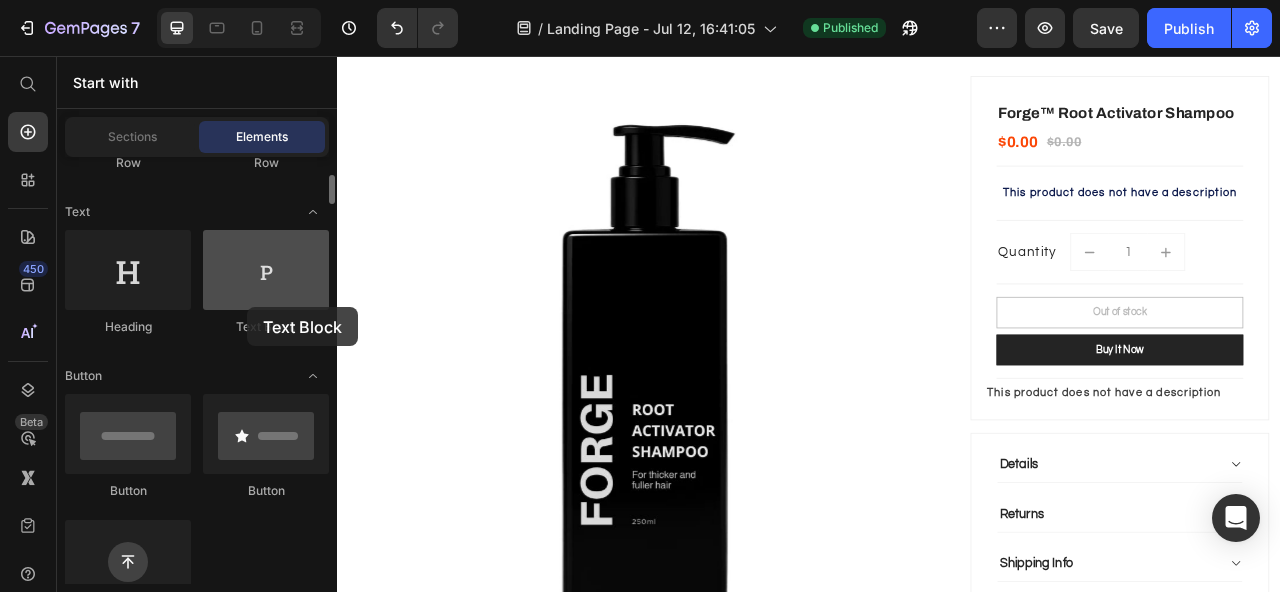 click at bounding box center [266, 270] 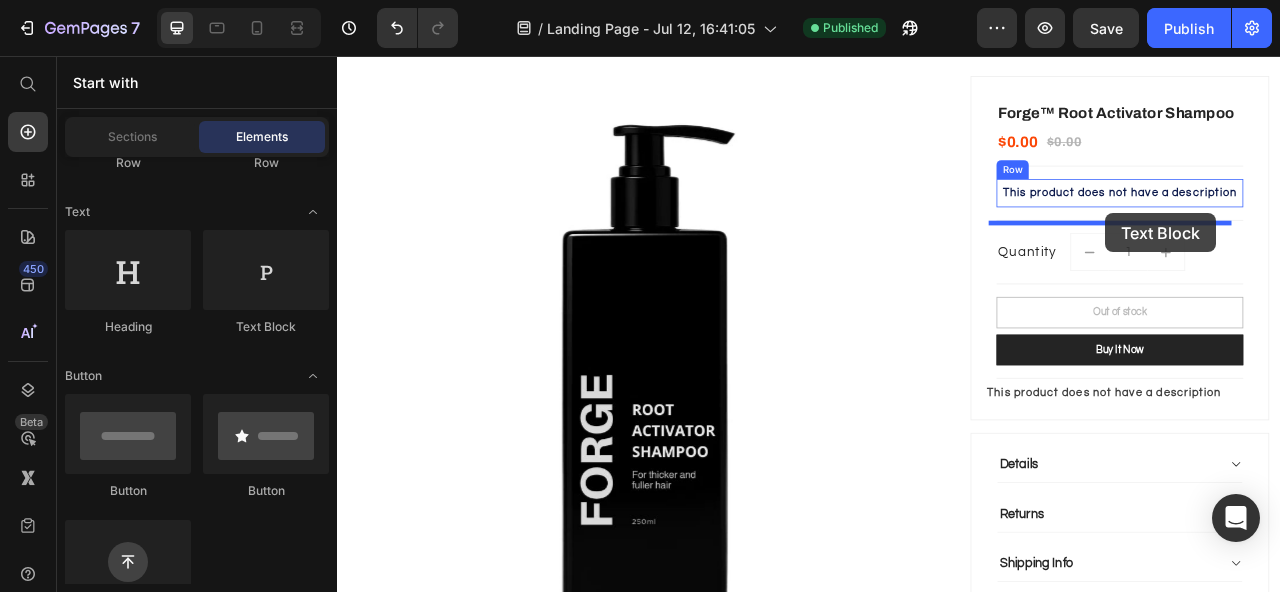 drag, startPoint x: 603, startPoint y: 319, endPoint x: 1314, endPoint y: 256, distance: 713.7857 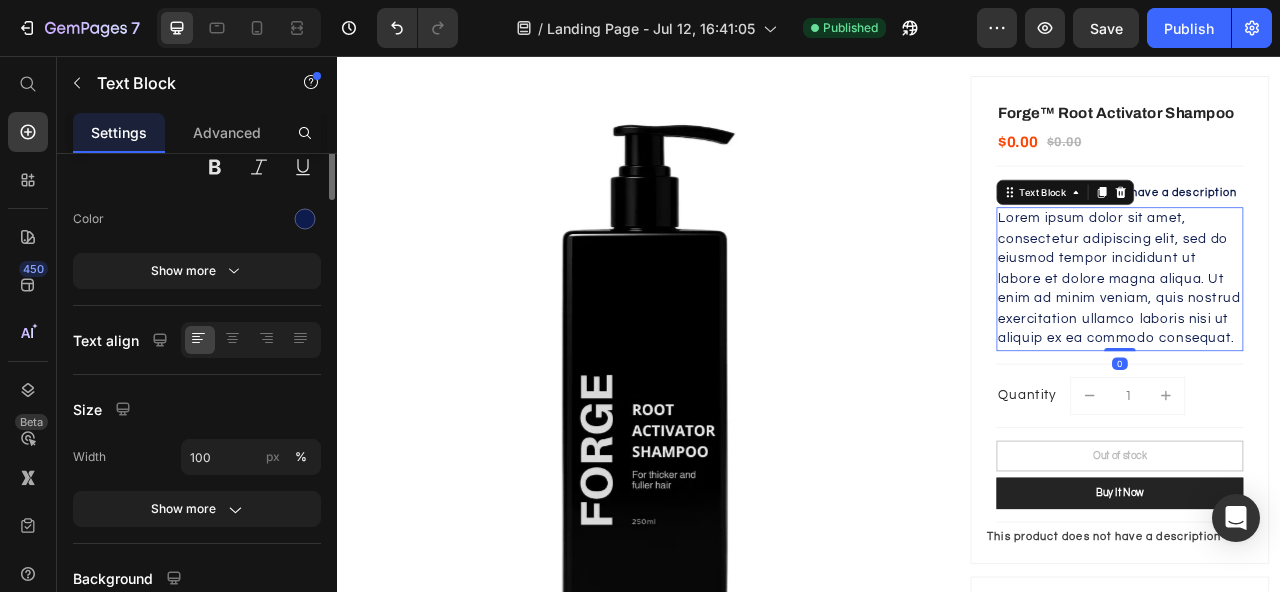 scroll, scrollTop: 0, scrollLeft: 0, axis: both 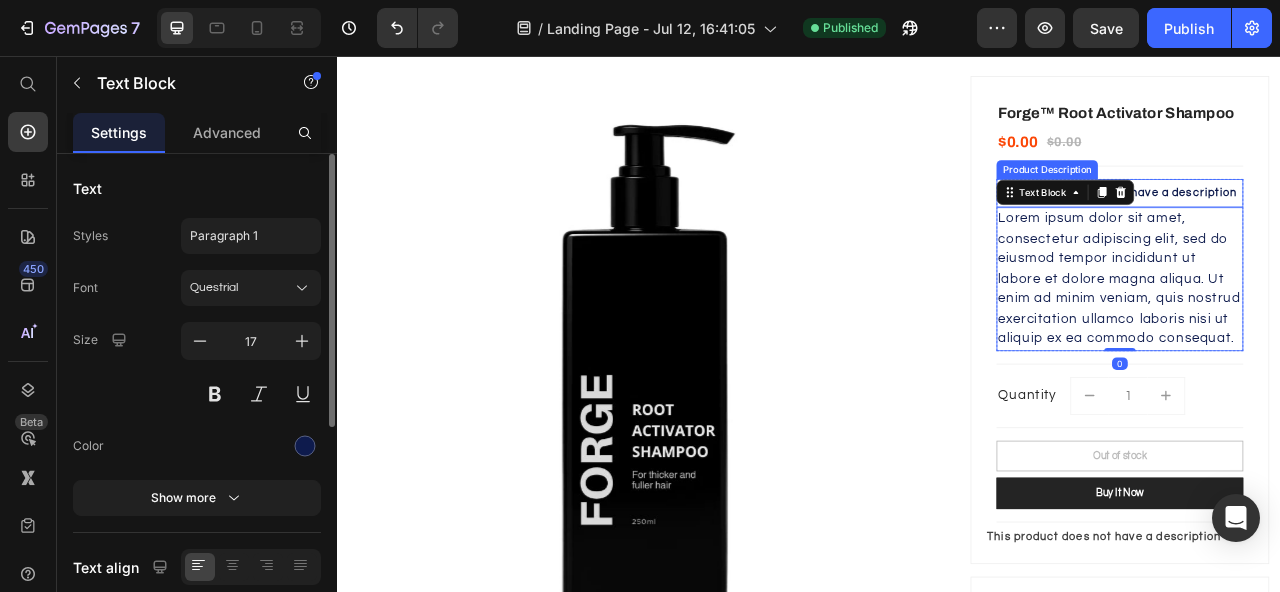 click on "This product does not have a description" at bounding box center (1332, 230) 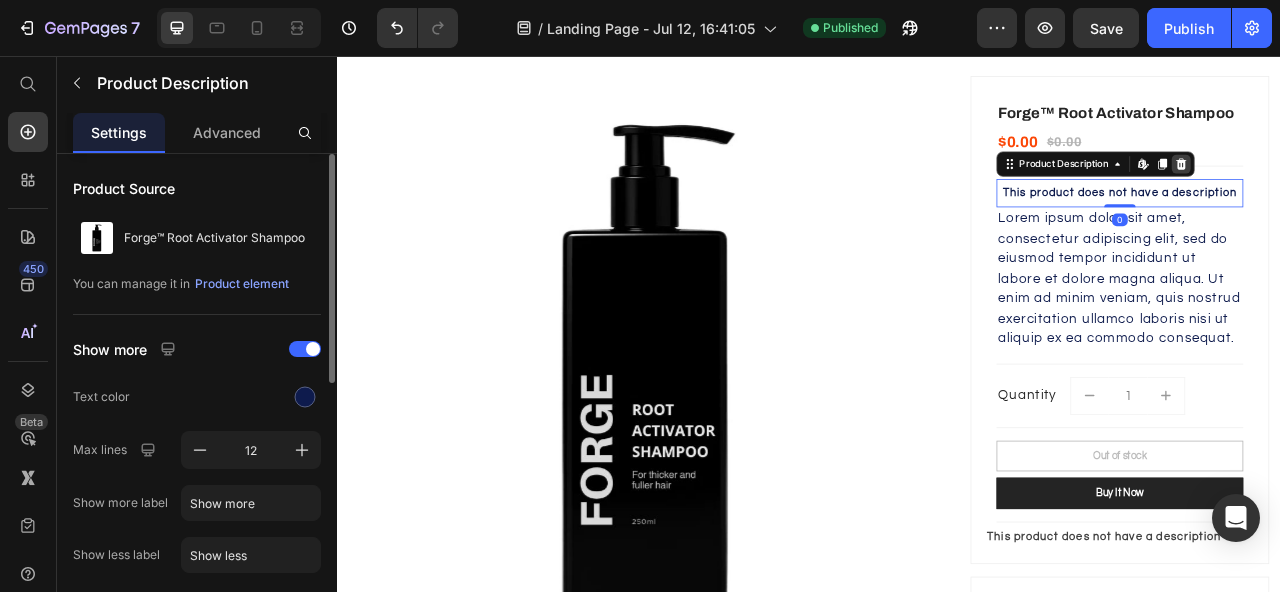 click at bounding box center [1410, 193] 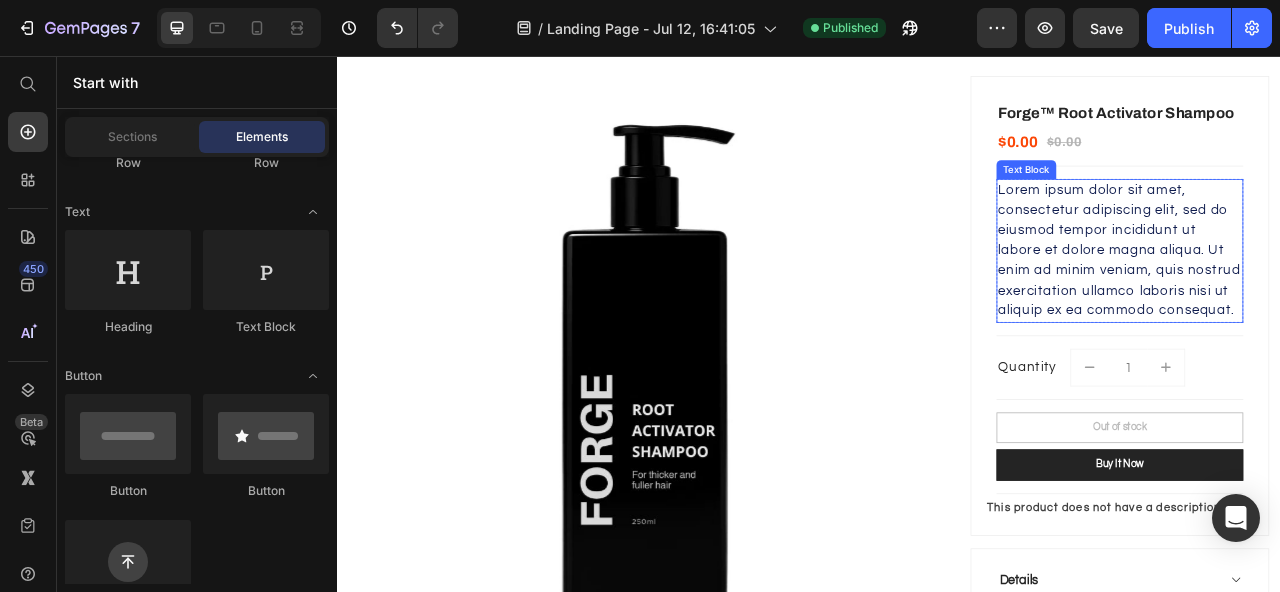 click on "Lorem ipsum dolor sit amet, consectetur adipiscing elit, sed do eiusmod tempor incididunt ut labore et dolore magna aliqua. Ut enim ad minim veniam, quis nostrud exercitation ullamco laboris nisi ut aliquip ex ea commodo consequat." at bounding box center (1332, 303) 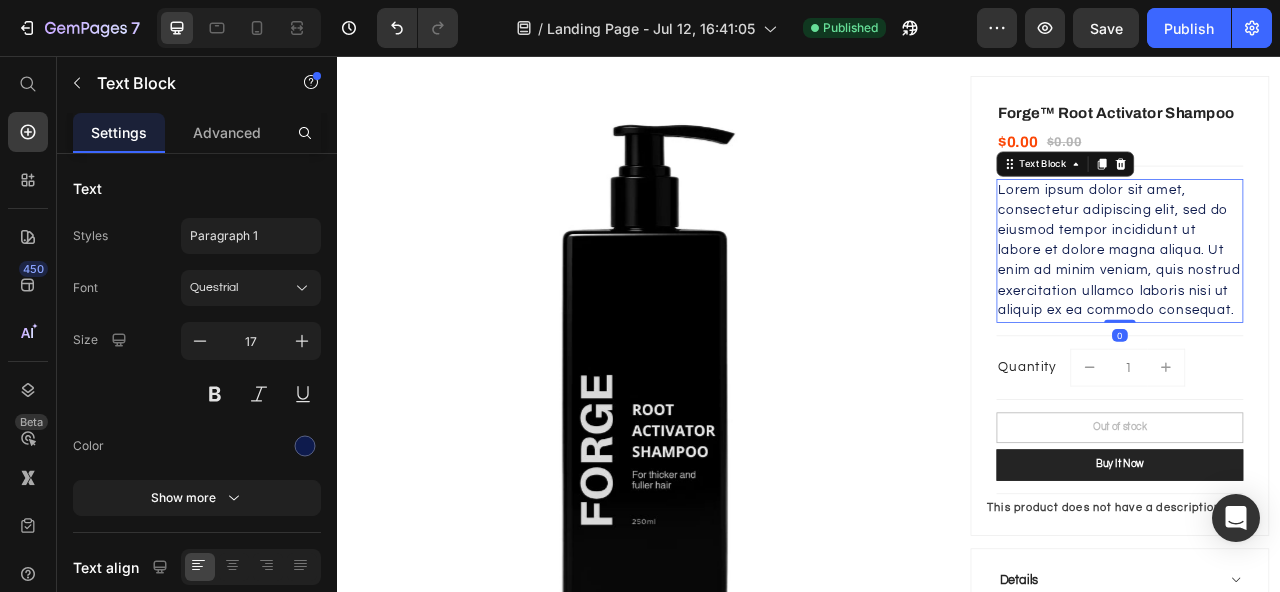 click on "Lorem ipsum dolor sit amet, consectetur adipiscing elit, sed do eiusmod tempor incididunt ut labore et dolore magna aliqua. Ut enim ad minim veniam, quis nostrud exercitation ullamco laboris nisi ut aliquip ex ea commodo consequat." at bounding box center (1332, 303) 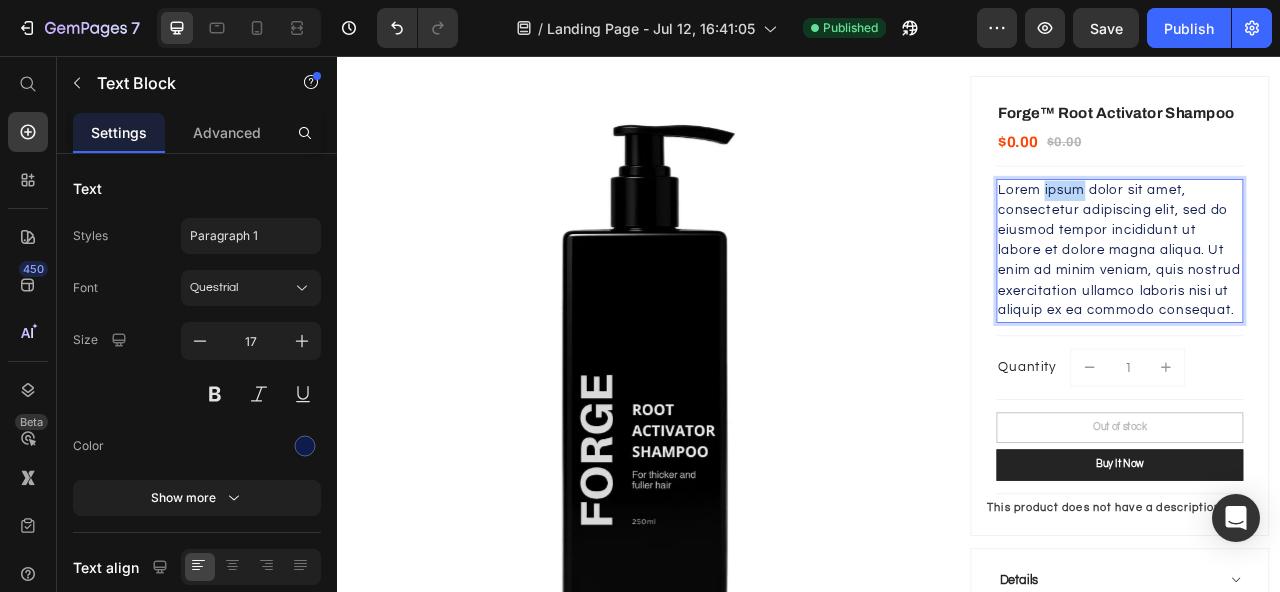 click on "Lorem ipsum dolor sit amet, consectetur adipiscing elit, sed do eiusmod tempor incididunt ut labore et dolore magna aliqua. Ut enim ad minim veniam, quis nostrud exercitation ullamco laboris nisi ut aliquip ex ea commodo consequat." at bounding box center (1332, 303) 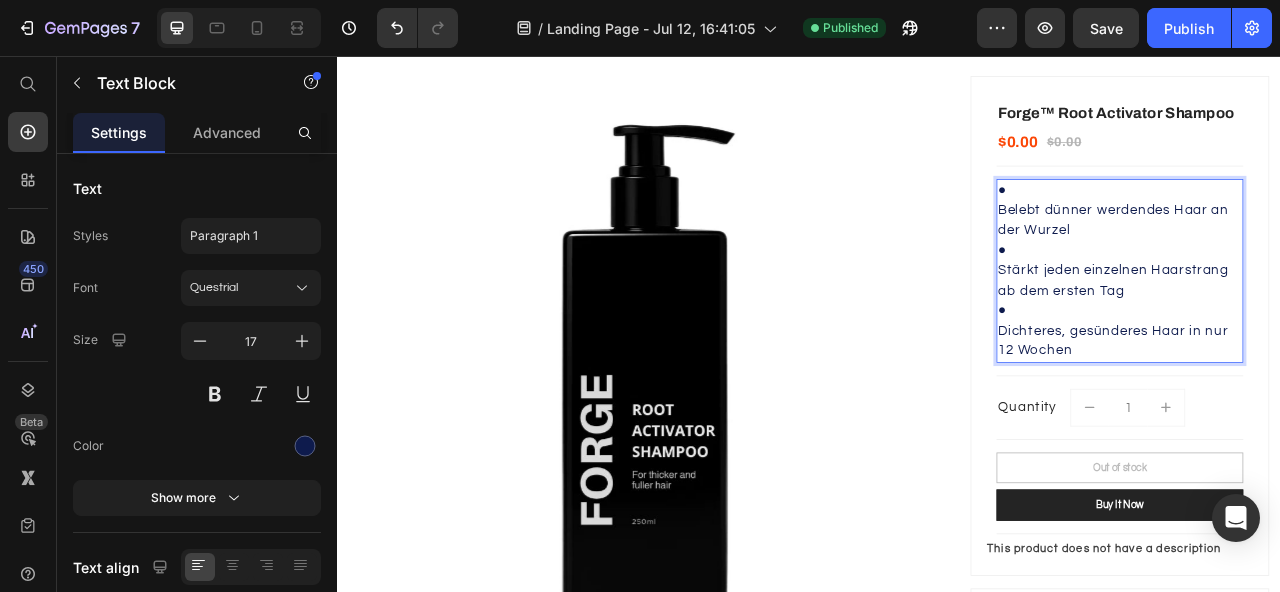 click on "Belebt dünner werdendes Haar an der Wurzel" at bounding box center (1332, 265) 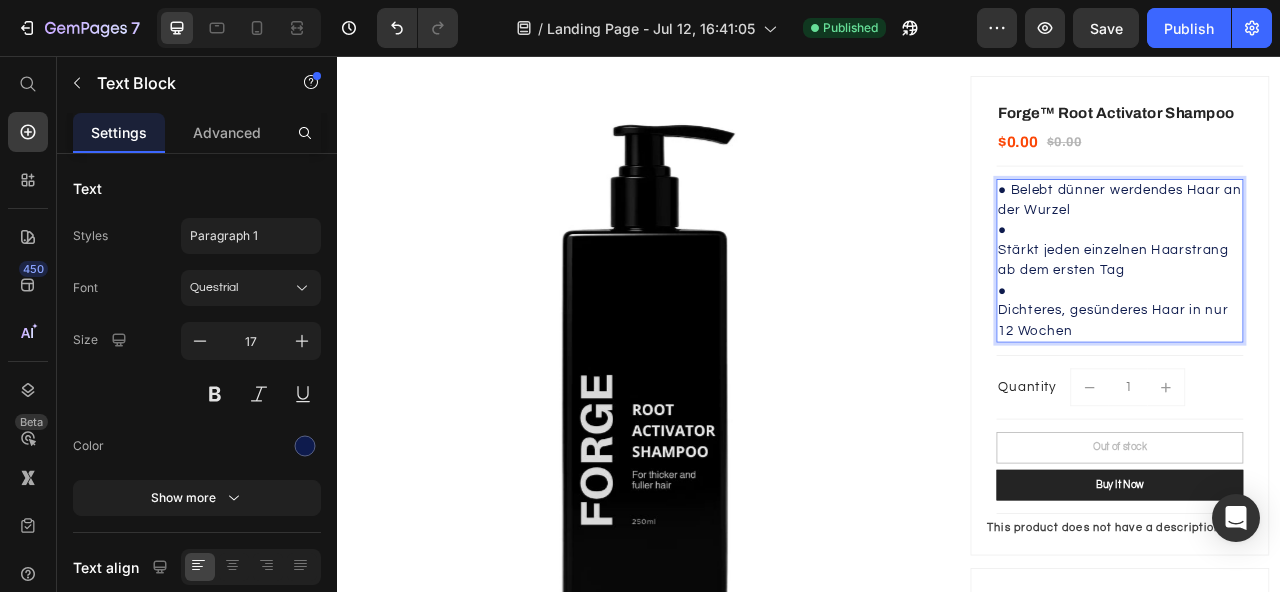 click on "Stärkt jeden einzelnen Haarstrang ab dem ersten Tag" at bounding box center (1332, 316) 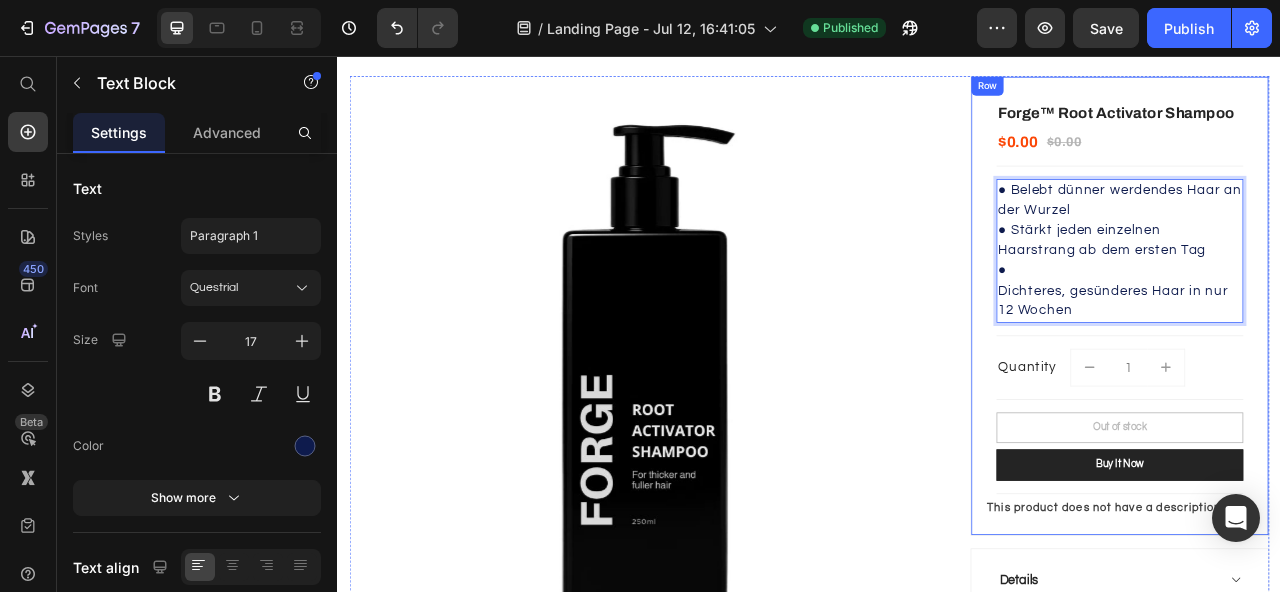 click on "Dichteres, gesünderes Haar in nur 12 Wochen" at bounding box center [1332, 367] 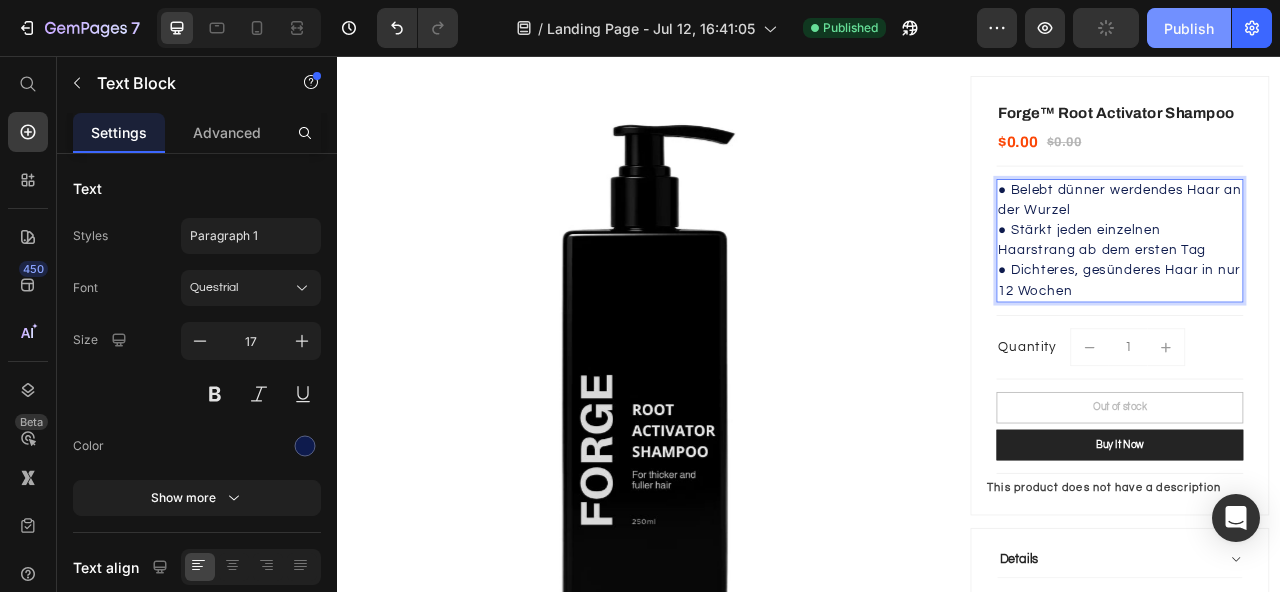 click on "Publish" 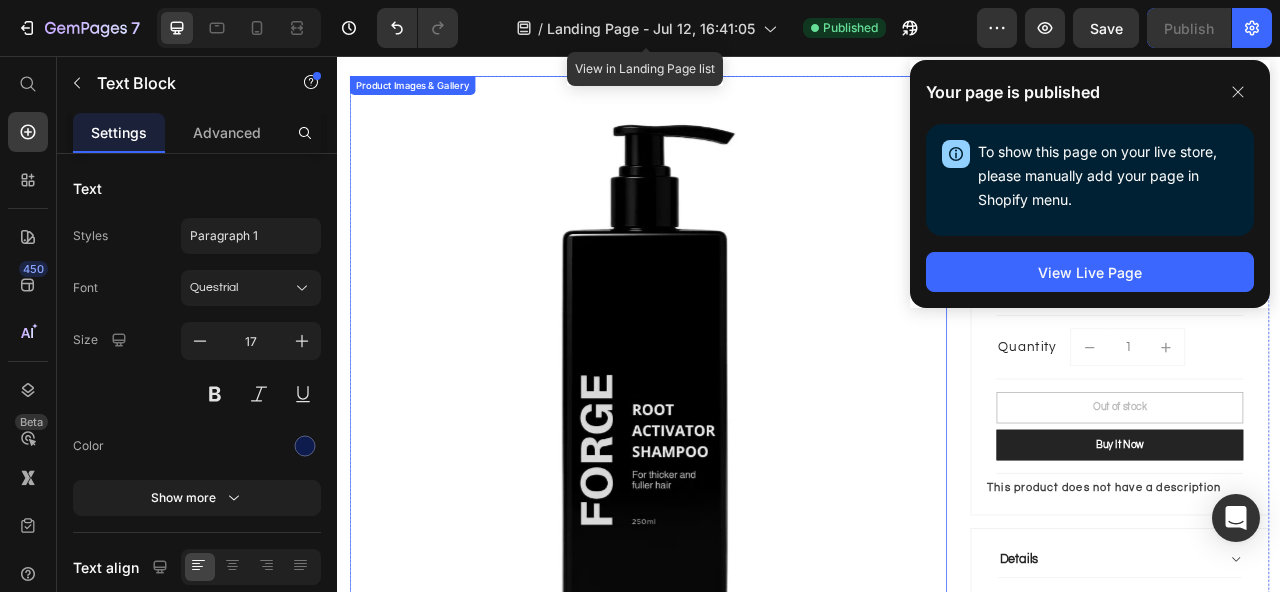 click at bounding box center (732, 461) 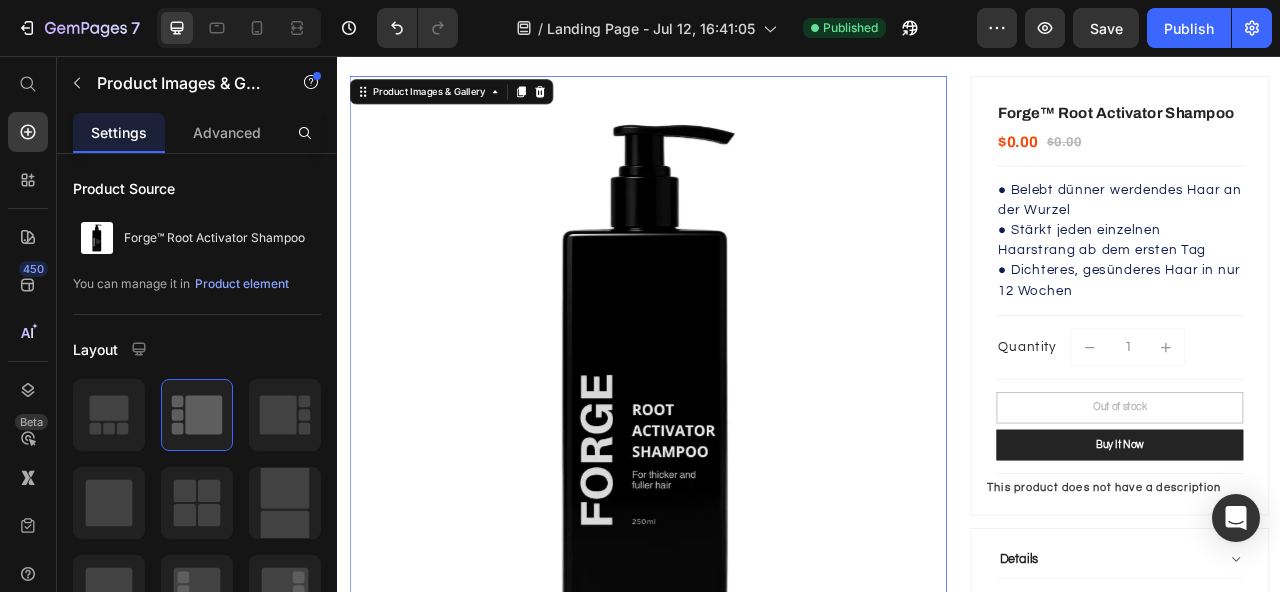 scroll, scrollTop: 0, scrollLeft: 0, axis: both 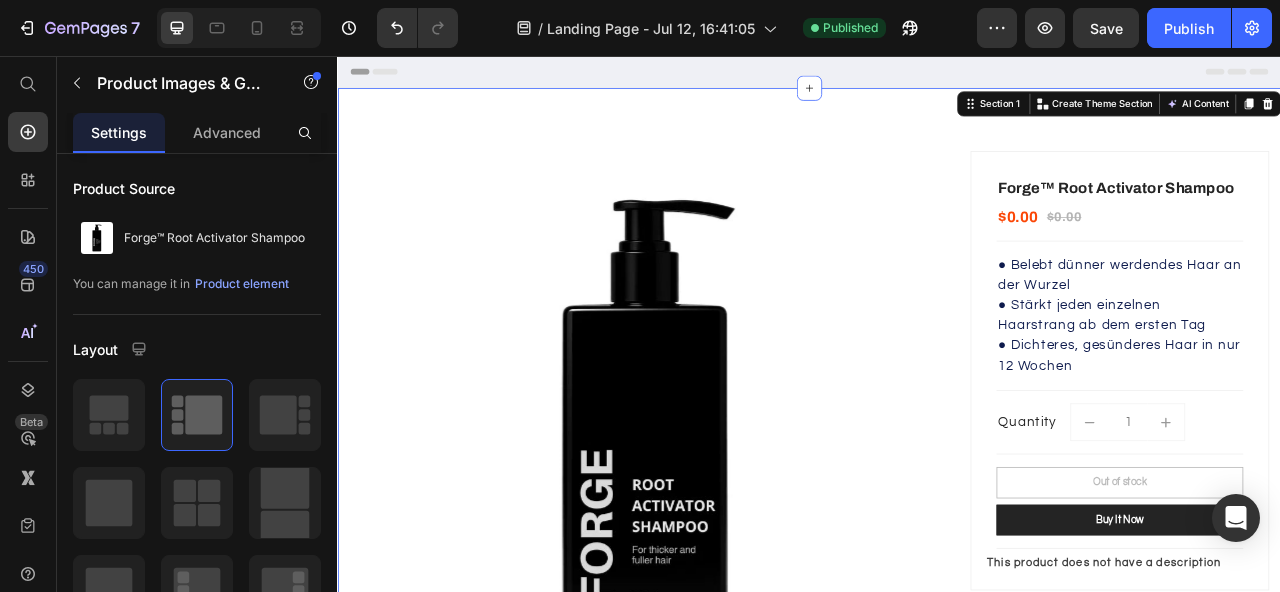 click on "Product Images & Gallery Forge™ Root Activator Shampoo (P) Title $0.00 (P) Price $0.00 (P) Price Row                Title Line ● Belebt dünner werdendes Haar an der Wurzel ● Stärkt jeden einzelnen Haarstrang ab dem ersten Tag ● Dichteres, gesünderes Haar in nur 12 Wochen Text Block Row                Title Line Quantity Text block 1 (P) Quantity Row                Title Line Out of stock (P) Cart Button Buy it now (P) Dynamic                Title Line This product does not have a description (P) Description Row
Details
Returns
Shipping Info Accordion Row Product Section 1   You can create reusable sections Create Theme Section AI Content Write with GemAI What would you like to describe here? Tone and Voice Persuasive Product Getting products... Show more Generate" at bounding box center (937, 576) 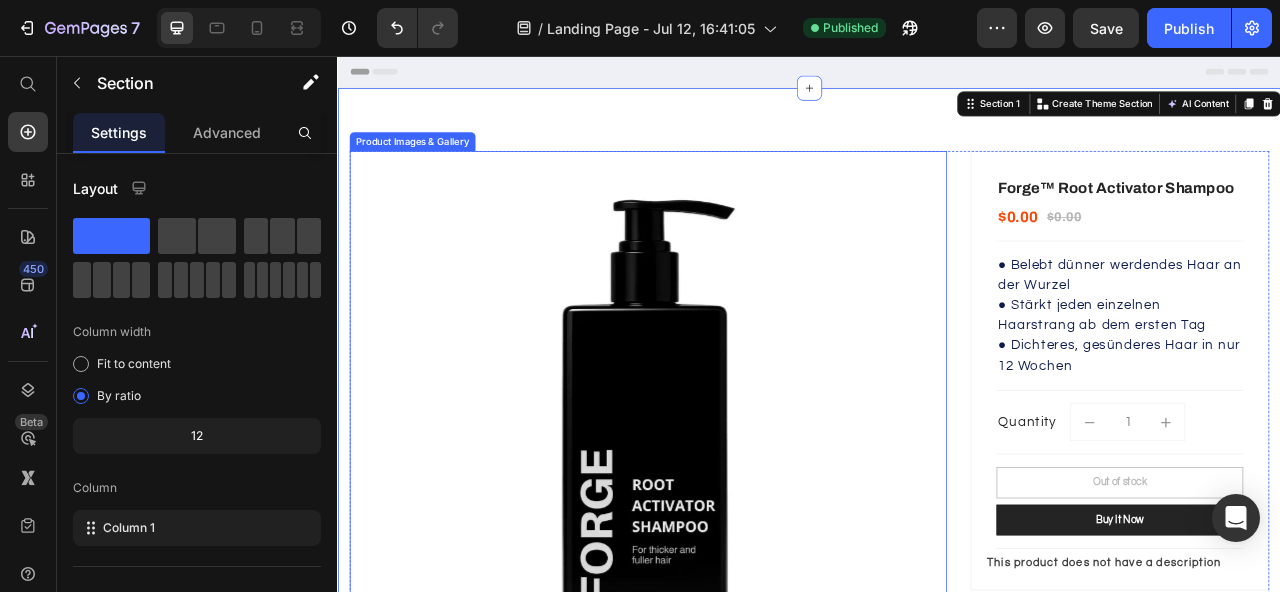 click at bounding box center [732, 557] 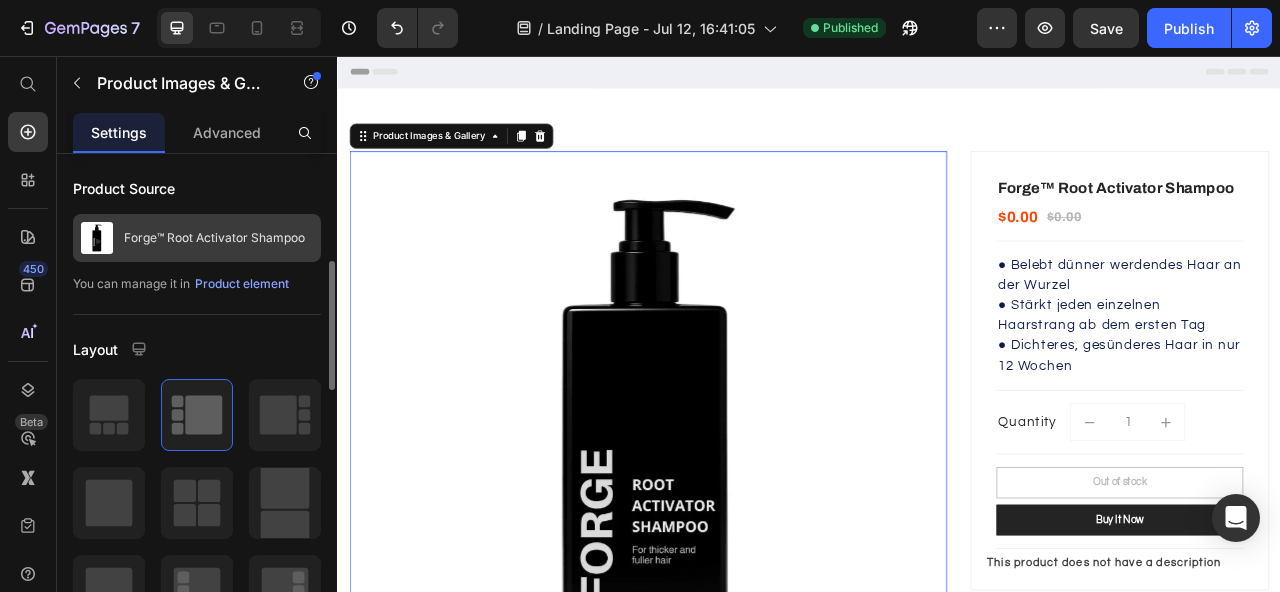 scroll, scrollTop: 85, scrollLeft: 0, axis: vertical 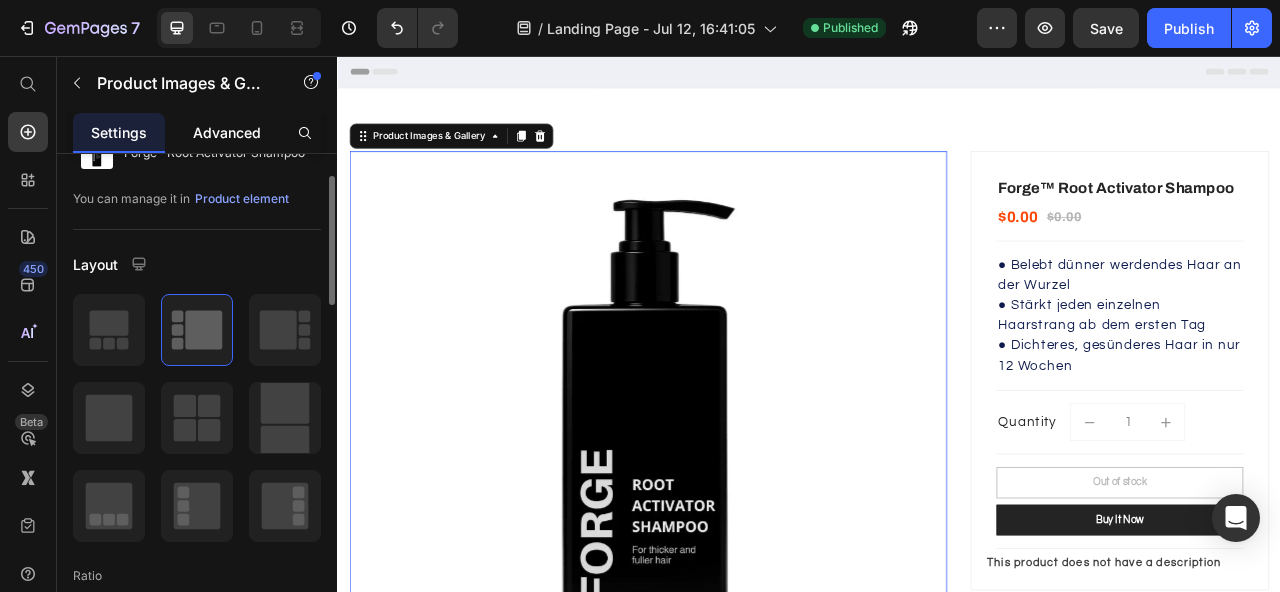 click on "Advanced" at bounding box center [227, 132] 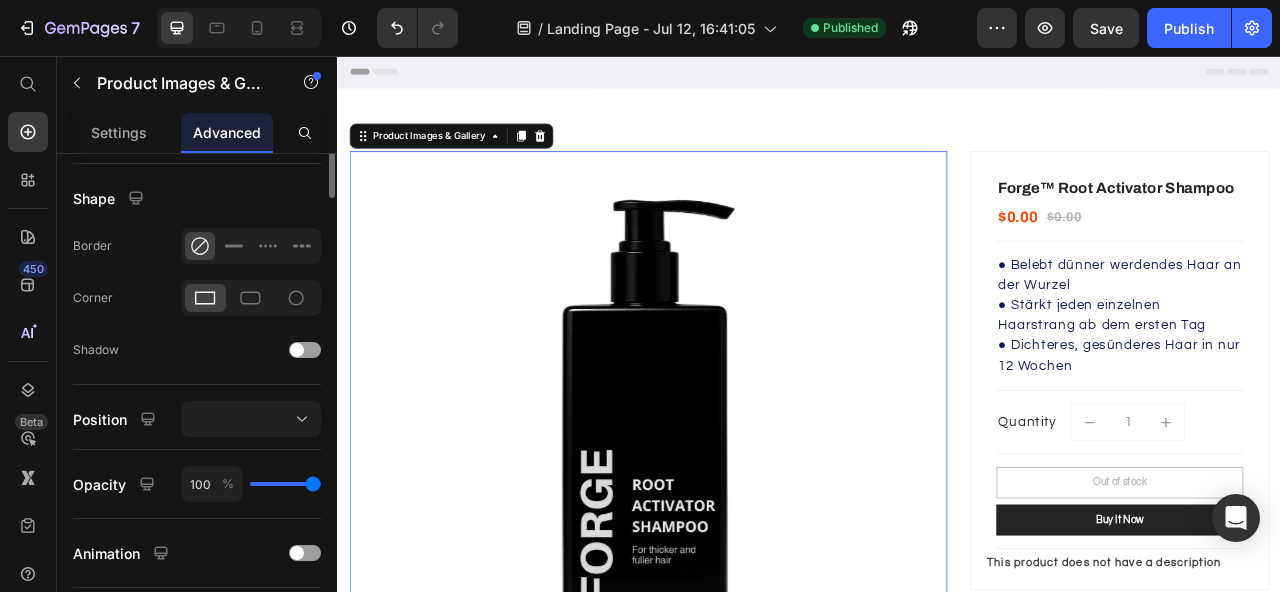 scroll, scrollTop: 244, scrollLeft: 0, axis: vertical 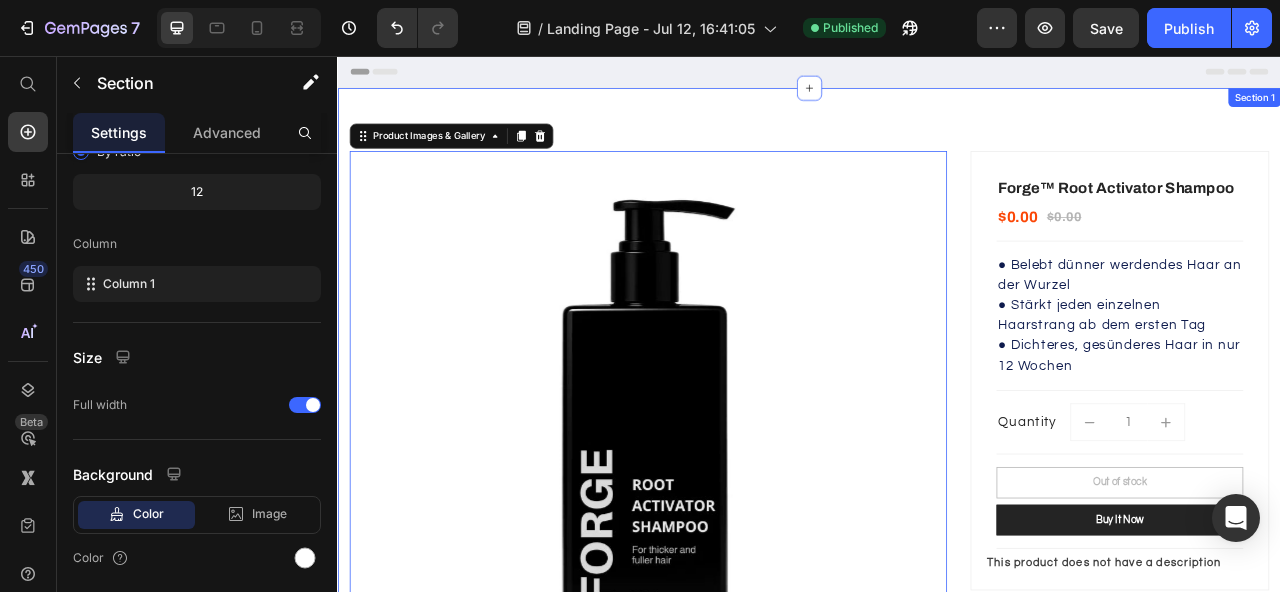 click on "Product Images & Gallery   16 Forge™ Root Activator Shampoo (P) Title $0.00 (P) Price $0.00 (P) Price Row                Title Line ● Belebt dünner werdendes Haar an der Wurzel ● Stärkt jeden einzelnen Haarstrang ab dem ersten Tag ● Dichteres, gesünderes Haar in nur 12 Wochen Text Block Row                Title Line Quantity Text block 1 (P) Quantity Row                Title Line Out of stock (P) Cart Button Buy it now (P) Dynamic                Title Line This product does not have a description (P) Description Row
Details
Returns
Shipping Info Accordion Row Product Section 1" at bounding box center (937, 576) 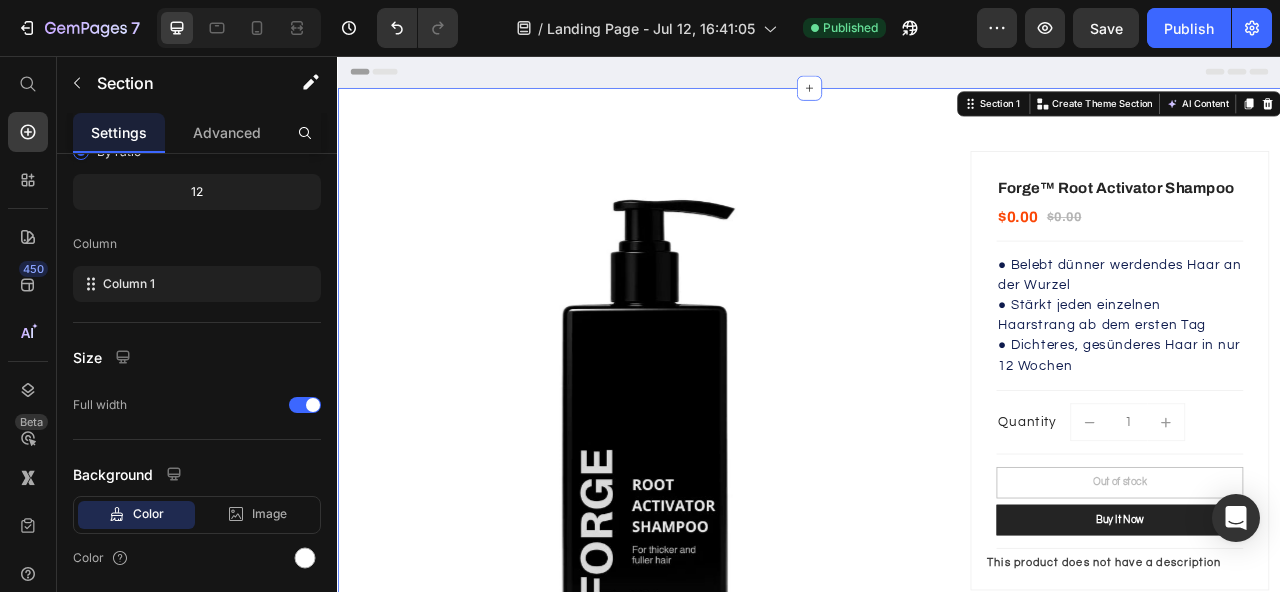 scroll, scrollTop: 0, scrollLeft: 0, axis: both 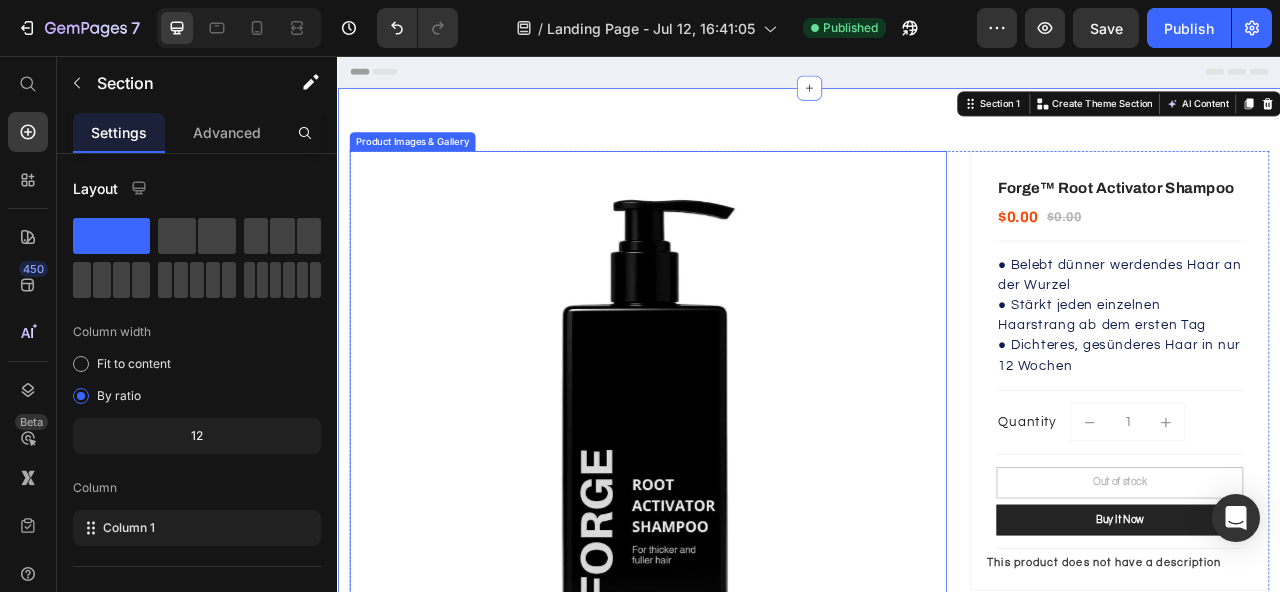 click at bounding box center (732, 557) 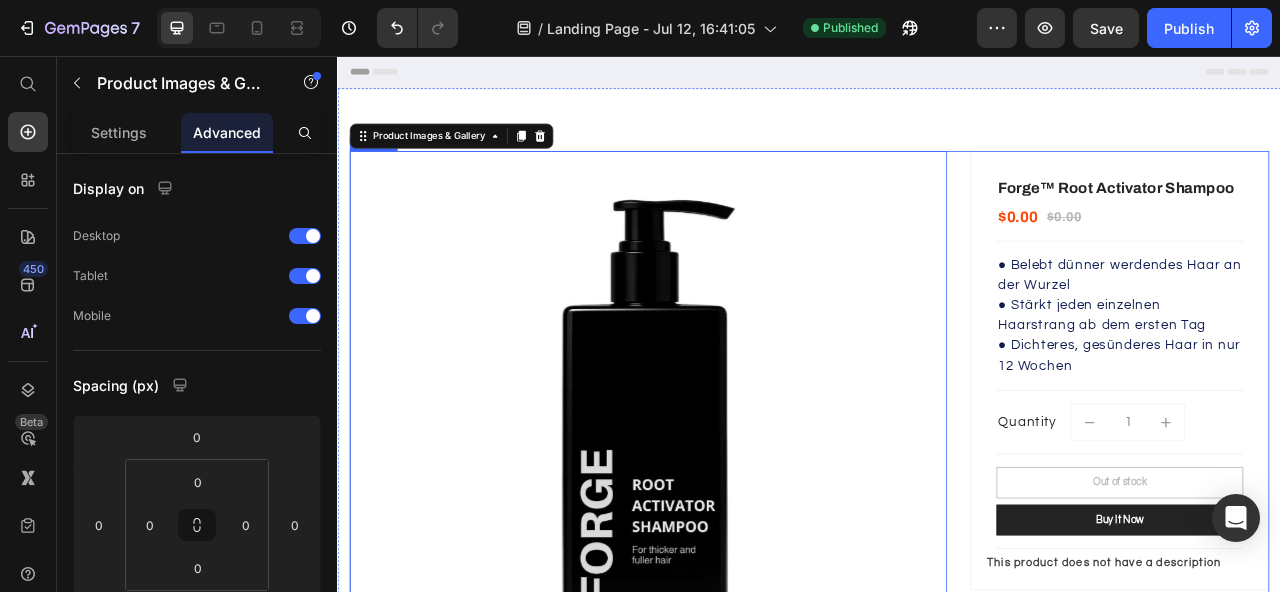 click on "Product Images & Gallery   16 Forge™ Root Activator Shampoo (P) Title $0.00 (P) Price $0.00 (P) Price Row                Title Line ● Belebt dünner werdendes Haar an der Wurzel ● Stärkt jeden einzelnen Haarstrang ab dem ersten Tag ● Dichteres, gesünderes Haar in nur 12 Wochen Text Block Row                Title Line Quantity Text block 1 (P) Quantity Row                Title Line Out of stock (P) Cart Button Buy it now (P) Dynamic                Title Line This product does not have a description (P) Description Row
Details
Returns
Shipping Info Accordion Row Product" at bounding box center (937, 584) 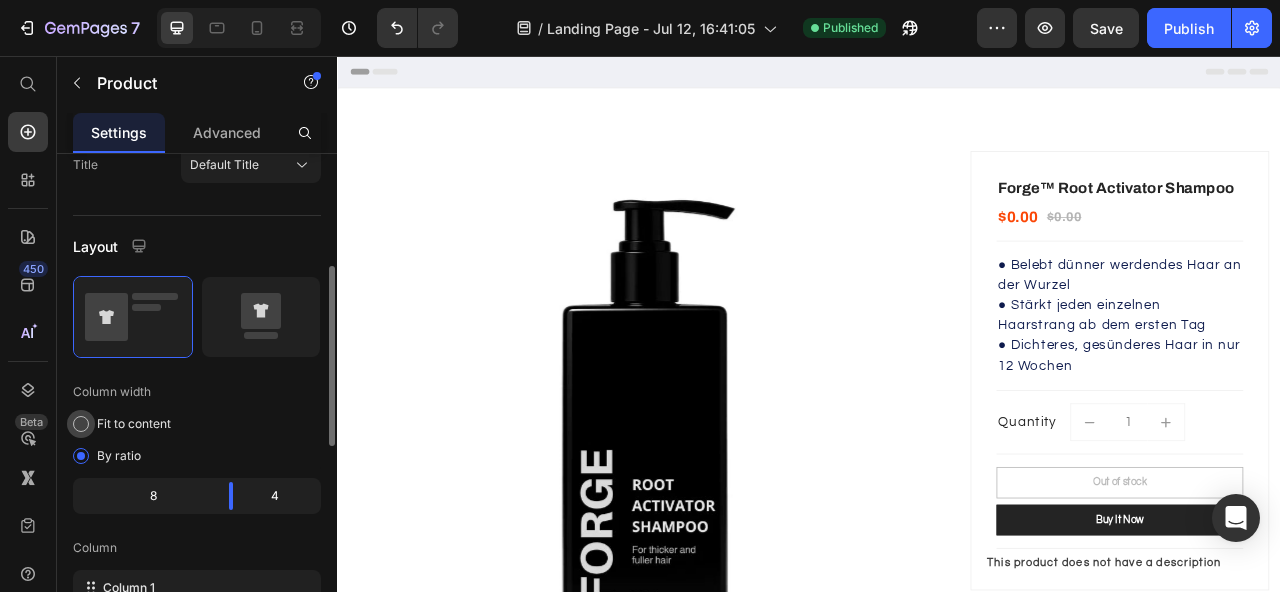 scroll, scrollTop: 382, scrollLeft: 0, axis: vertical 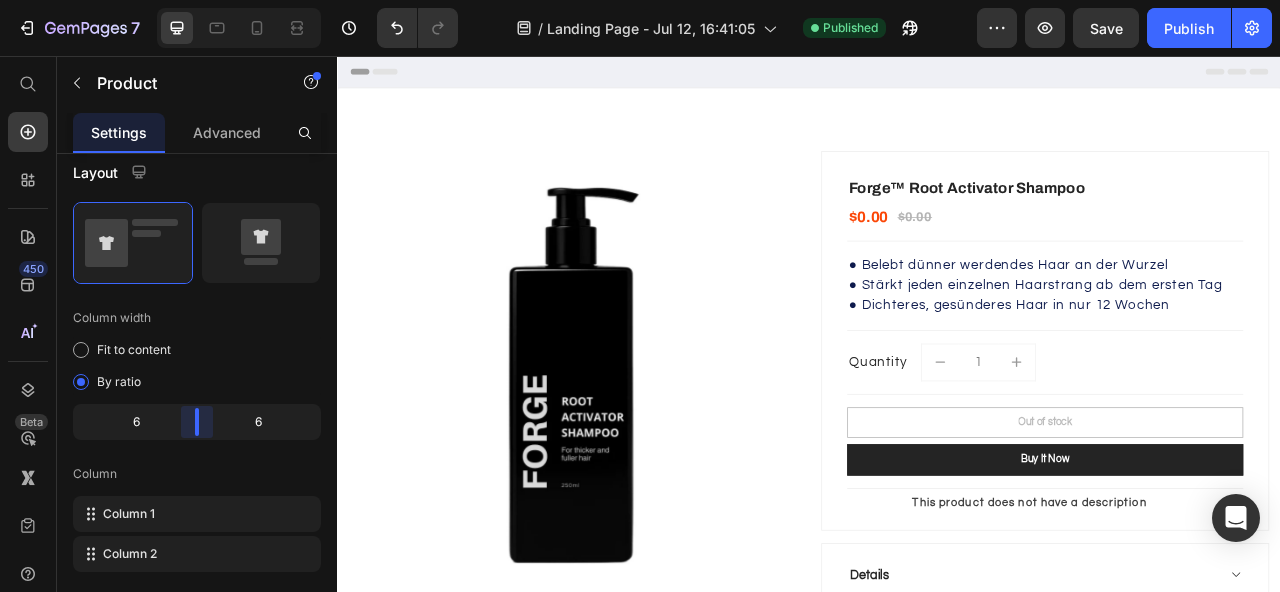 drag, startPoint x: 232, startPoint y: 416, endPoint x: 208, endPoint y: 423, distance: 25 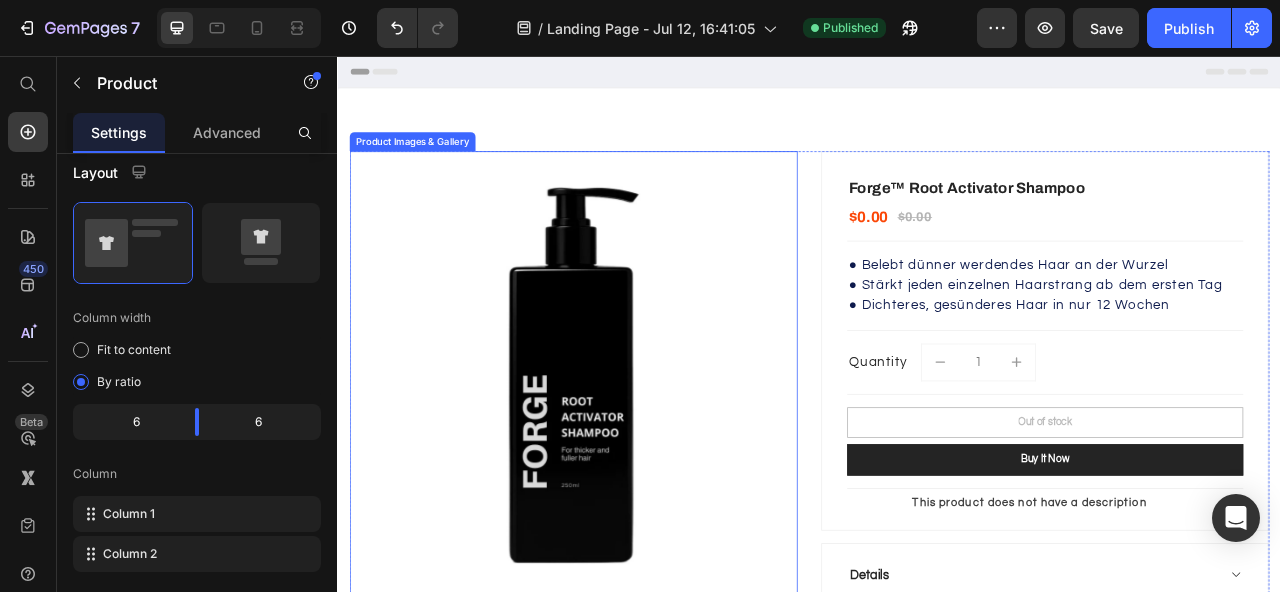 click on "Product Images & Gallery Forge™ Root Activator Shampoo (P) Title $0.00 (P) Price $0.00 (P) Price Row                Title Line ● Belebt dünner werdendes Haar an der Wurzel ● Stärkt jeden einzelnen Haarstrang ab dem ersten Tag ● Dichteres, gesünderes Haar in nur 12 Wochen Text Block Row                Title Line Quantity Text block 1 (P) Quantity Row                Title Line Out of stock (P) Cart Button Buy it now (P) Dynamic                Title Line This product does not have a description (P) Description Row
Details
Returns
Shipping Info Accordion Row Product" at bounding box center (937, 546) 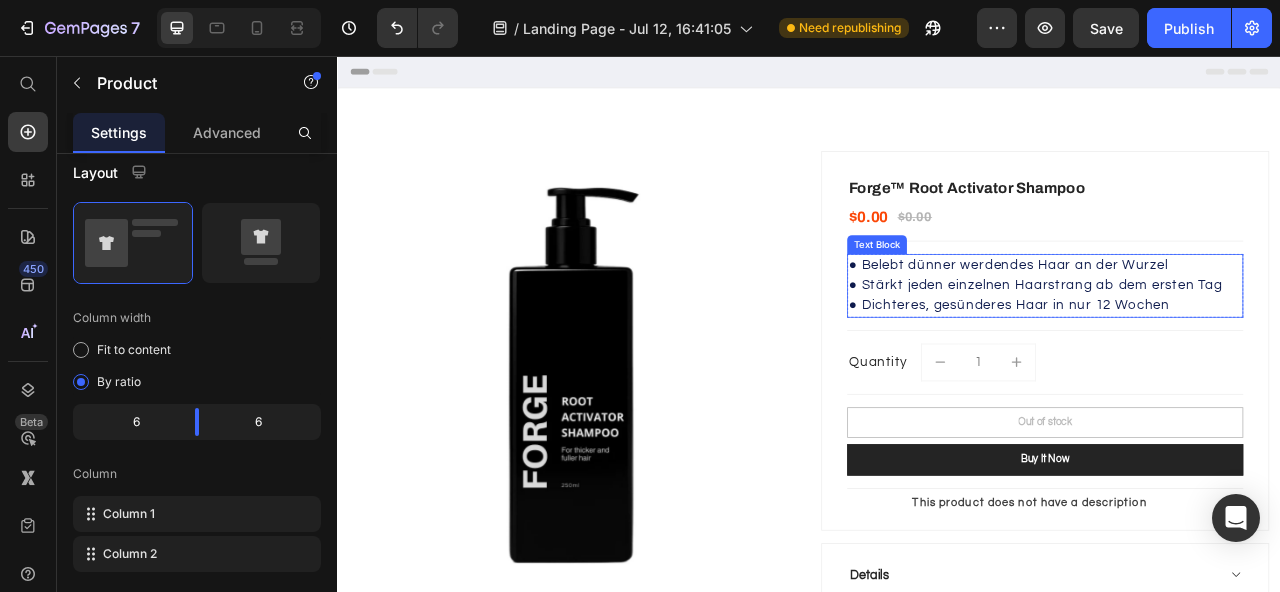 click on "● Belebt dünner werdendes Haar an der Wurzel" at bounding box center (1237, 323) 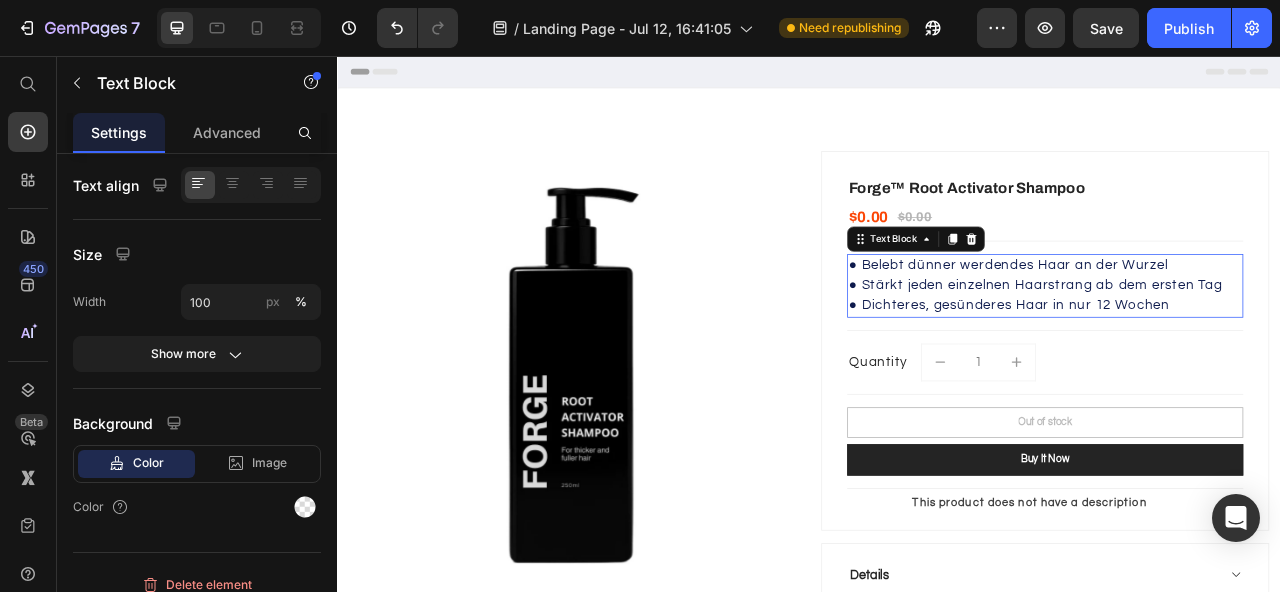scroll, scrollTop: 0, scrollLeft: 0, axis: both 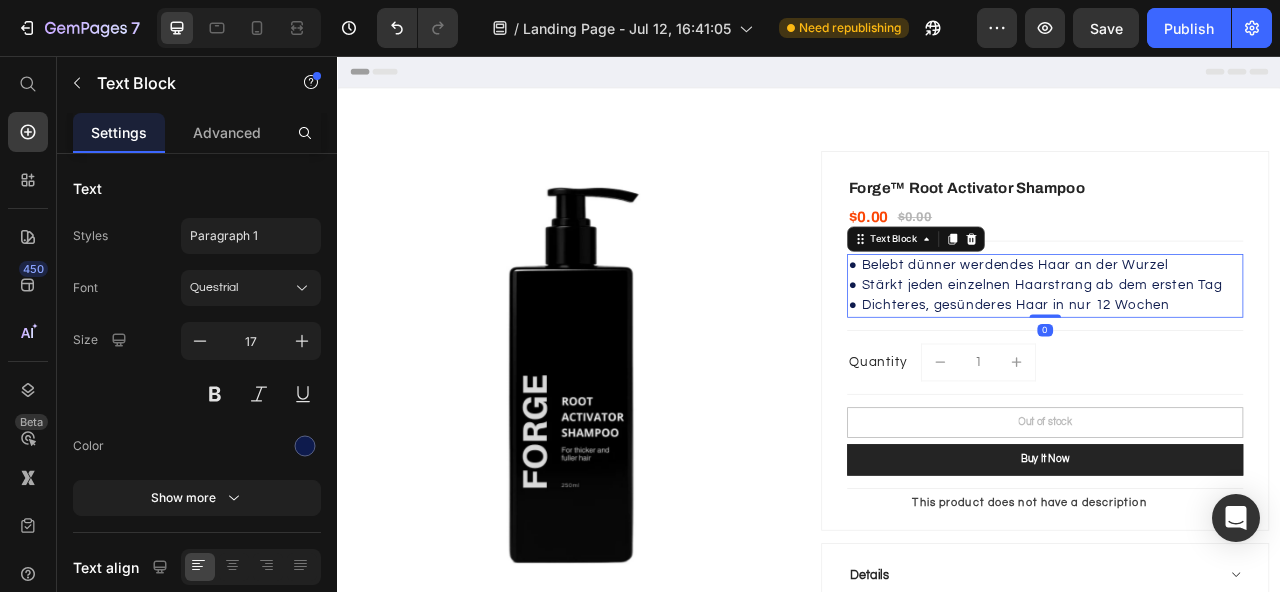 click on "● Belebt dünner werdendes Haar an der Wurzel" at bounding box center [1237, 323] 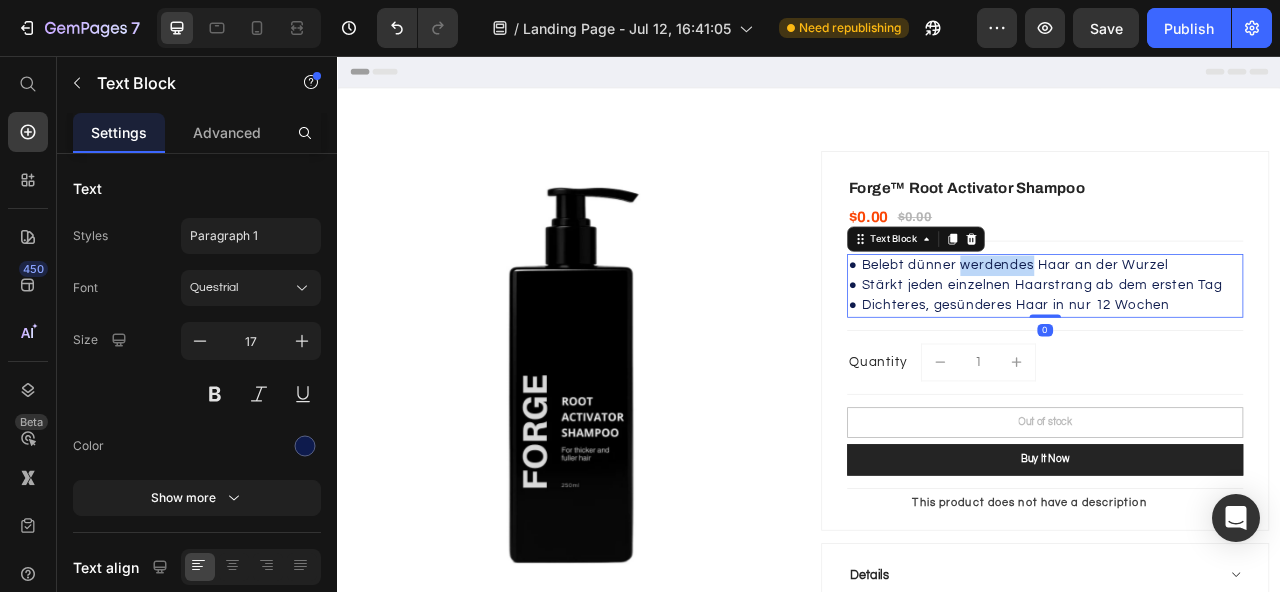 click on "● Belebt dünner werdendes Haar an der Wurzel" at bounding box center (1237, 323) 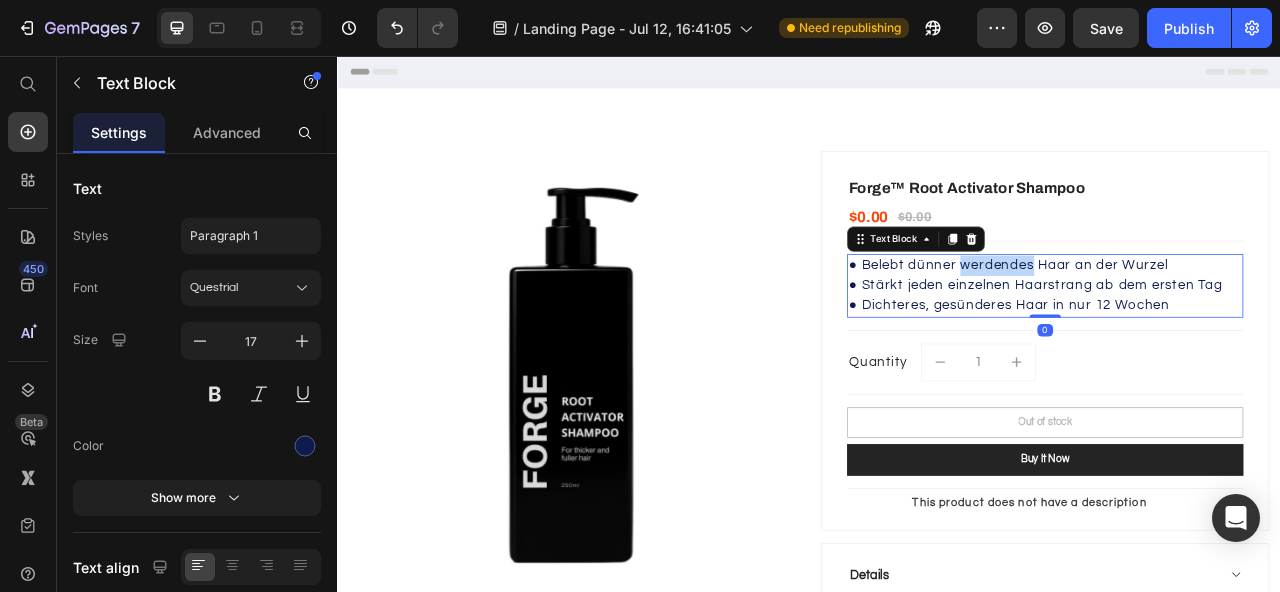 click on "● Belebt dünner werdendes Haar an der Wurzel" at bounding box center (1237, 323) 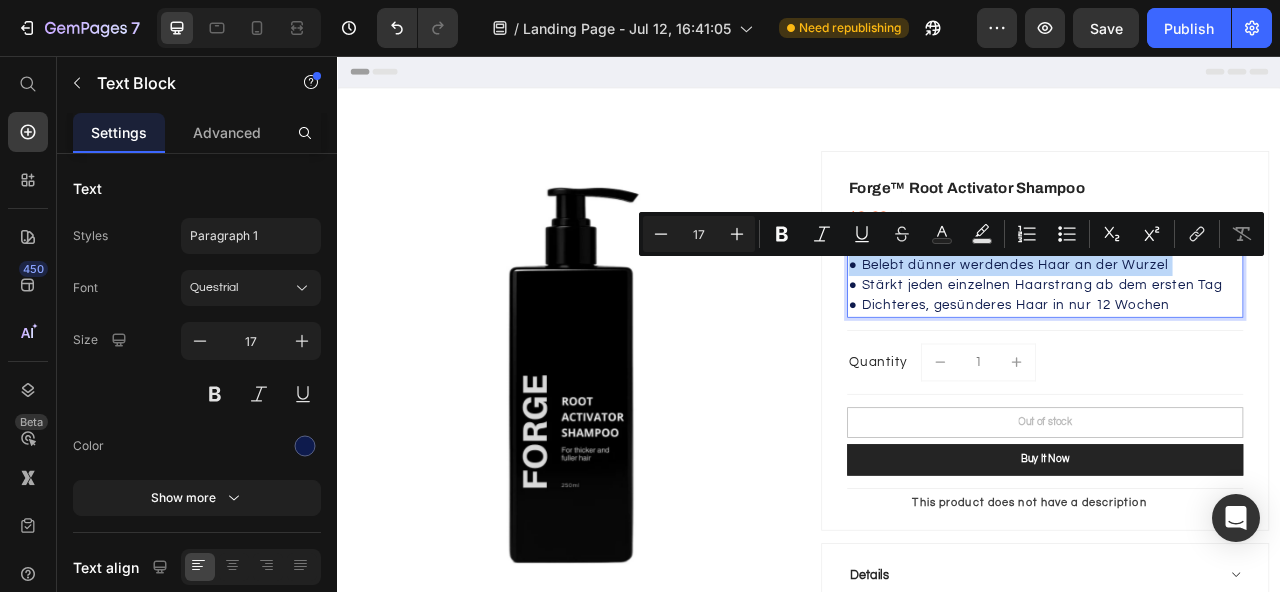 click on "● Belebt dünner werdendes Haar an der Wurzel" at bounding box center [1237, 323] 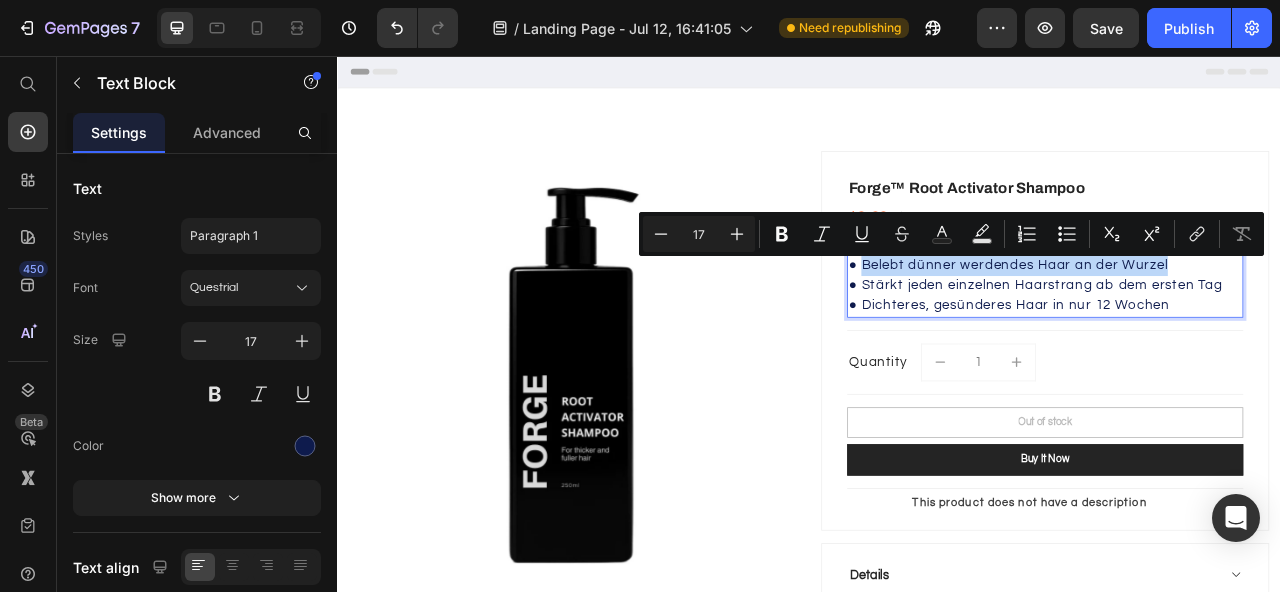 drag, startPoint x: 1384, startPoint y: 321, endPoint x: 998, endPoint y: 317, distance: 386.02072 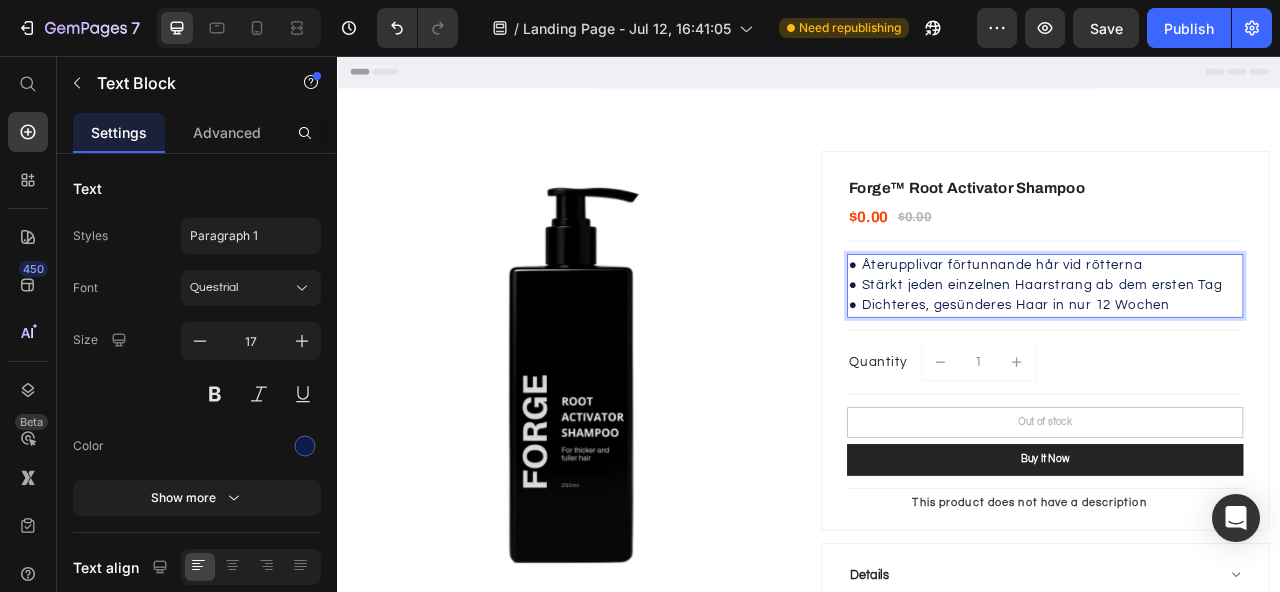 click on "● Stärkt jeden einzelnen Haarstrang ab dem ersten Tag" at bounding box center (1237, 349) 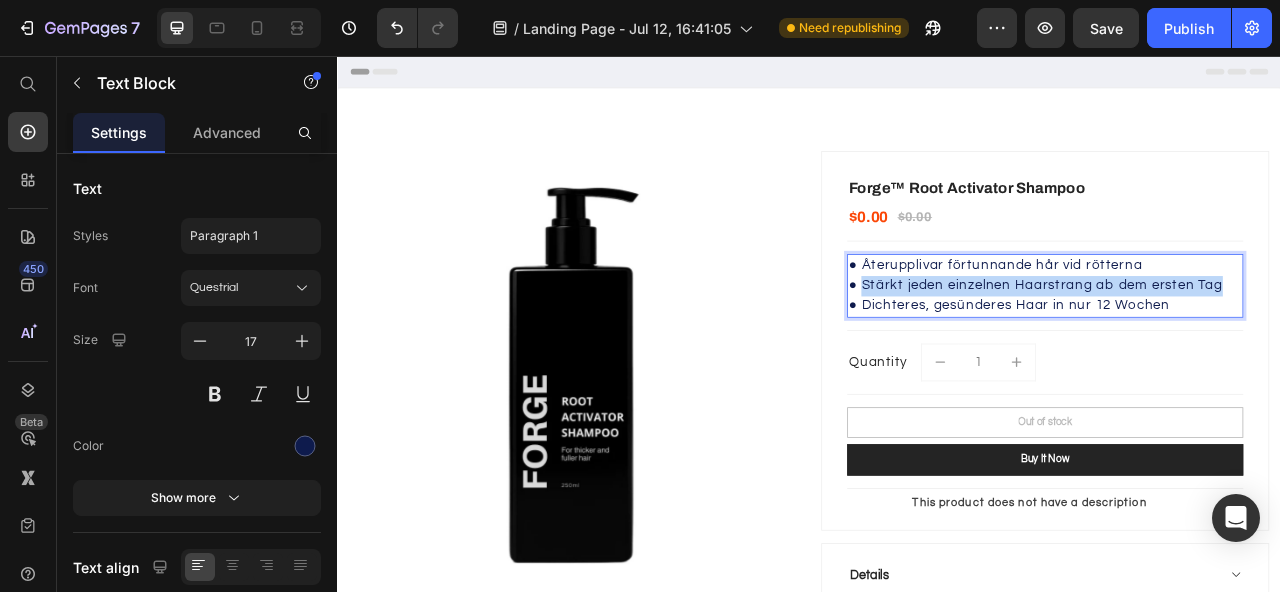 drag, startPoint x: 1009, startPoint y: 348, endPoint x: 1432, endPoint y: 348, distance: 423 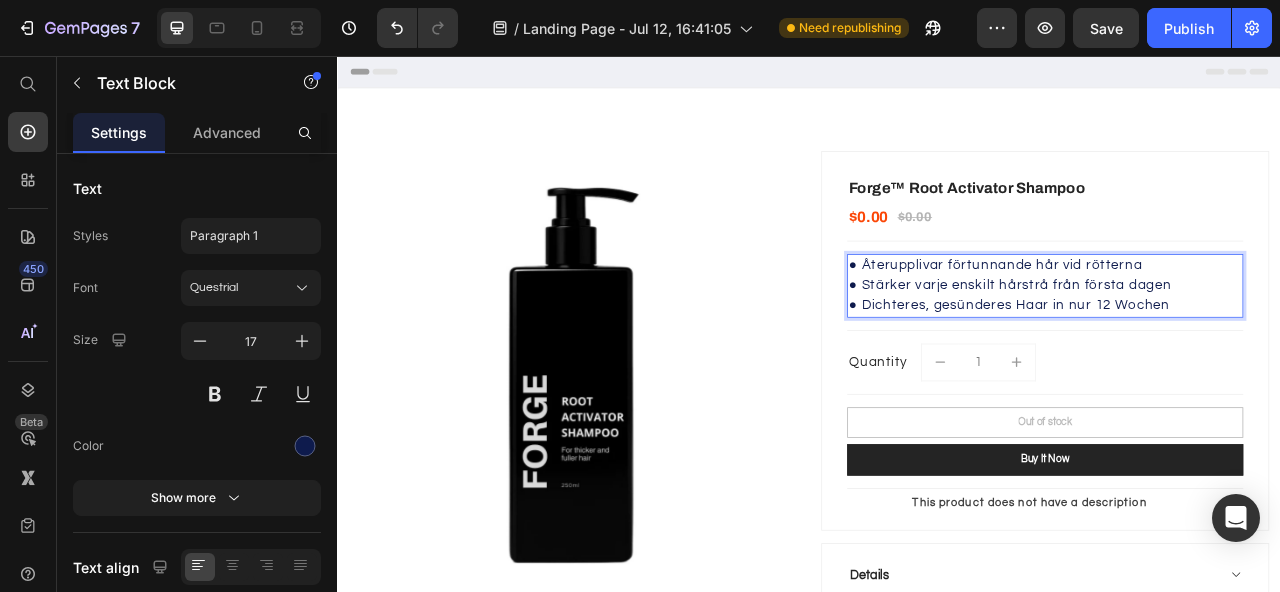 click on "● Dichteres, gesünderes Haar in nur 12 Wochen" at bounding box center [1237, 374] 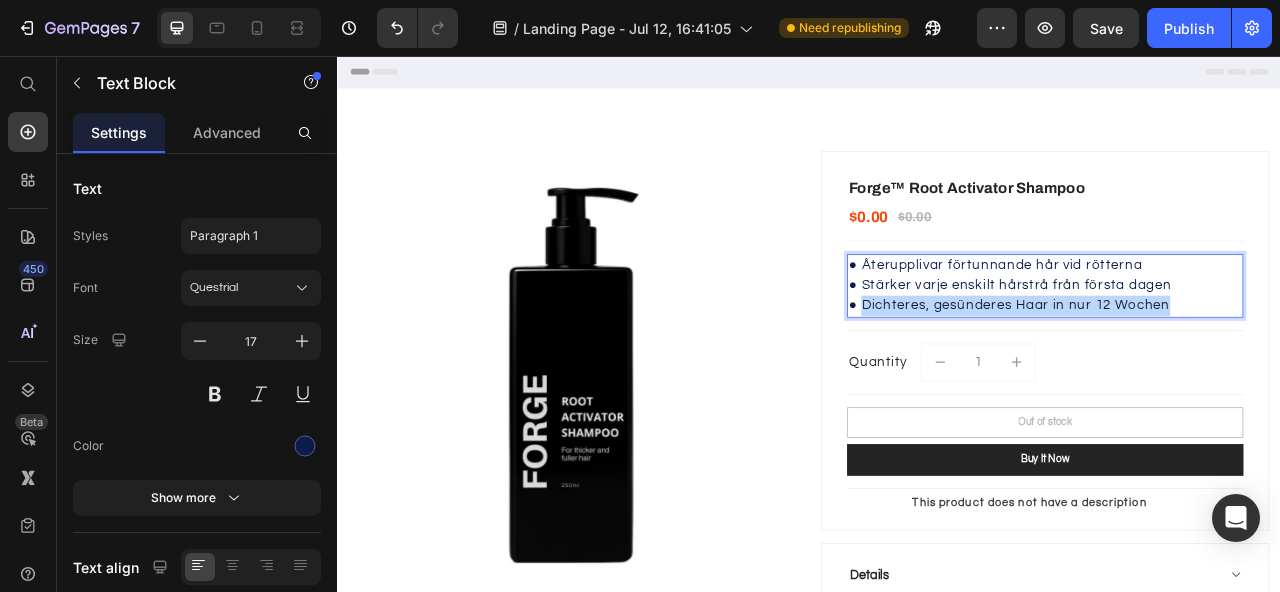 drag, startPoint x: 1009, startPoint y: 369, endPoint x: 1361, endPoint y: 378, distance: 352.11505 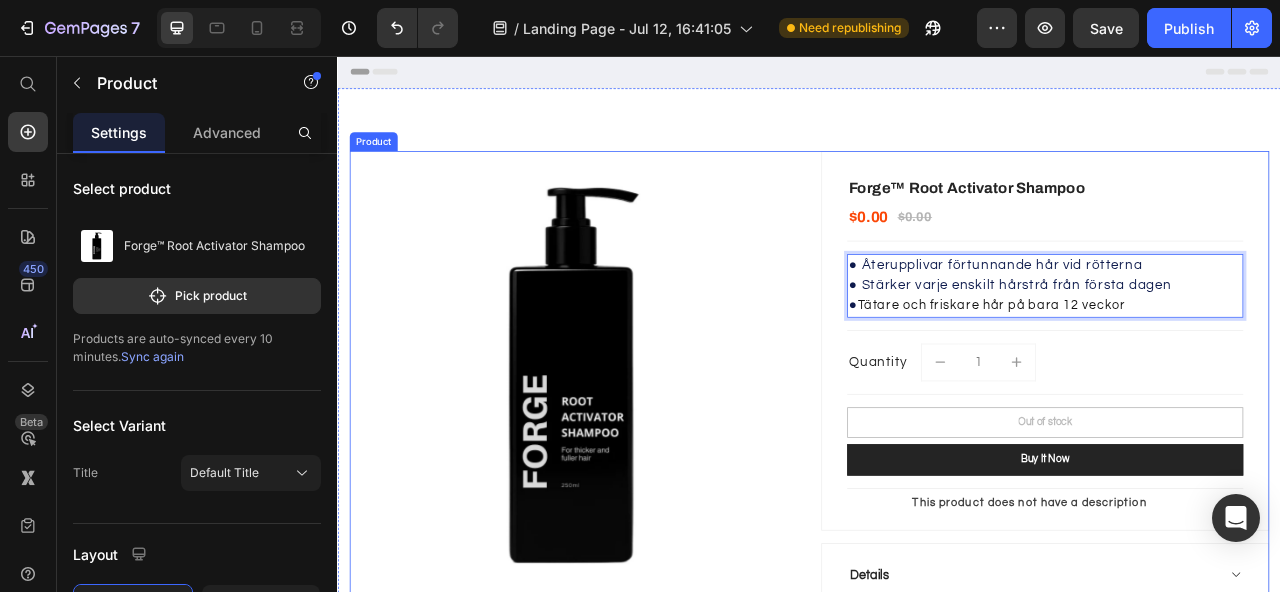click on "Product Images & Gallery Forge™ Root Activator Shampoo (P) Title $0.00 (P) Price $0.00 (P) Price Row                Title Line ● Återupplivar förtunnande hår vid rötterna ● Stärker varje enskilt hårstrå från första dagen ●  Tätare och friskare hår på bara 12 veckor Text Block   0 Row                Title Line Quantity Text block 1 (P) Quantity Row                Title Line Out of stock (P) Cart Button Buy it now (P) Dynamic                Title Line This product does not have a description (P) Description Row
Details
Returns
Shipping Info Accordion Row Product" at bounding box center (937, 546) 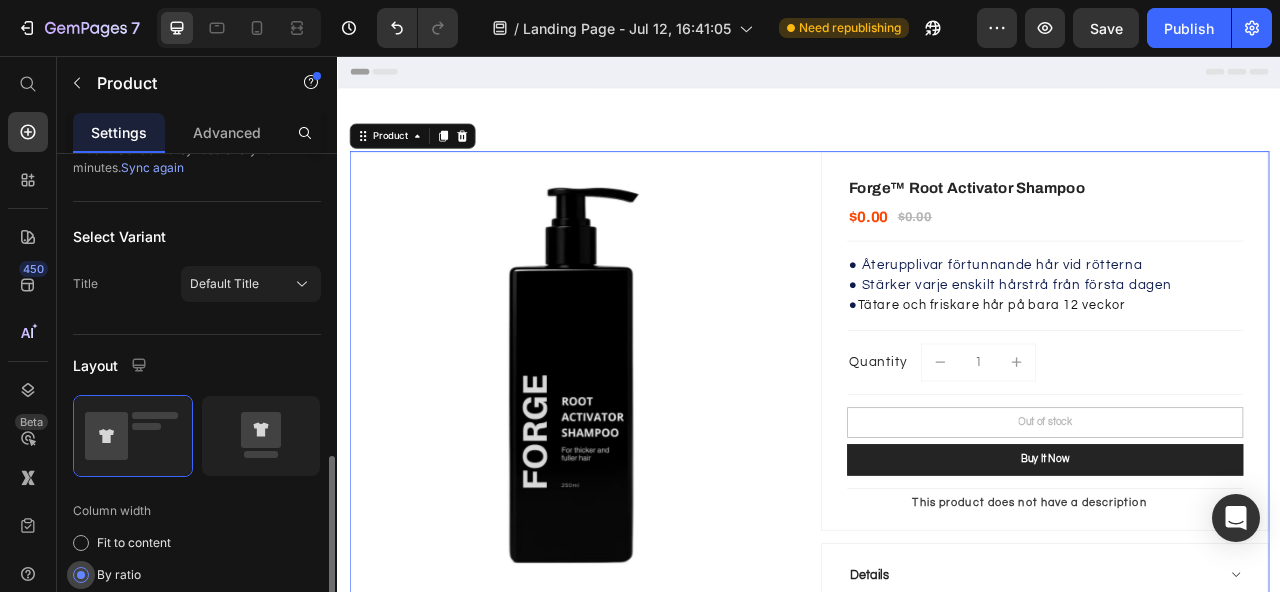scroll, scrollTop: 387, scrollLeft: 0, axis: vertical 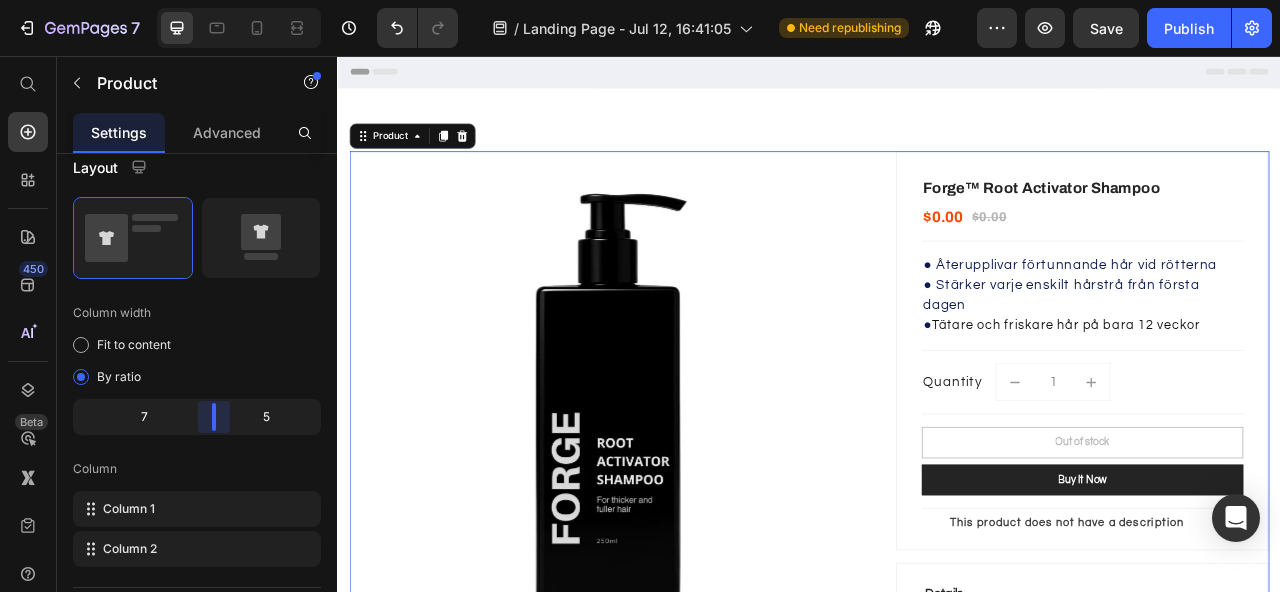 drag, startPoint x: 189, startPoint y: 410, endPoint x: 215, endPoint y: 409, distance: 26.019224 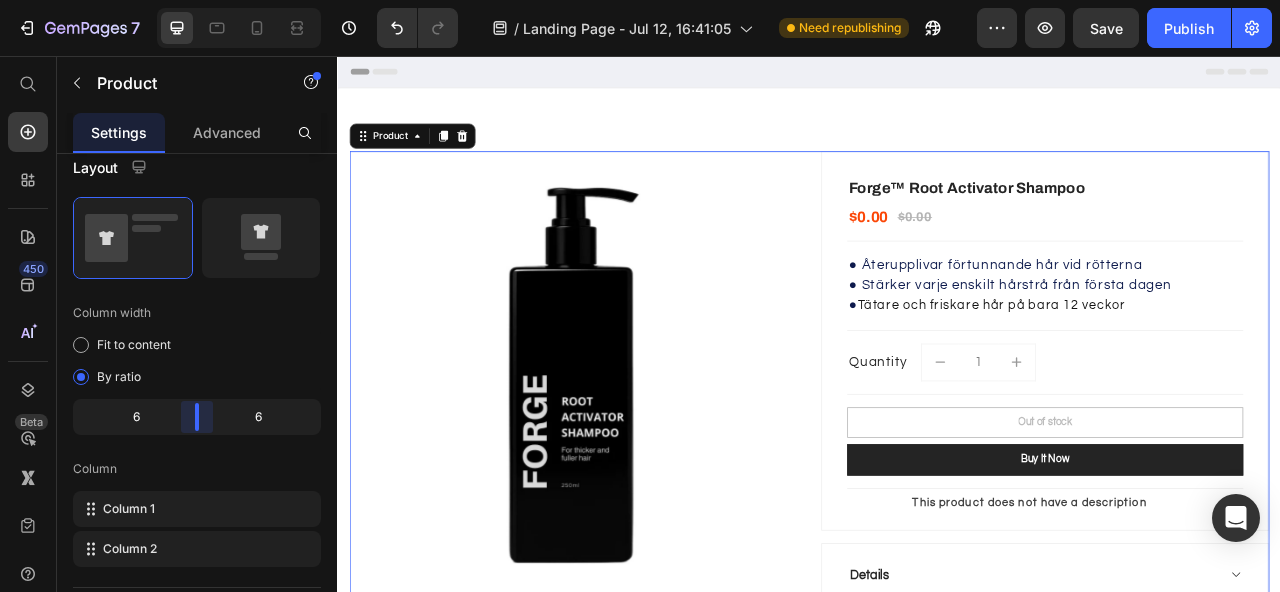 drag, startPoint x: 215, startPoint y: 409, endPoint x: 193, endPoint y: 412, distance: 22.203604 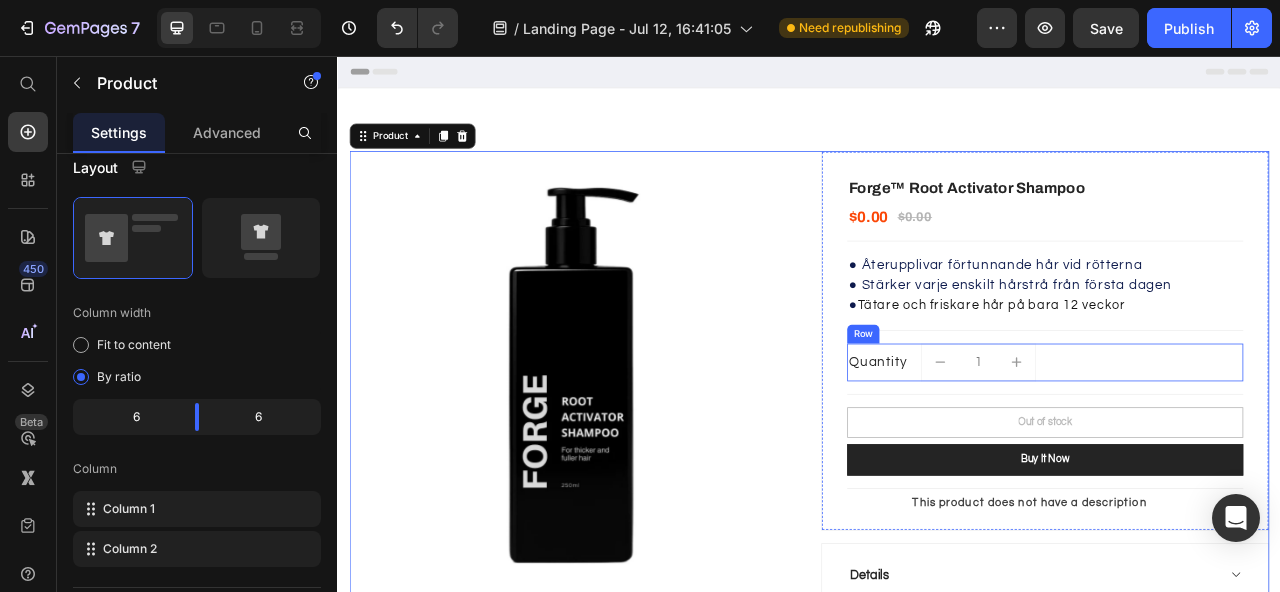 click on "Quantity Text block 1 (P) Quantity Row" at bounding box center [1237, 446] 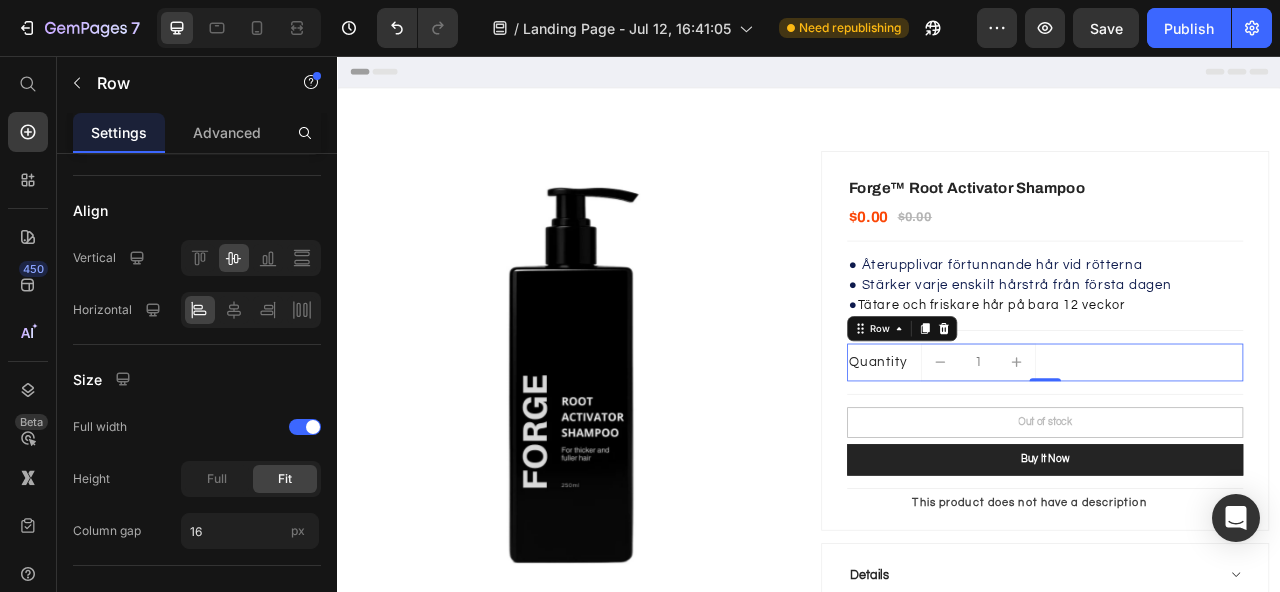 scroll, scrollTop: 0, scrollLeft: 0, axis: both 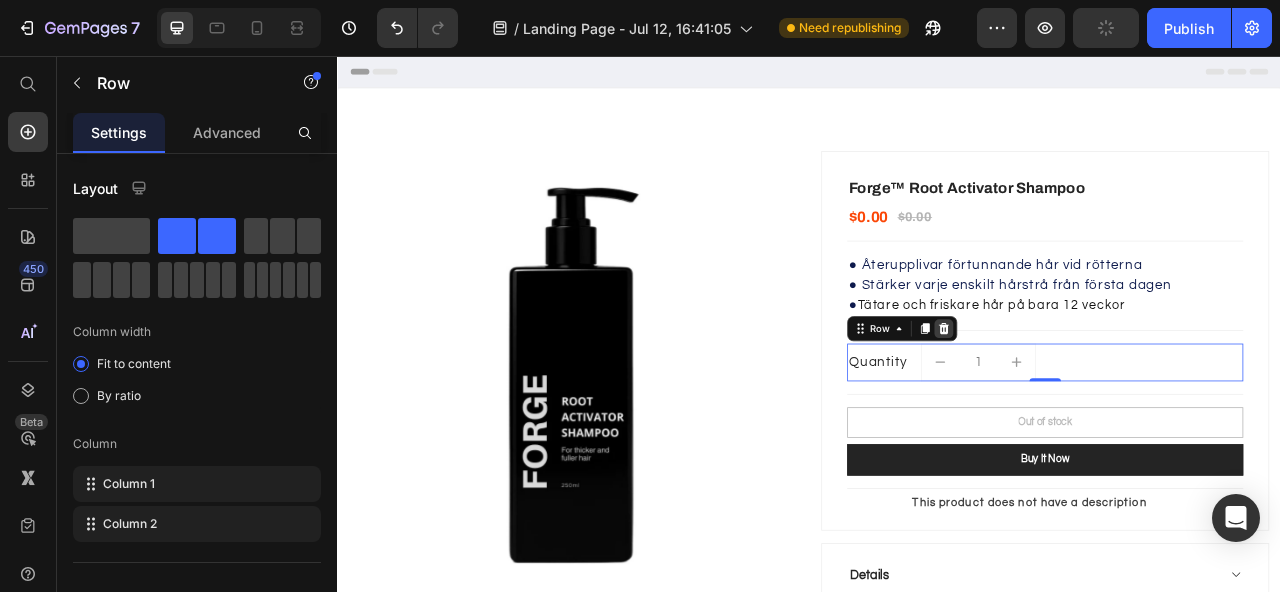 click 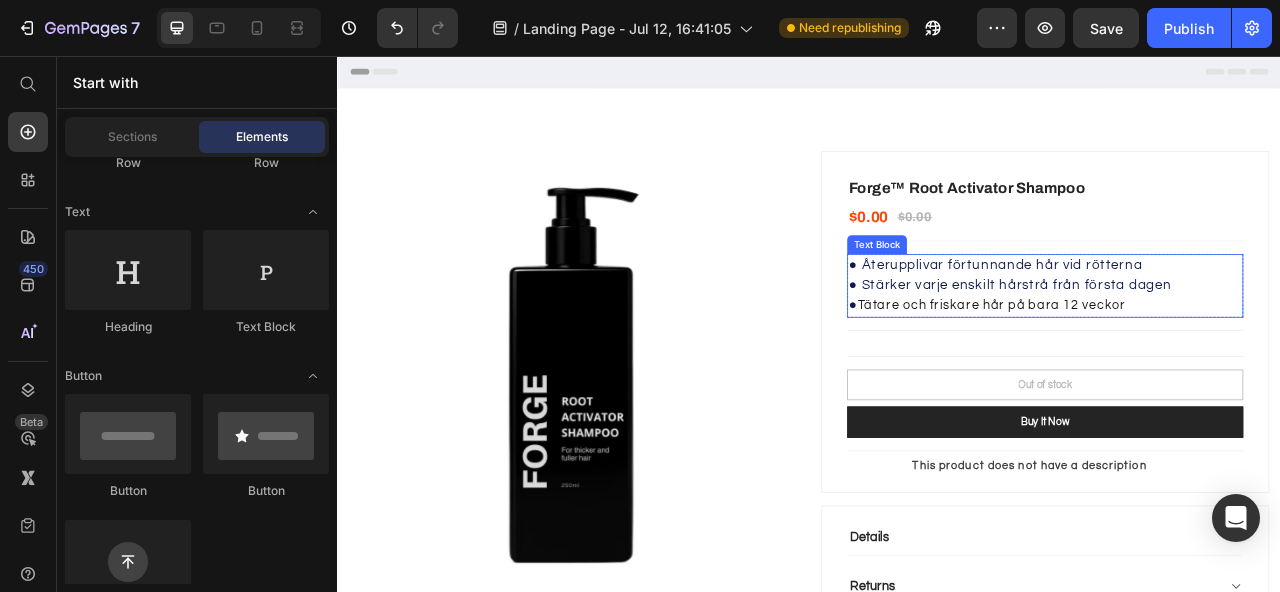 scroll, scrollTop: 70, scrollLeft: 0, axis: vertical 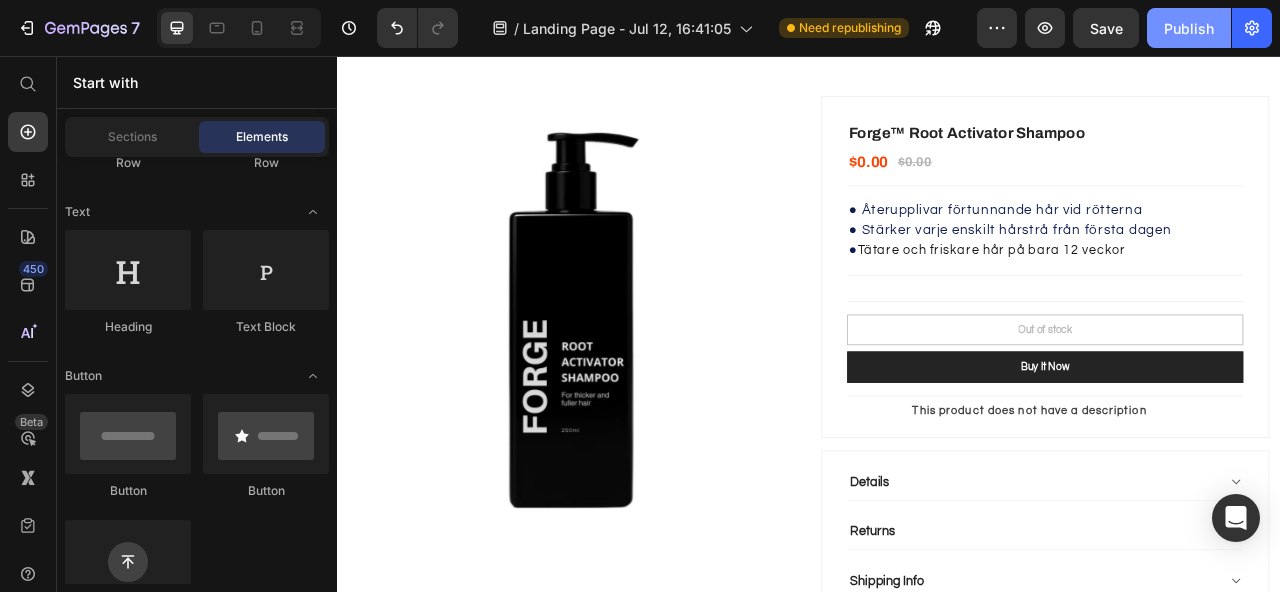 click on "Publish" at bounding box center [1189, 28] 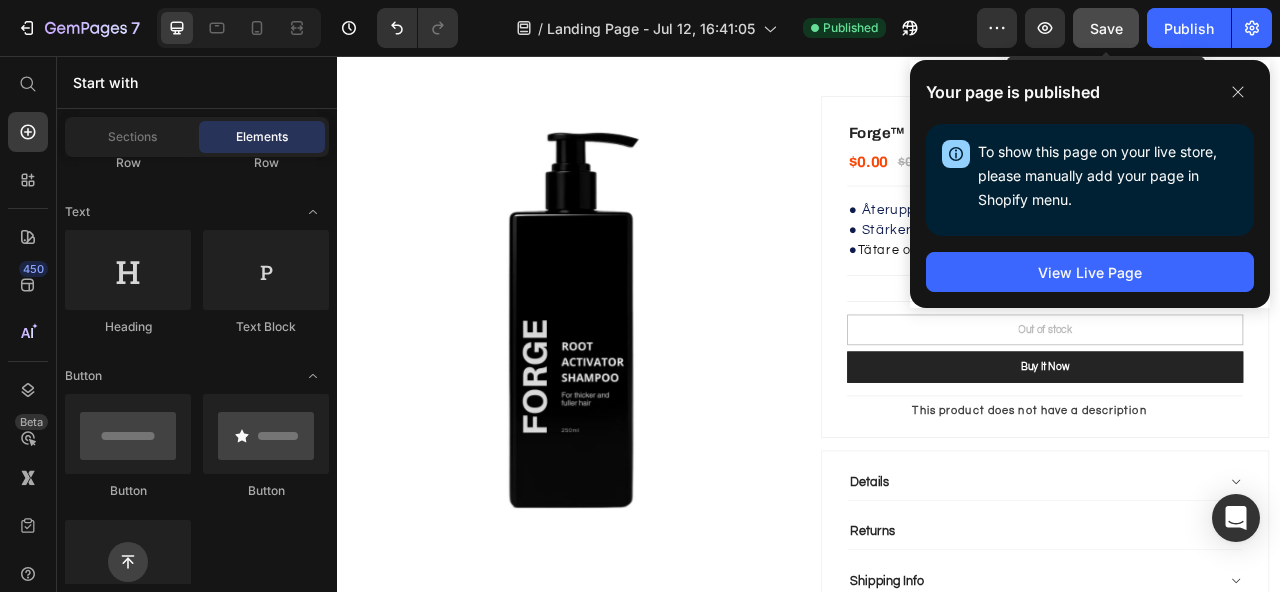 click on "Save" 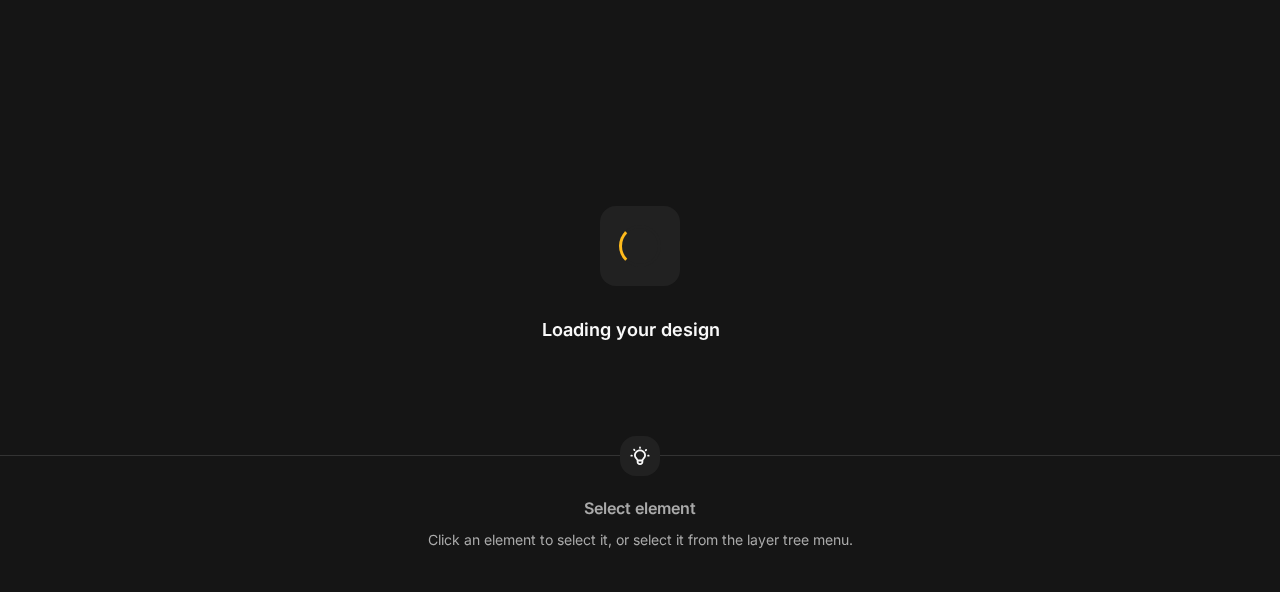 scroll, scrollTop: 0, scrollLeft: 0, axis: both 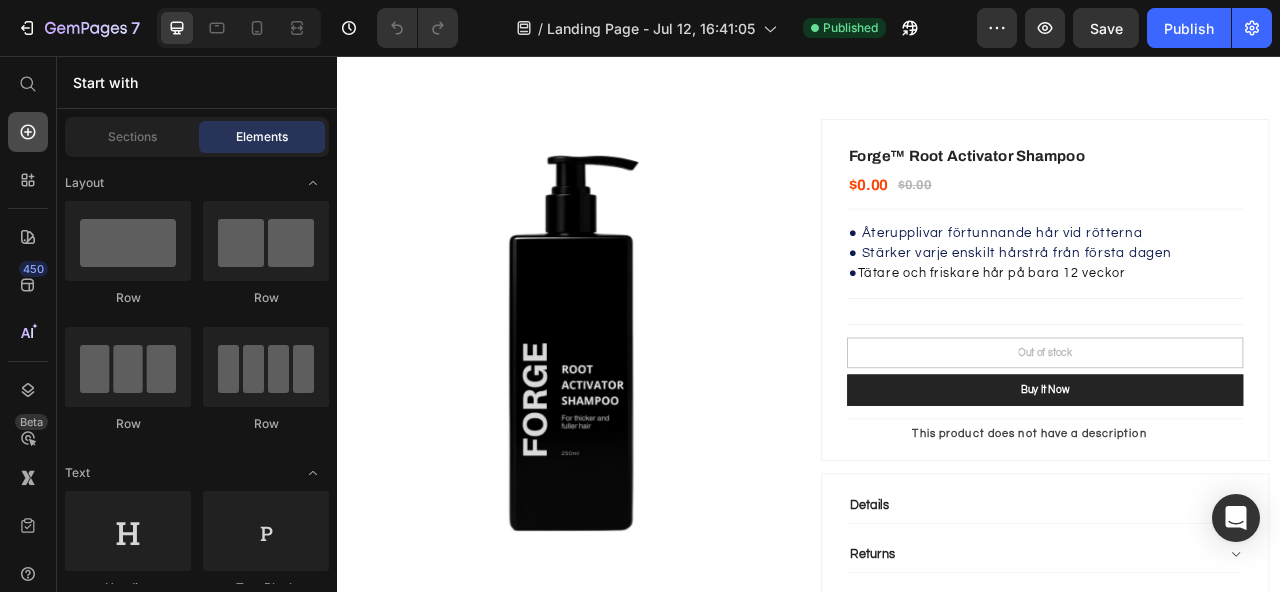 click 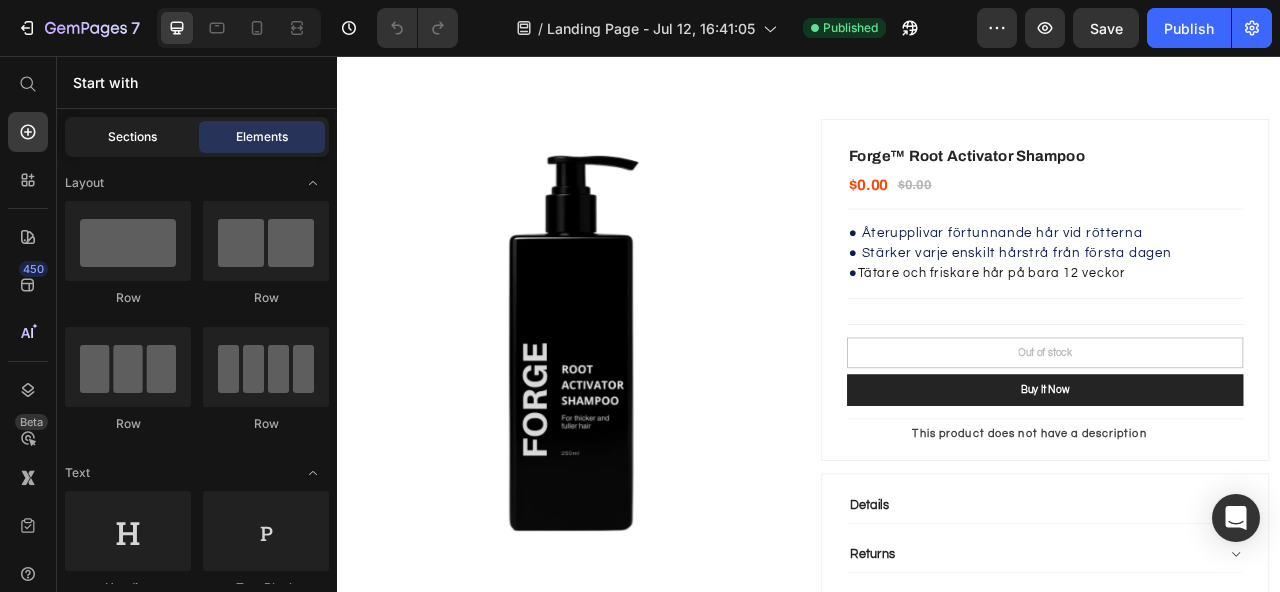 click on "Sections" at bounding box center [132, 137] 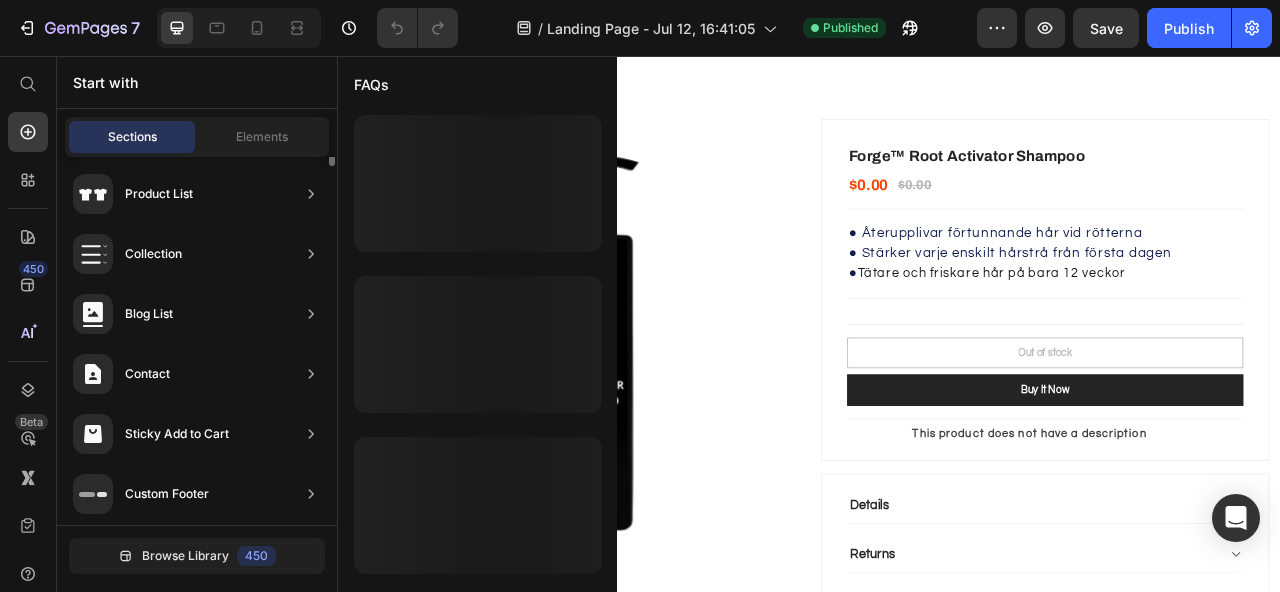 scroll, scrollTop: 792, scrollLeft: 0, axis: vertical 